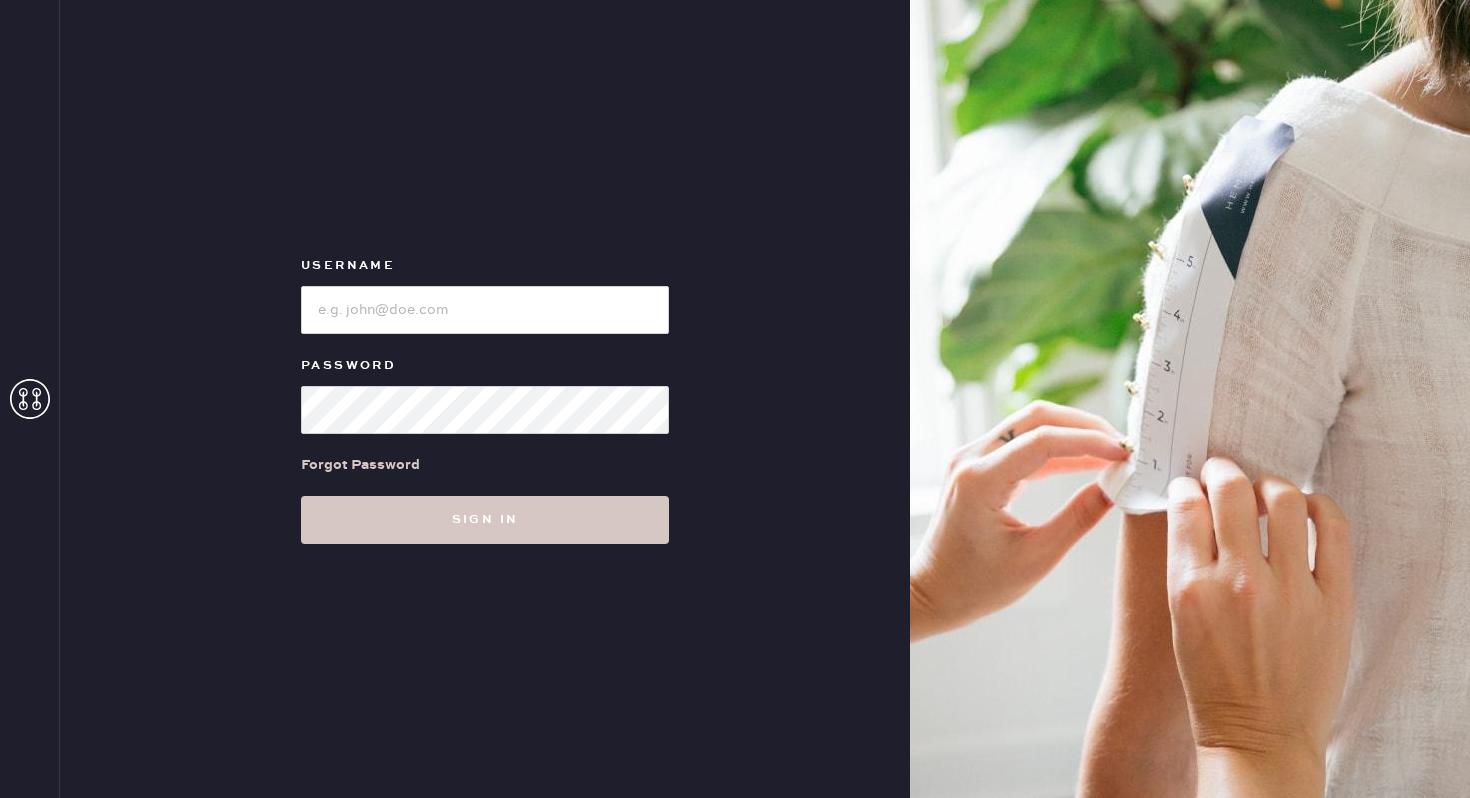 scroll, scrollTop: 0, scrollLeft: 0, axis: both 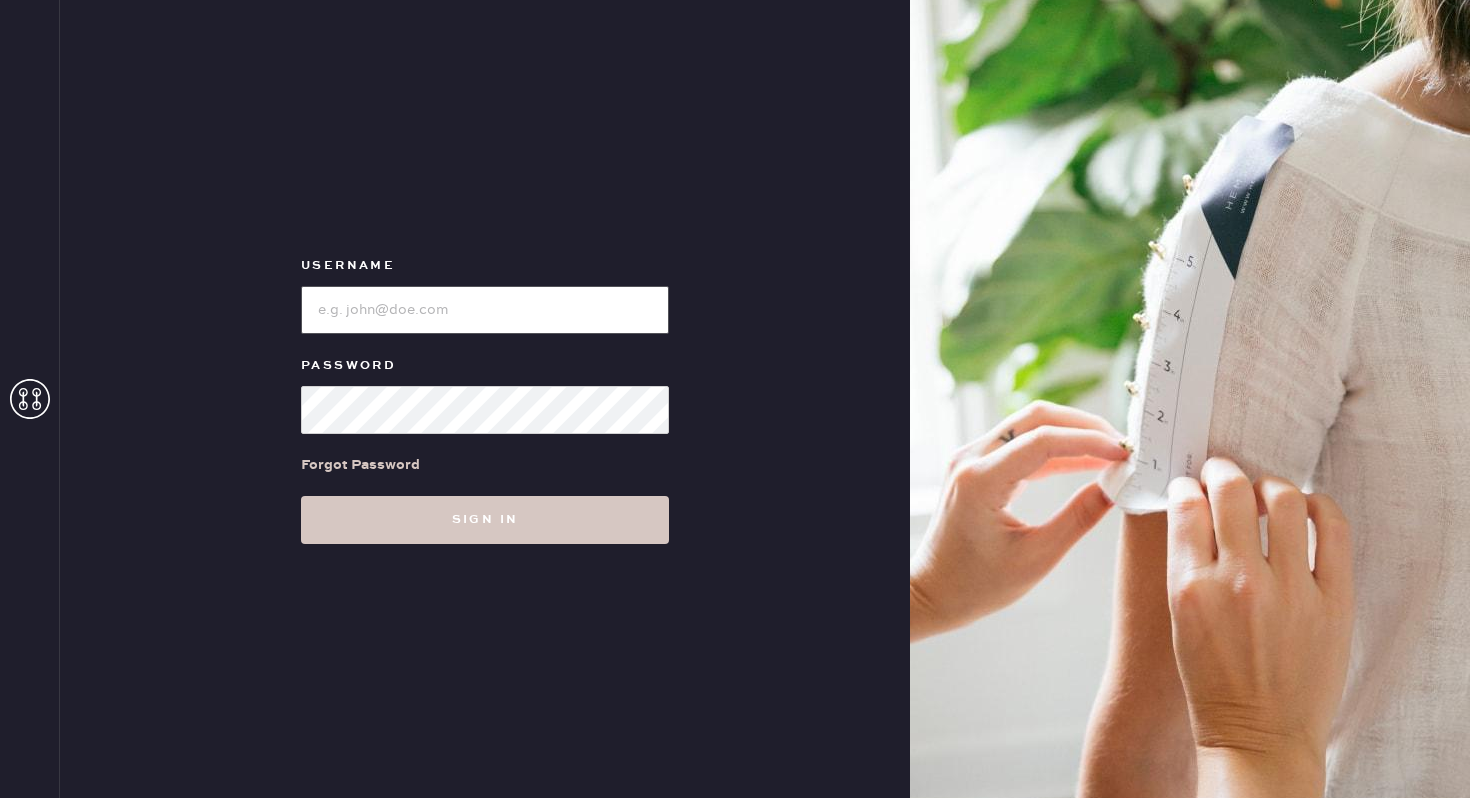 type on "reformationsoho" 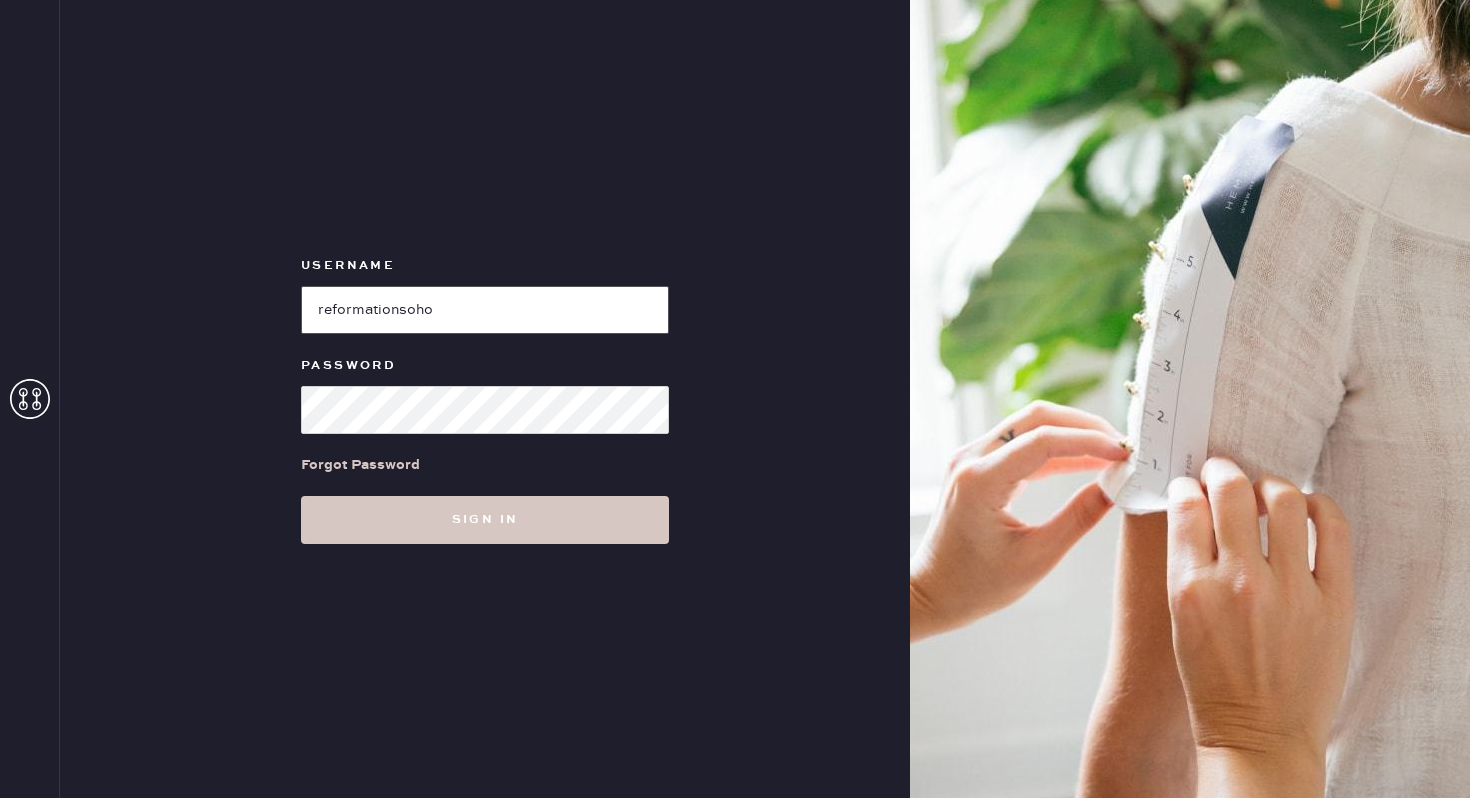 click at bounding box center (485, 310) 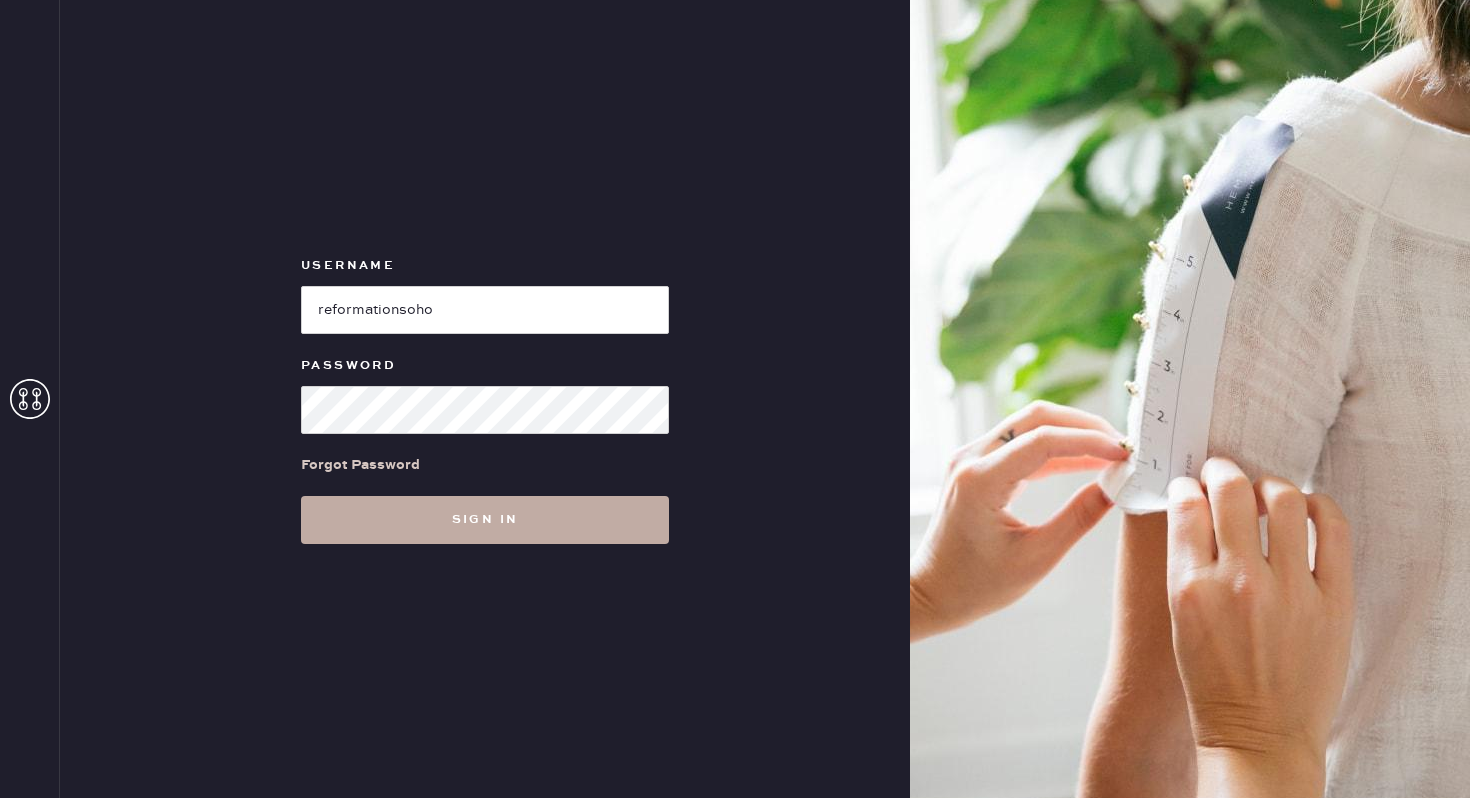 click on "Sign in" at bounding box center [485, 520] 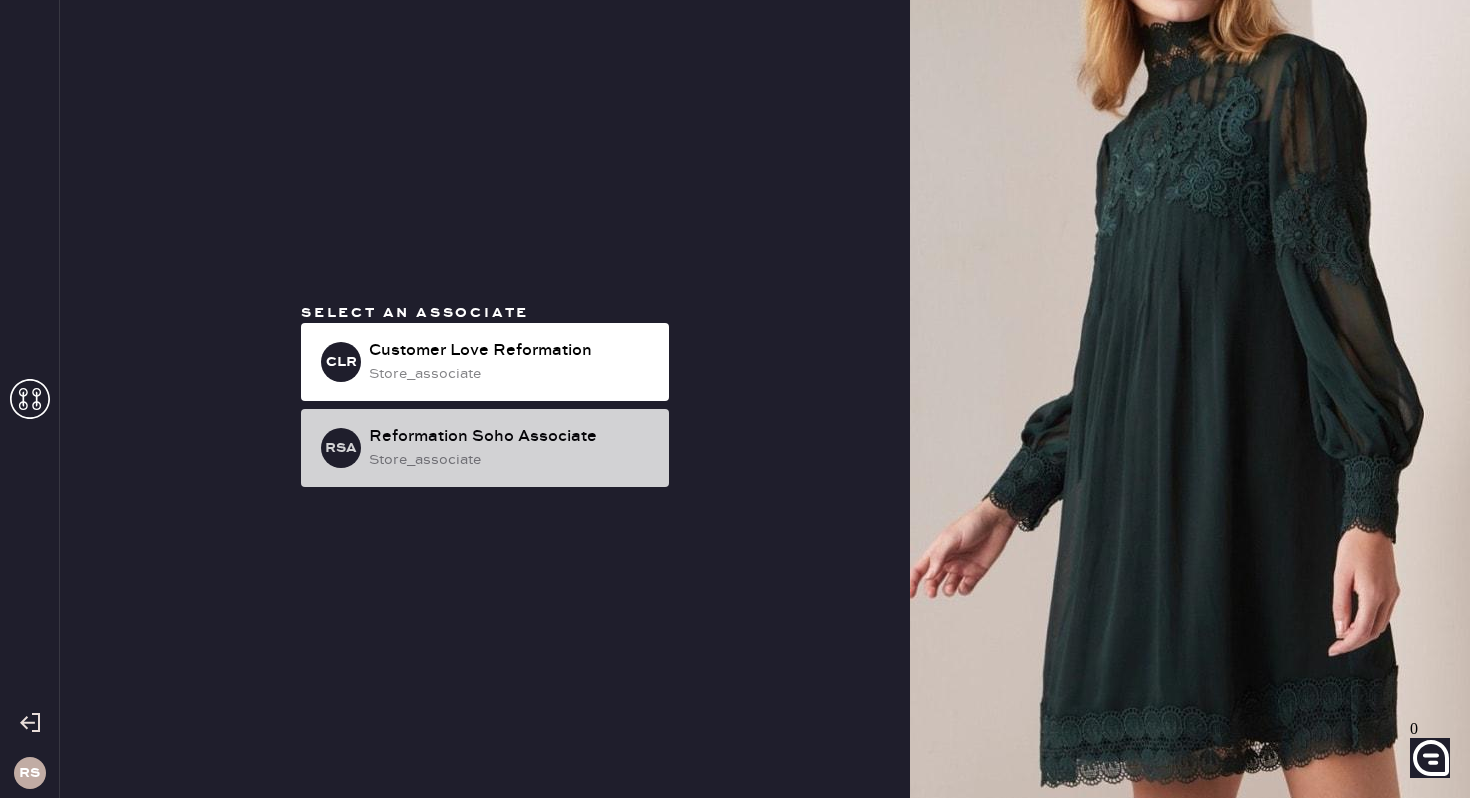 click on "RSA Reformation Soho Associate store_associate" at bounding box center [485, 448] 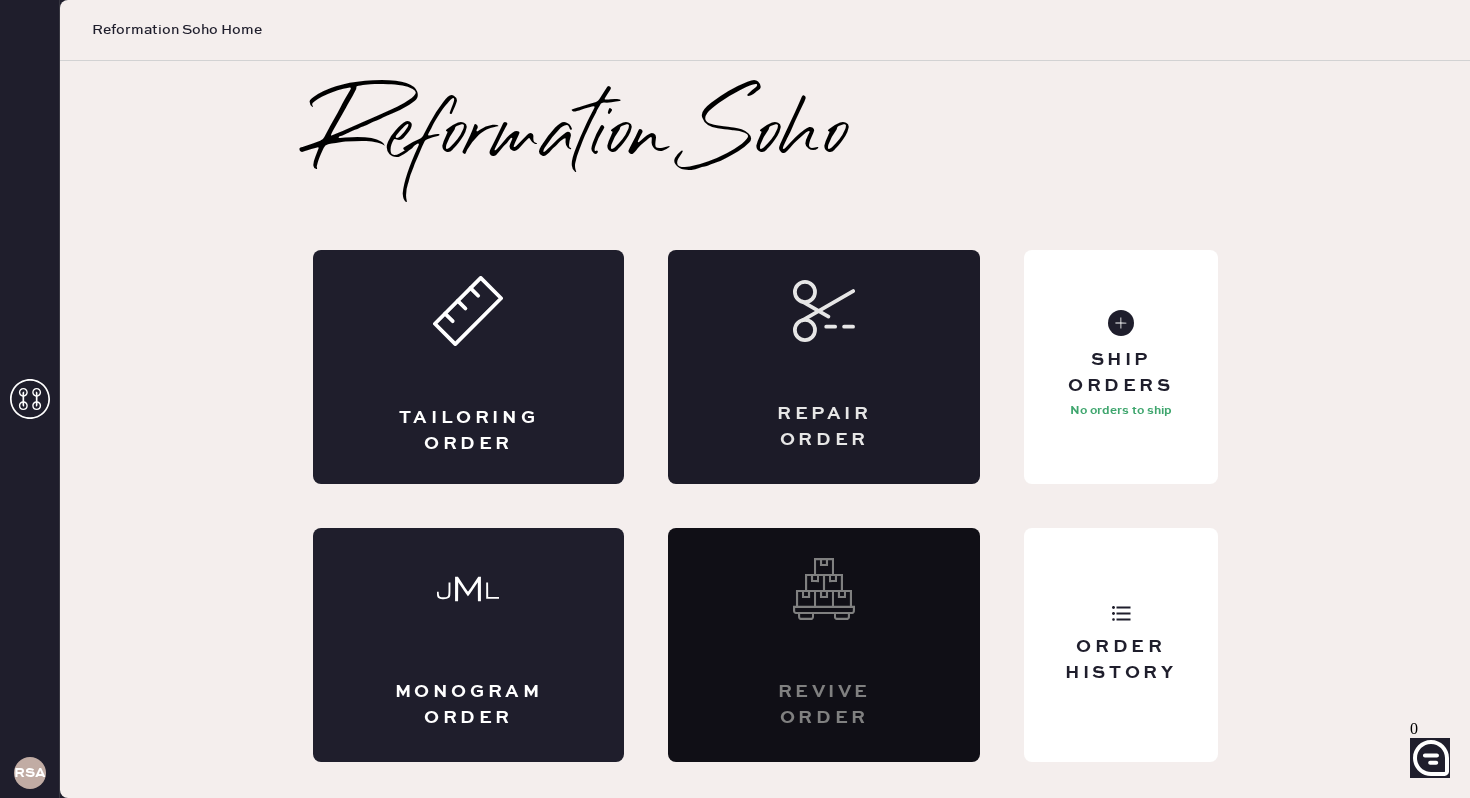 click on "Repair Order" at bounding box center (824, 367) 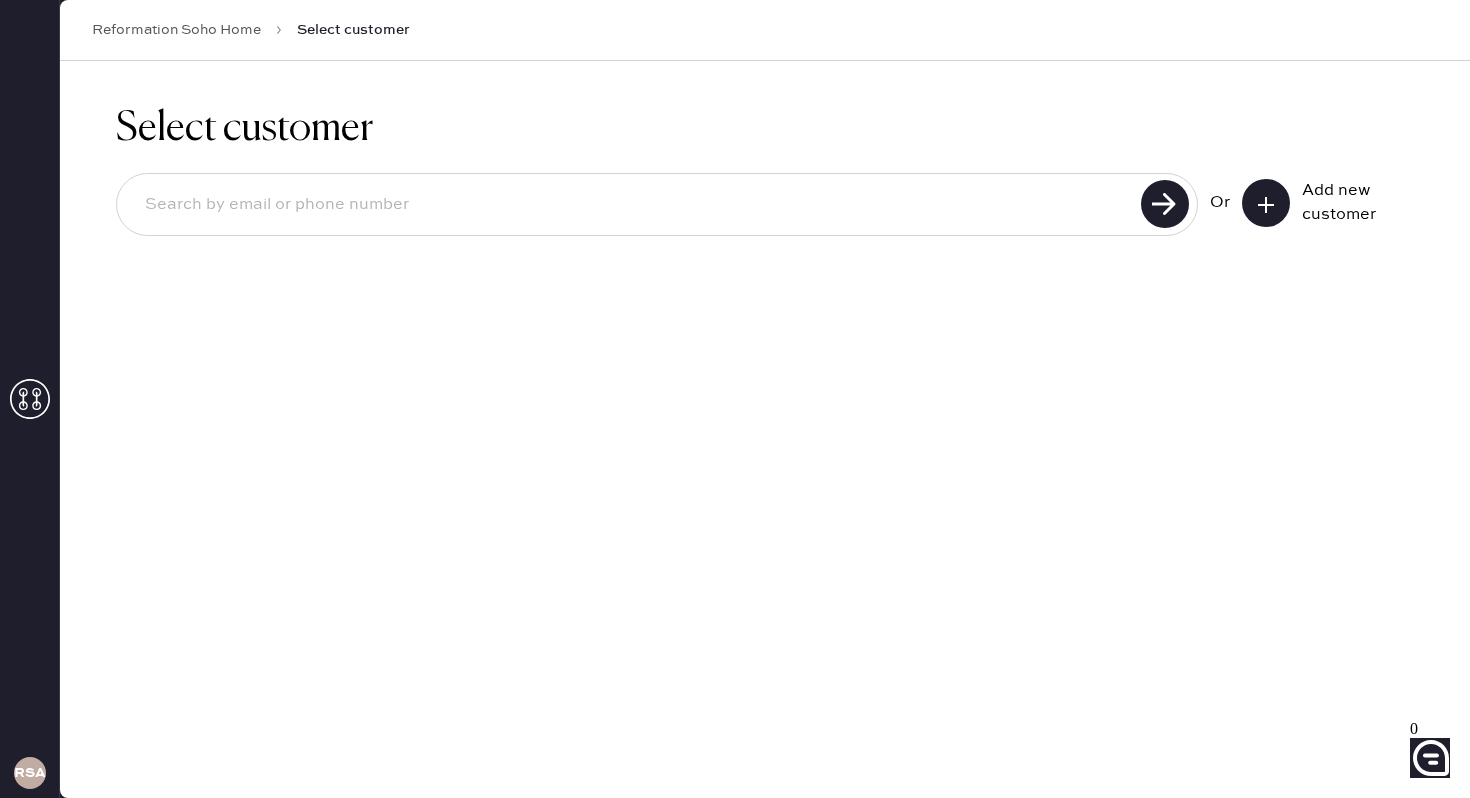 click at bounding box center [1266, 205] 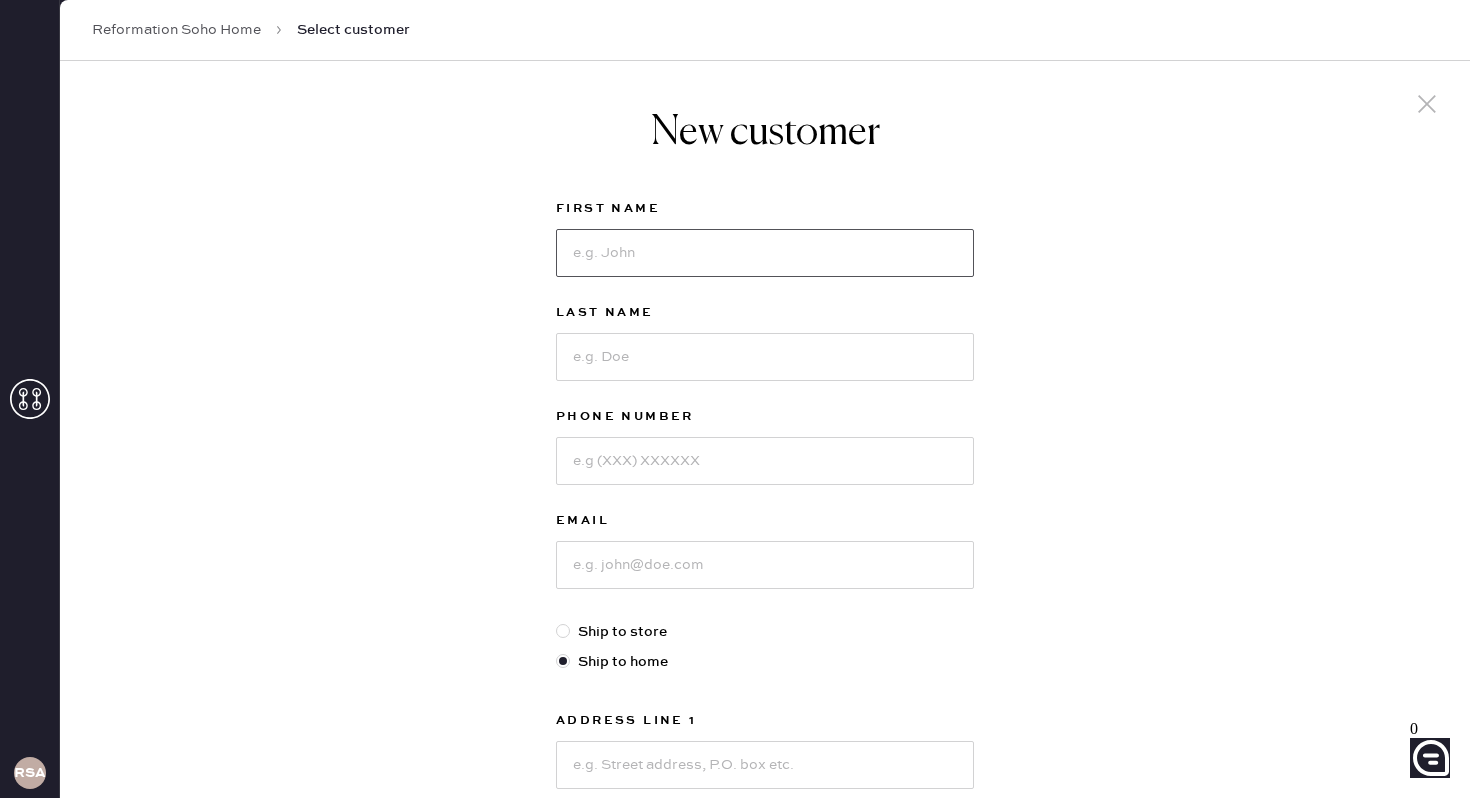 click at bounding box center [765, 253] 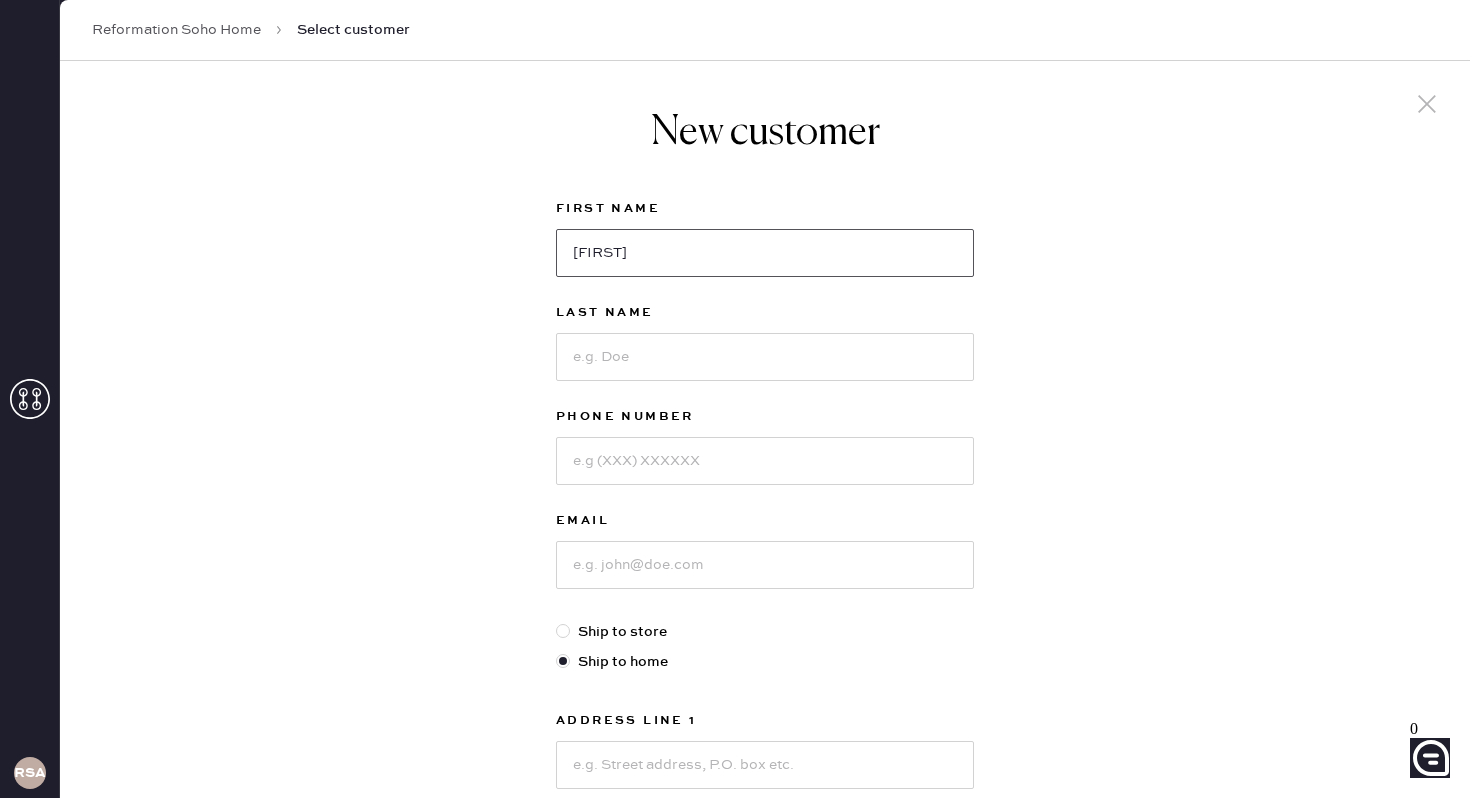 type on "[FIRST]" 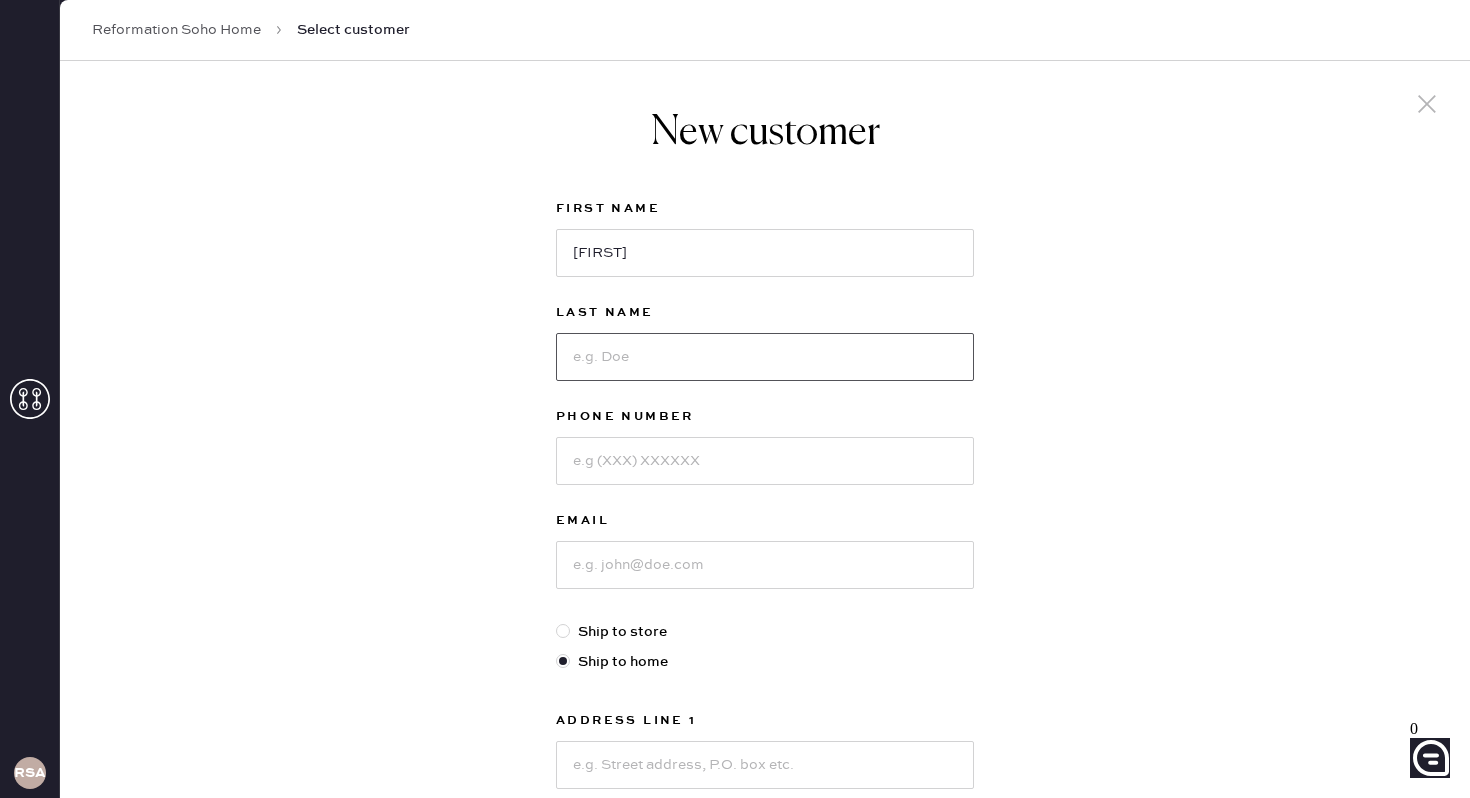 click at bounding box center [765, 357] 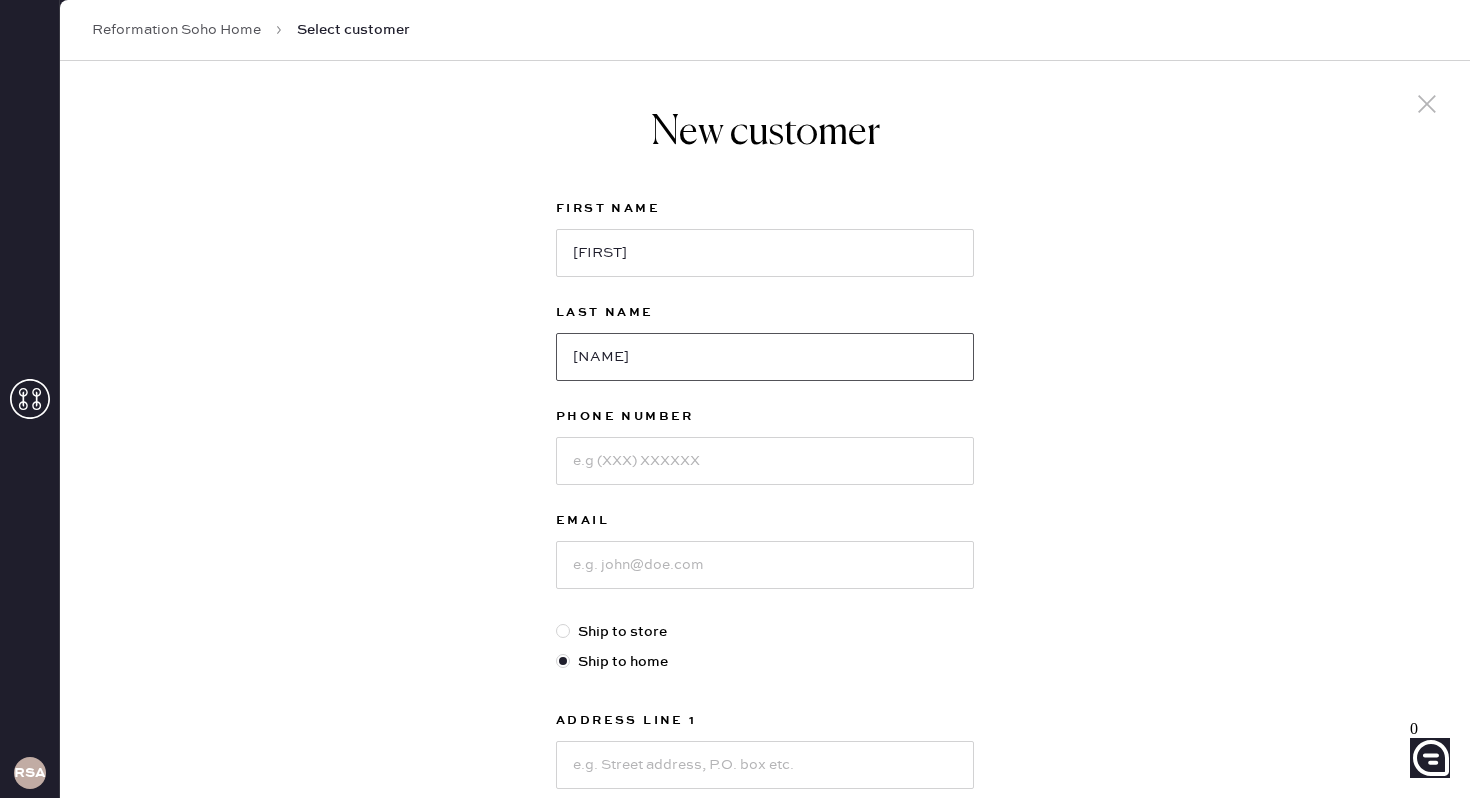type on "[NAME]" 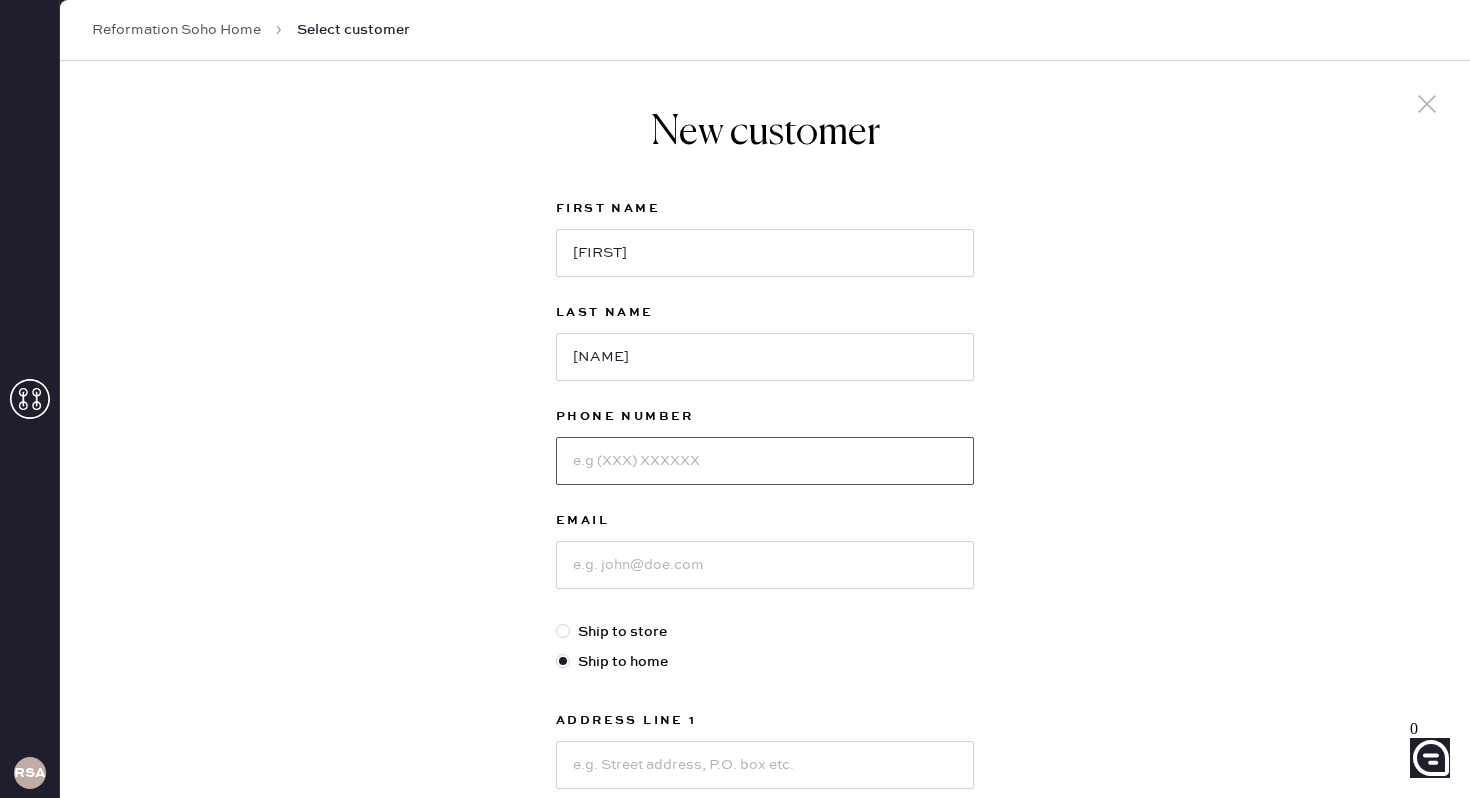 click at bounding box center [765, 461] 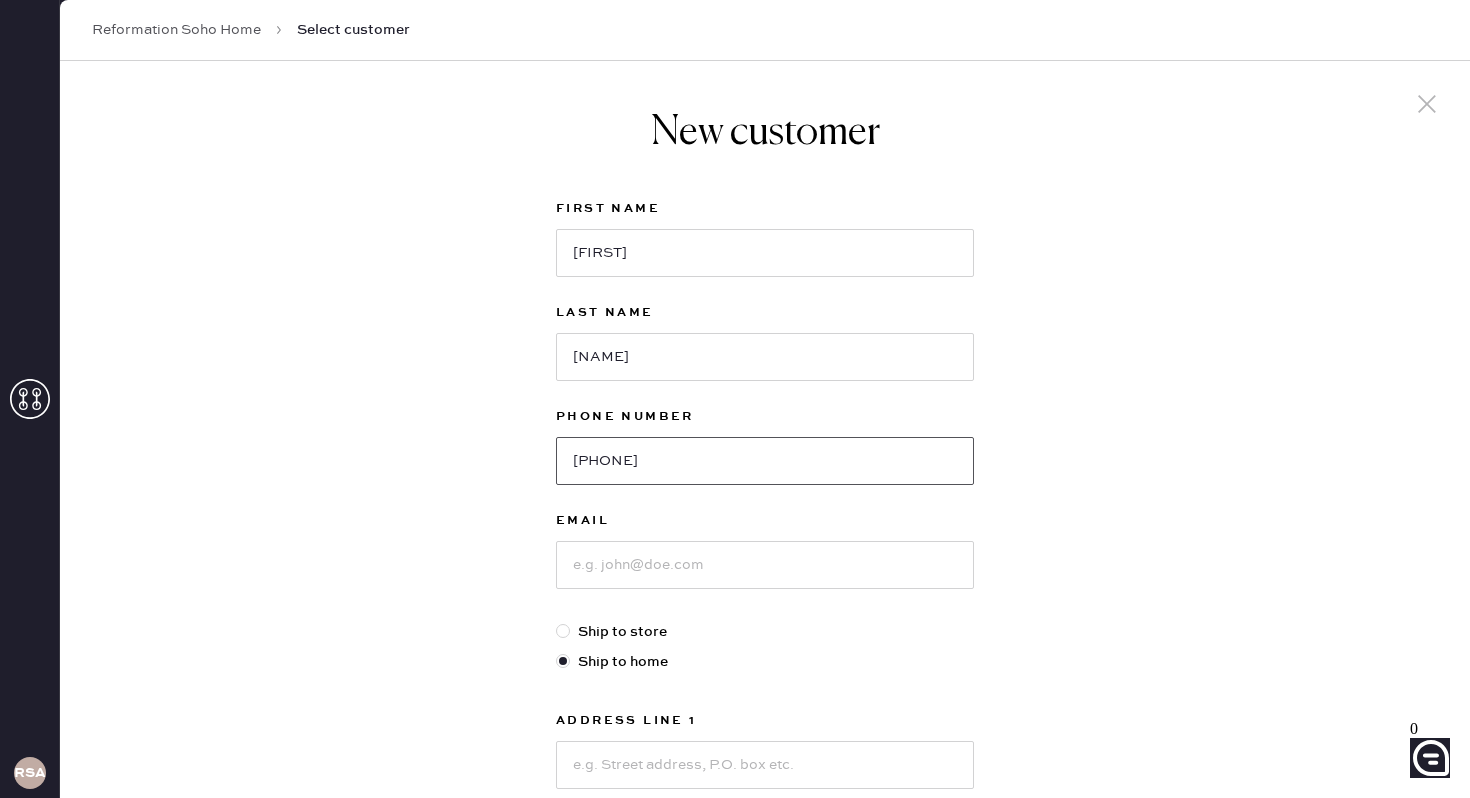 type on "[PHONE]" 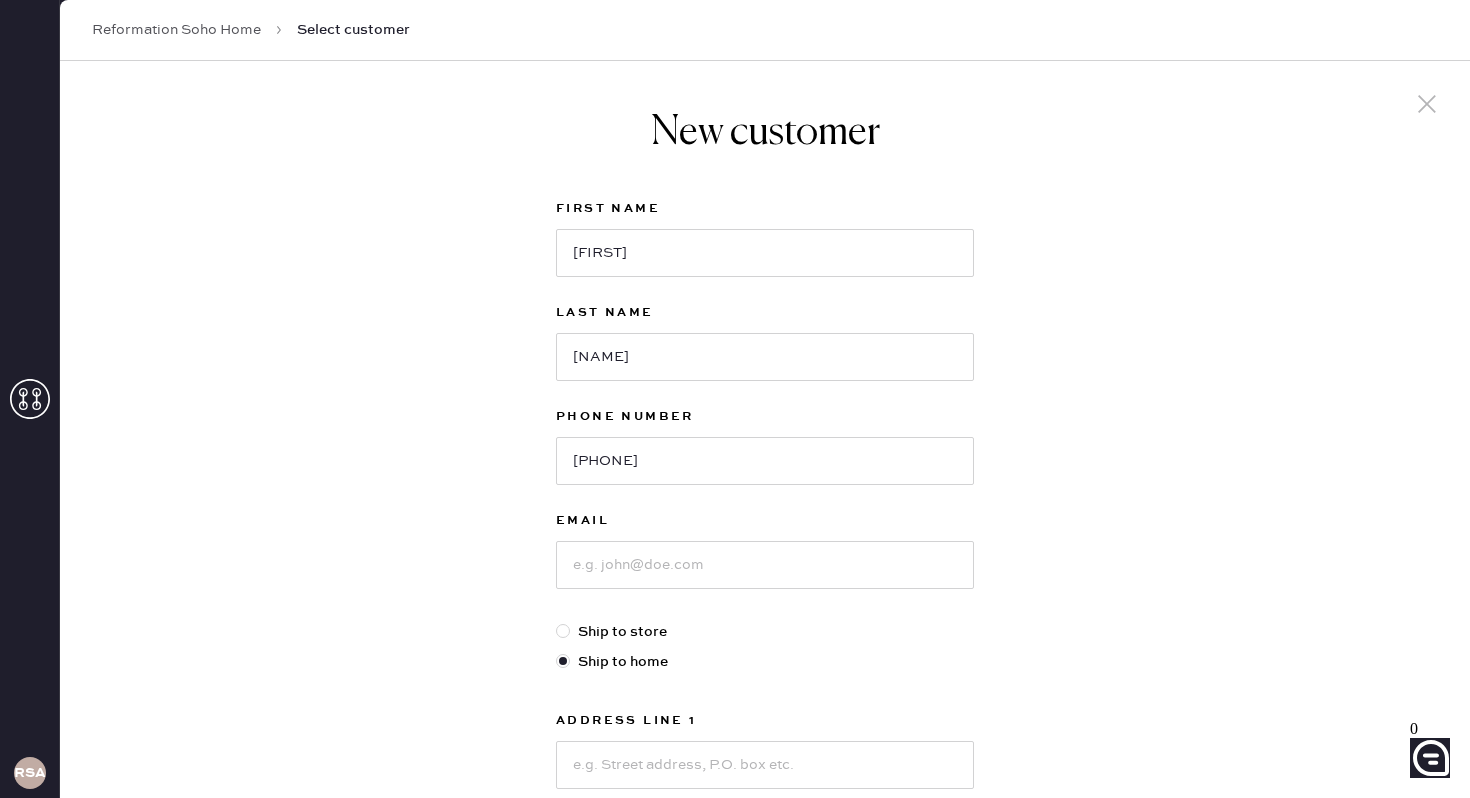 click on "Email" at bounding box center (765, 565) 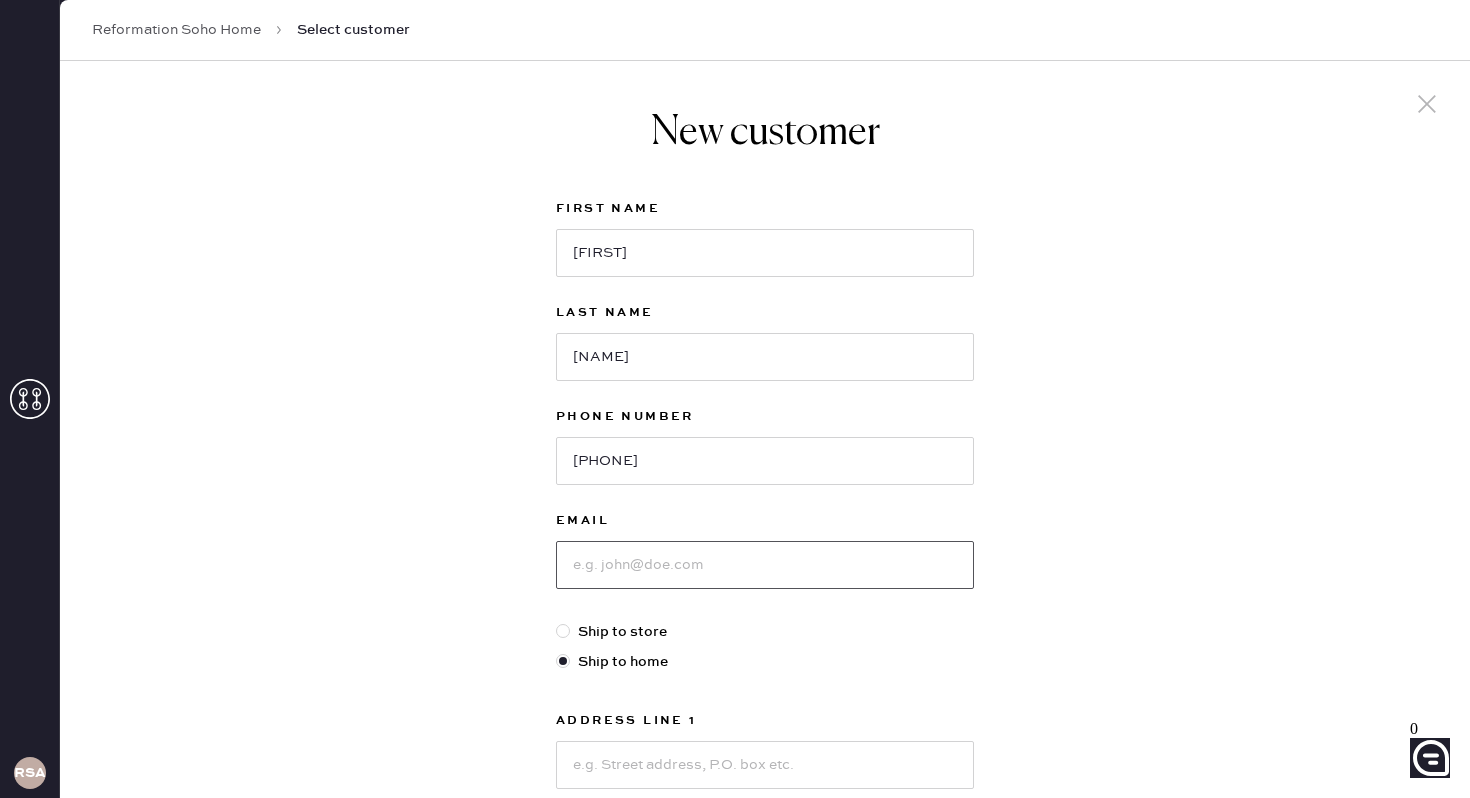 click at bounding box center (765, 565) 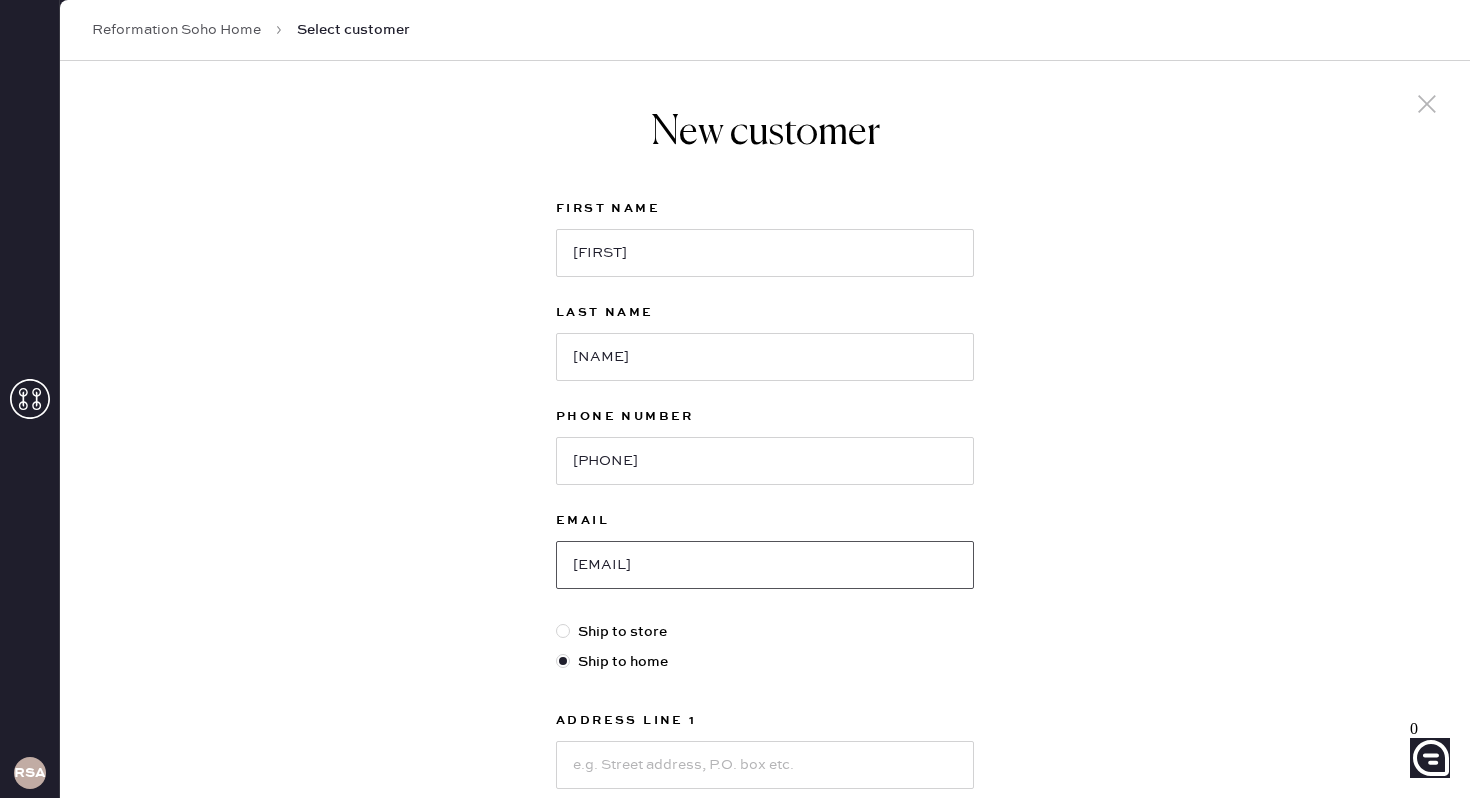 type on "[EMAIL]" 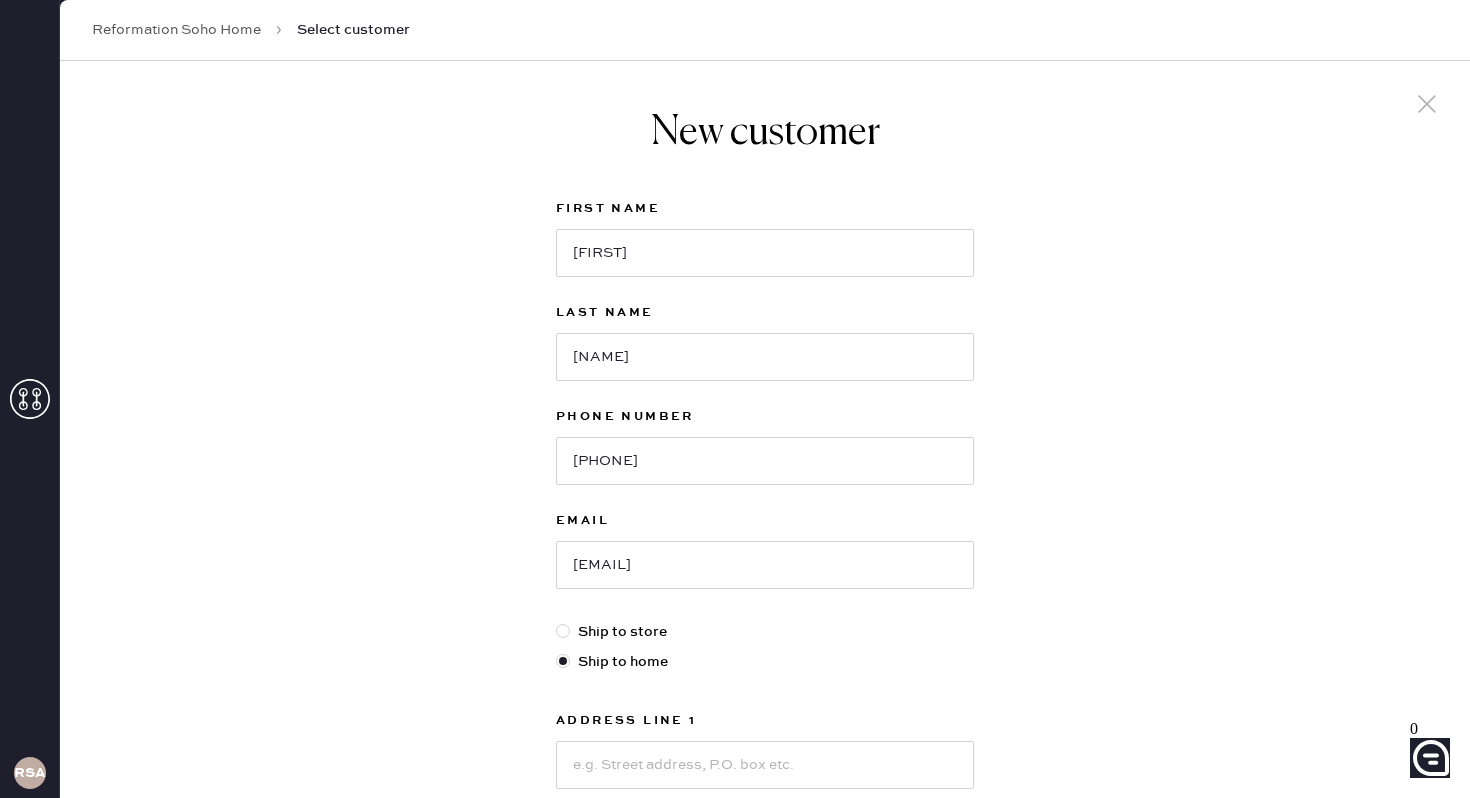 click on "New customer First Name [FIRST] Last Name [LAST] Phone Number [PHONE] Email [EMAIL] Ship to store Ship to home Address Line 1 [ADDRESS] Address Line 2 [APT] City State Select AK AL AR AZ CA CO CT DC DE FL GA HI IA ID IL IN KS KY LA MA MD ME MI MN MO MS MT NC ND NE NH NJ NM NV NY OH OK OR PA RI SC SD TN TX UT VA VT WA WI WV WY ZIP Code Next" at bounding box center [765, 681] 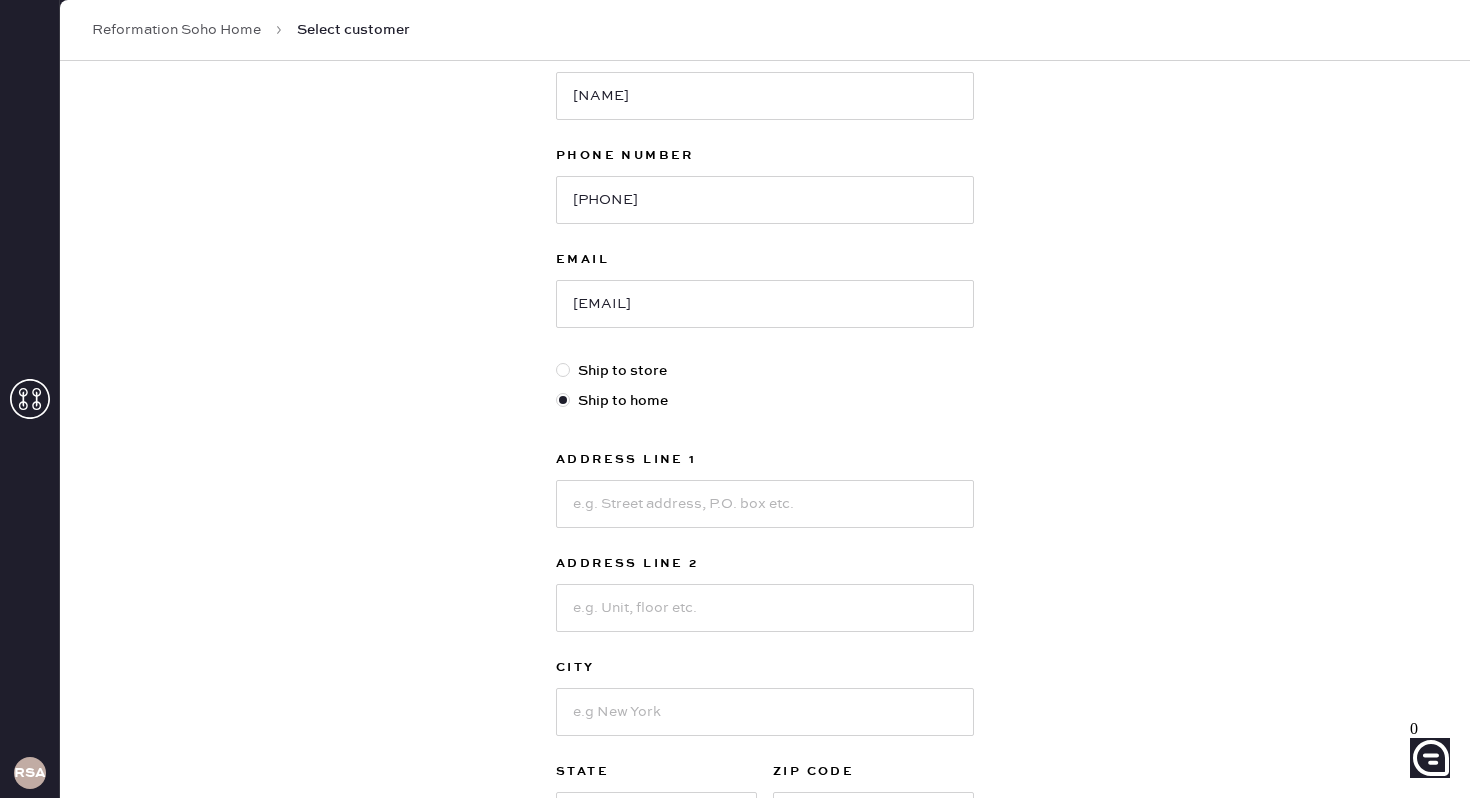 scroll, scrollTop: 267, scrollLeft: 0, axis: vertical 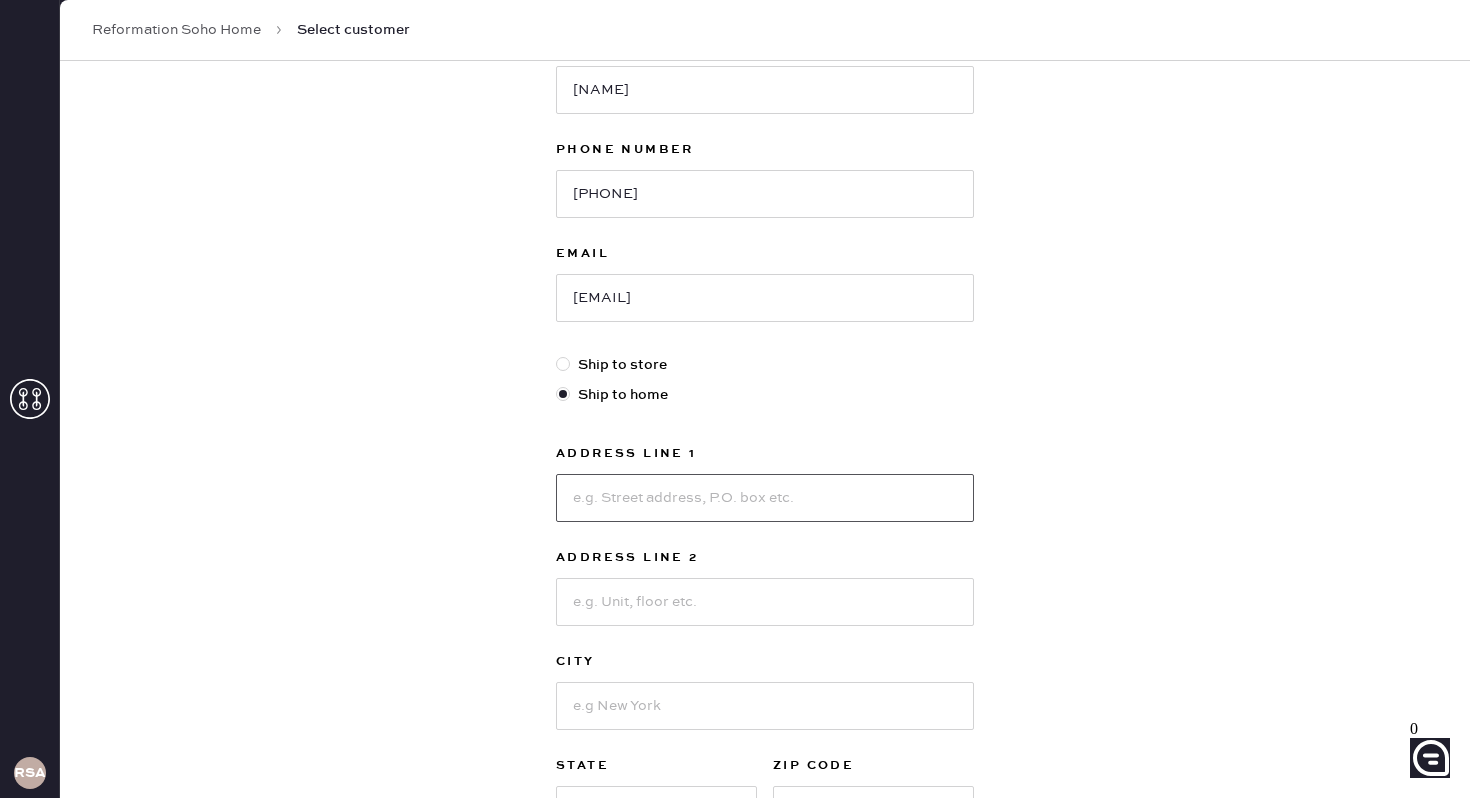 click at bounding box center (765, 498) 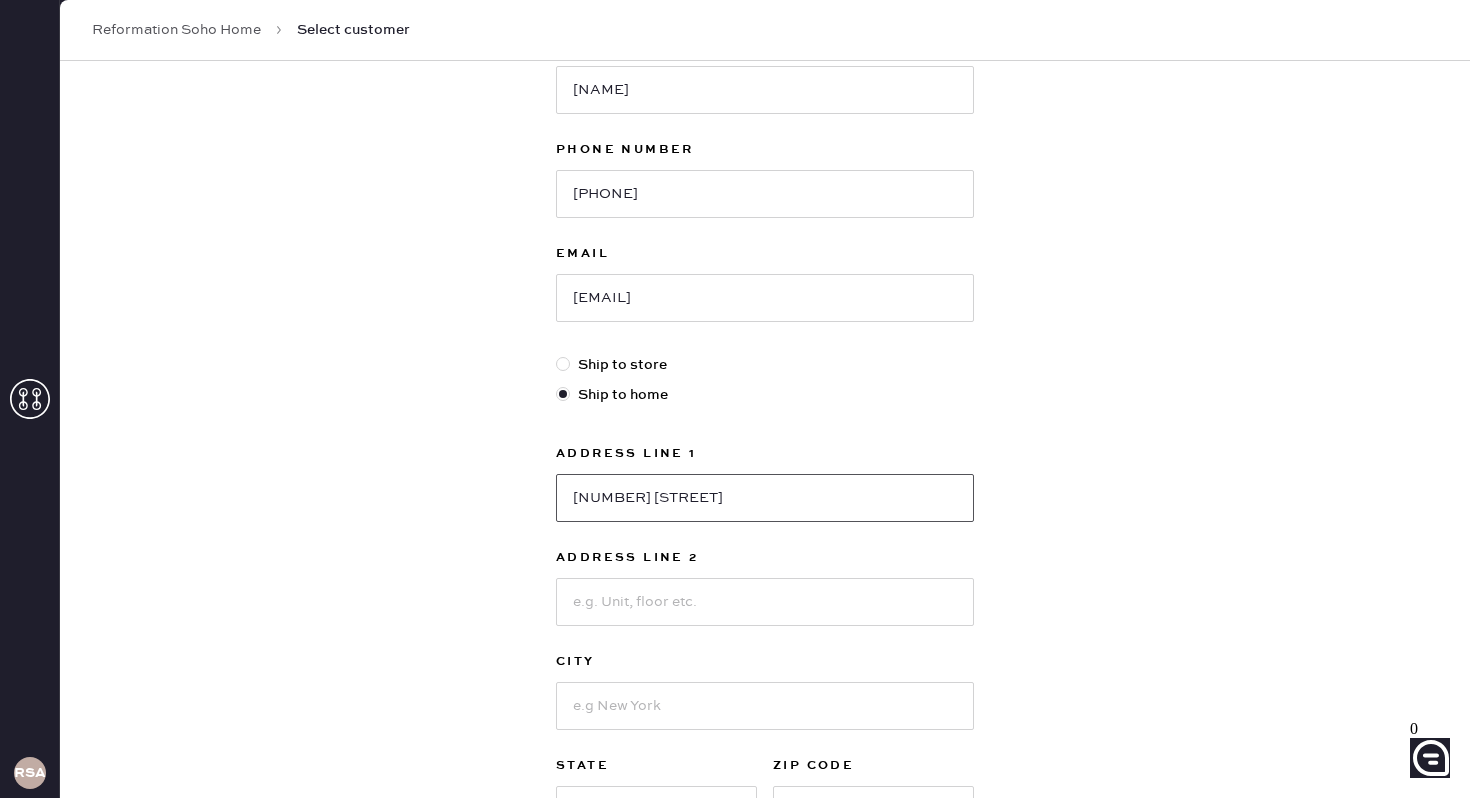 type on "[NUMBER] [STREET]" 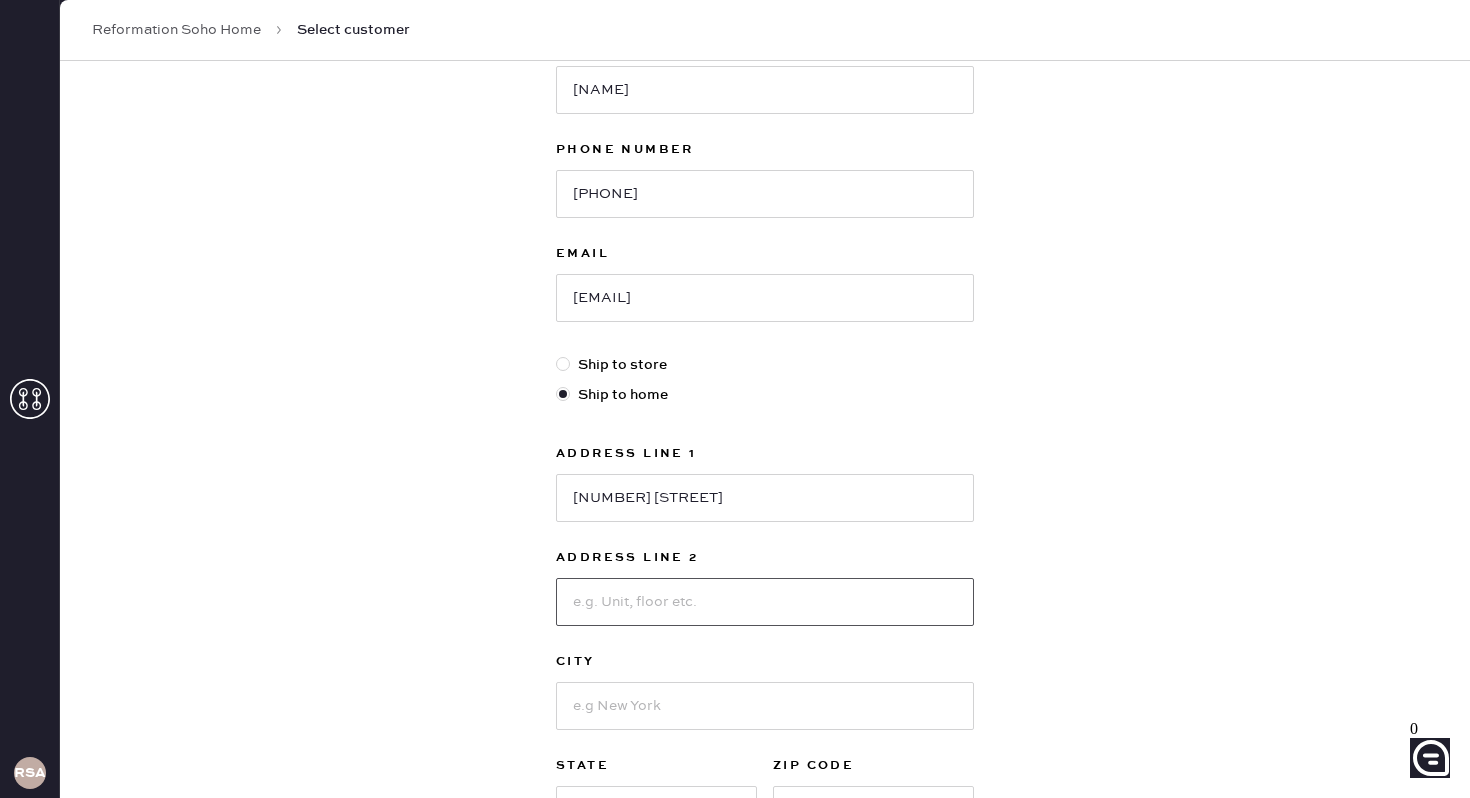 click at bounding box center (765, 602) 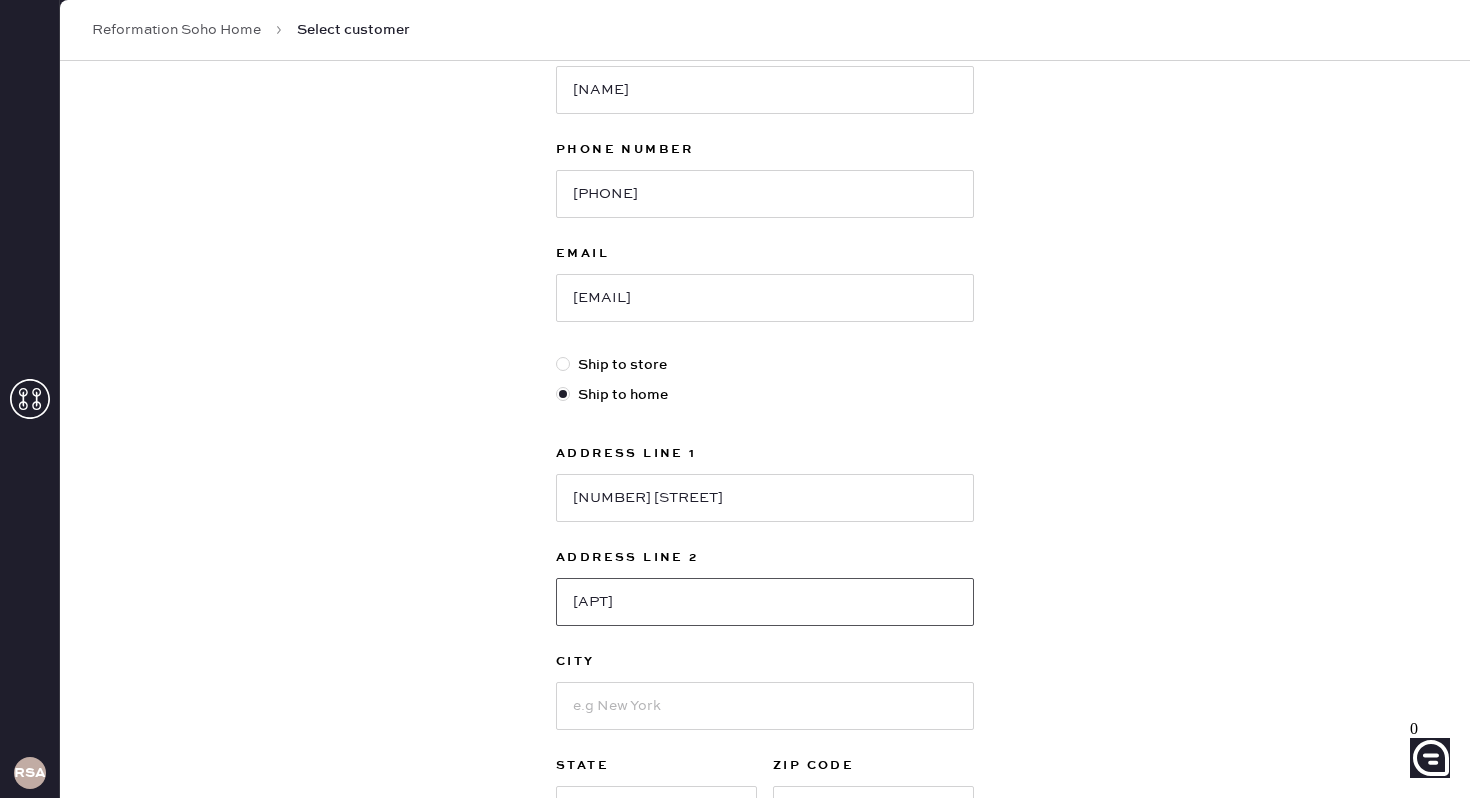 type on "[APT]" 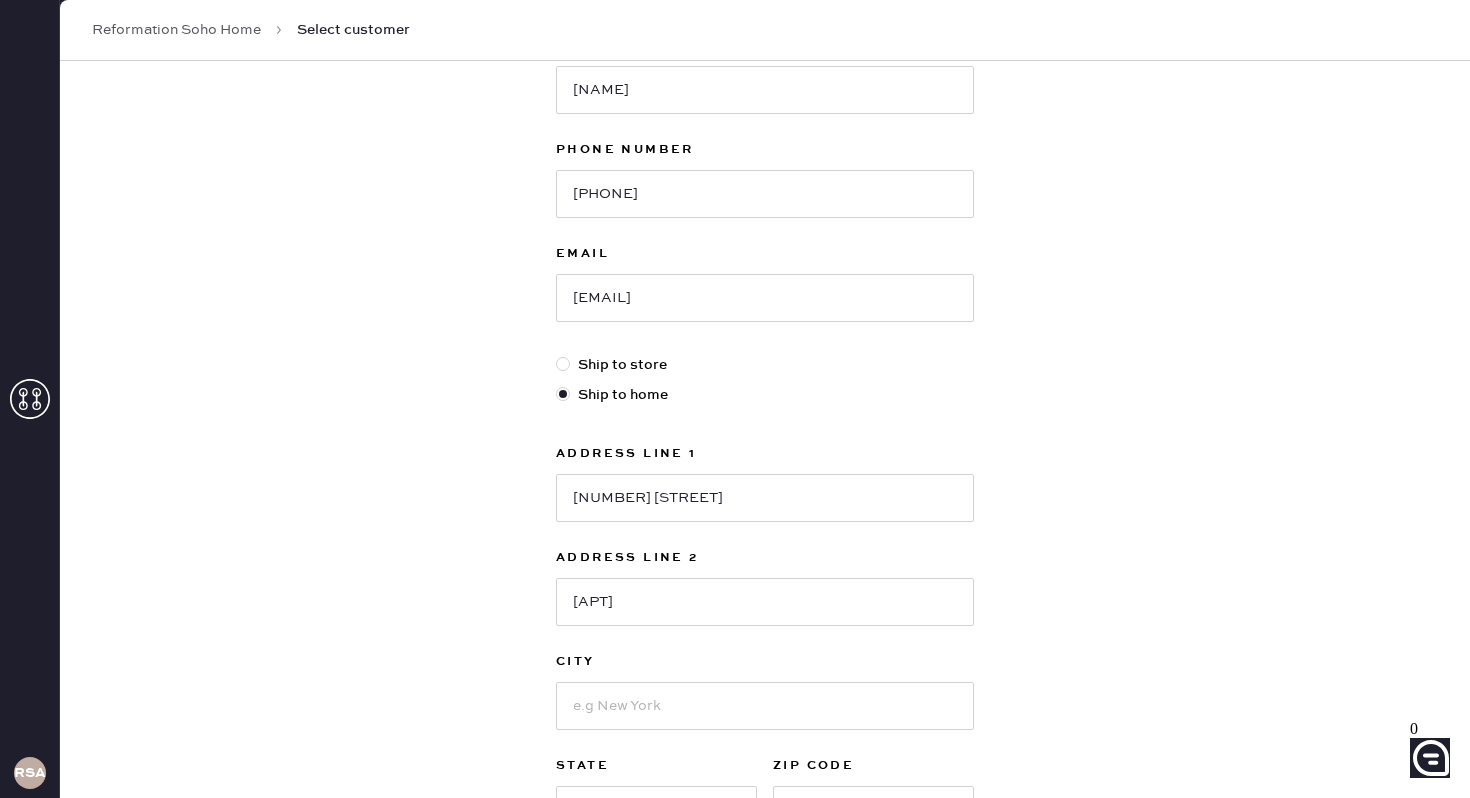click on "New customer First Name [FIRST] Last Name [LAST] Phone Number [PHONE] Email [EMAIL] Ship to store Ship to home Address Line 1 [NUMBER] [STREET] Address Line 2 [APT] City [CITY] State Select AK AL AR AZ CA CO CT DC DE FL GA HI IA ID IL IN KS KY LA MA MD ME MI MN MO MS MT NC ND NE NH NJ NM NV NY OH OK OR PA RI SC SD TN TX UT VA VT WA WI WV WY ZIP Code Next" at bounding box center [765, 414] 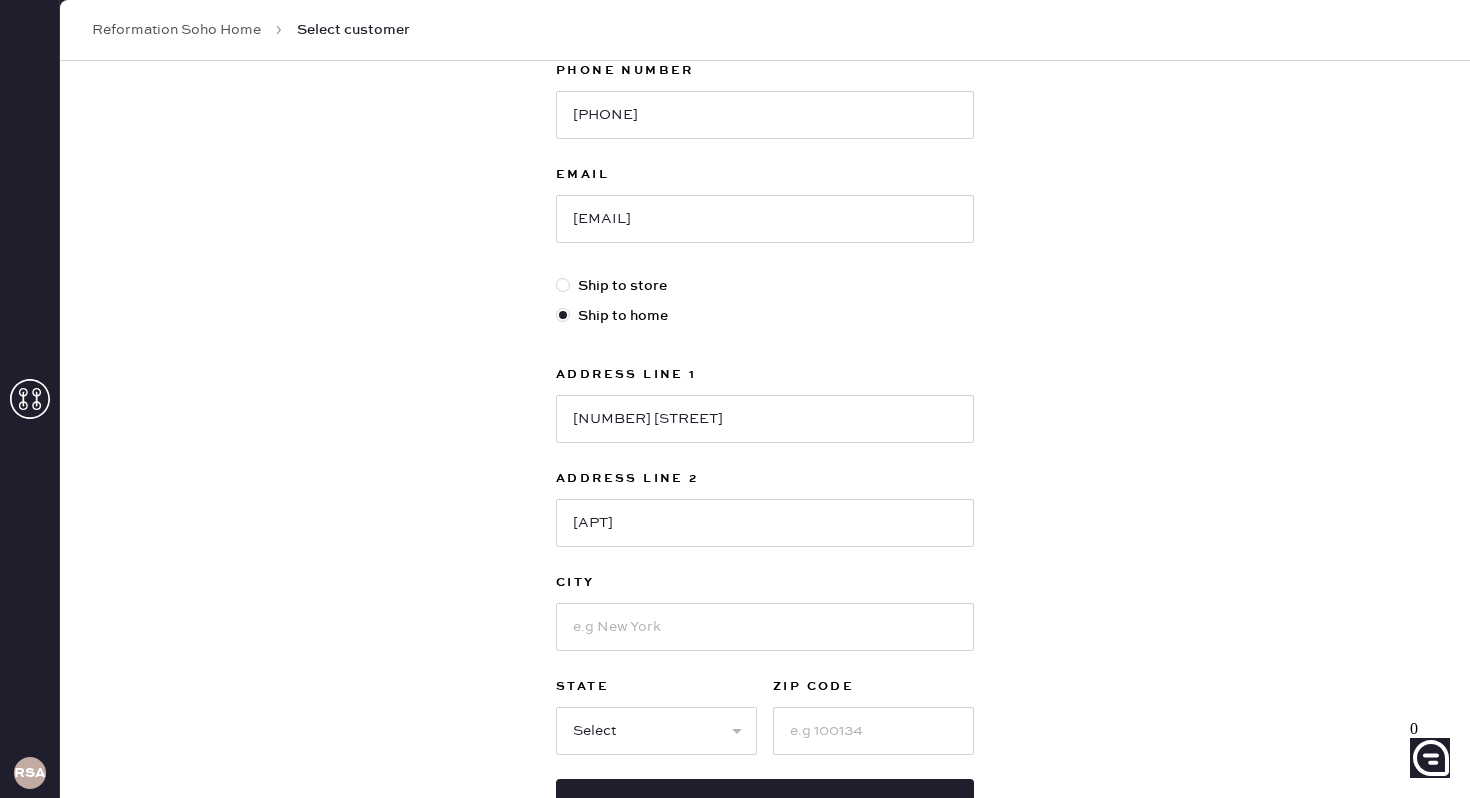 scroll, scrollTop: 421, scrollLeft: 0, axis: vertical 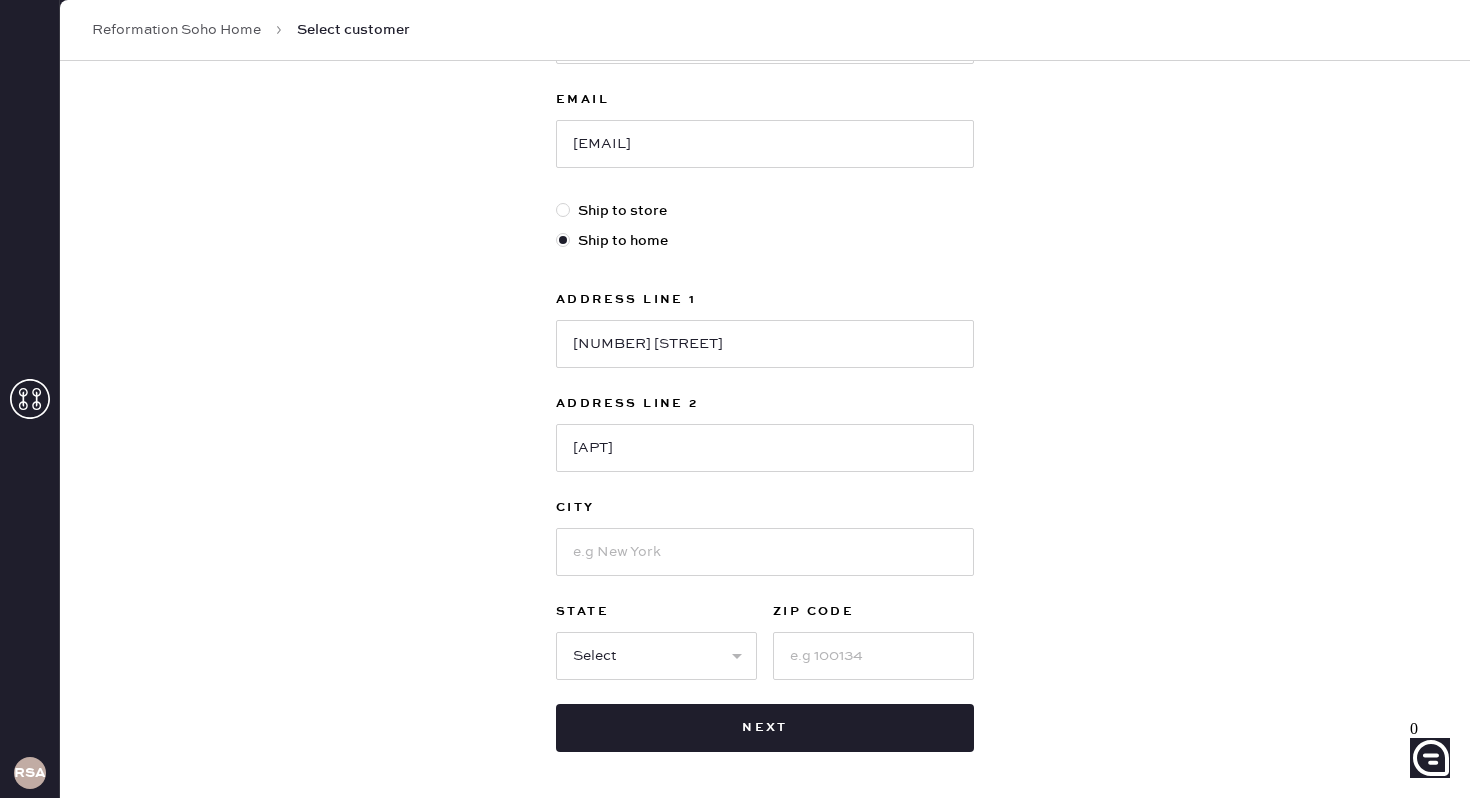 click on "City" at bounding box center [765, 300] 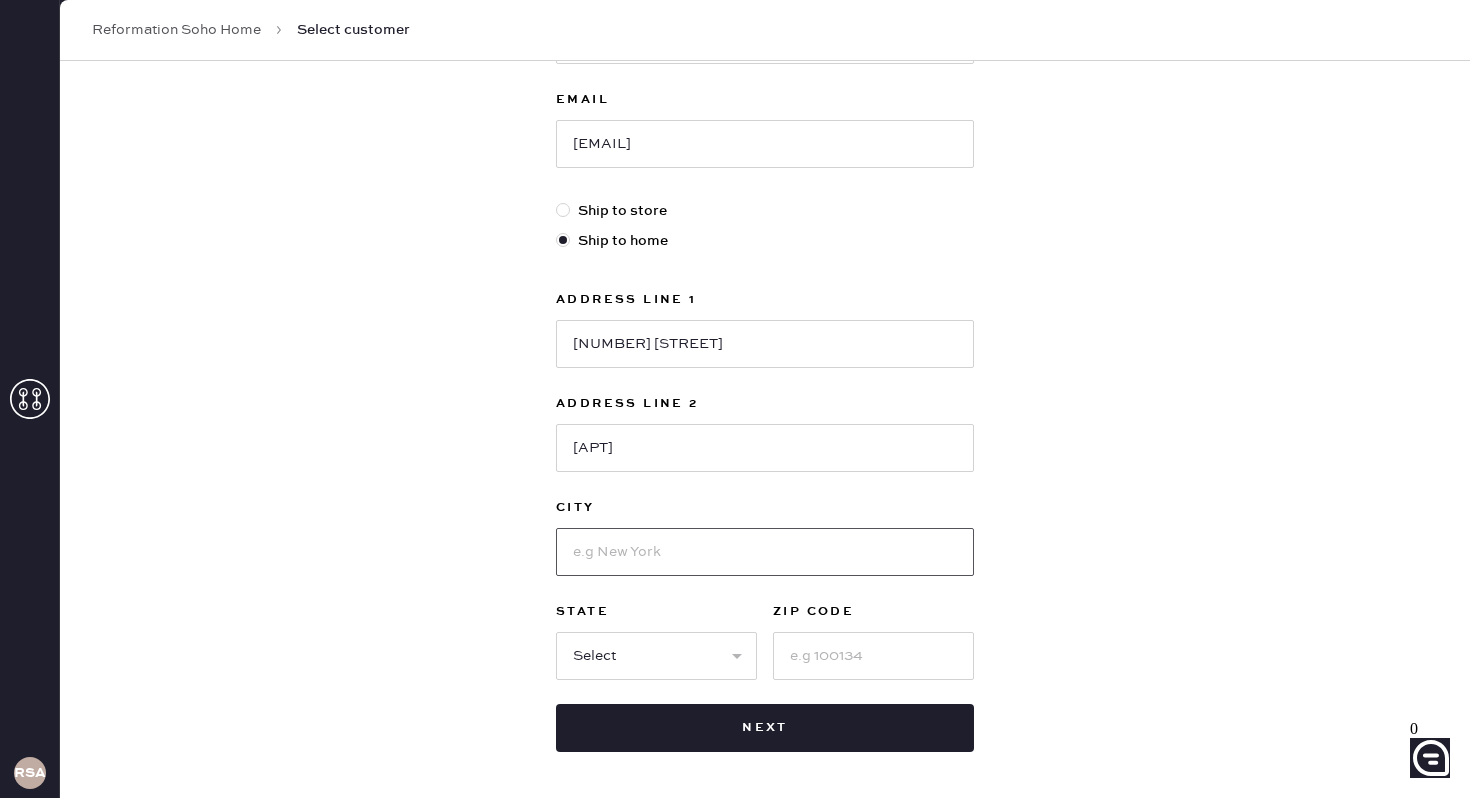 click at bounding box center (765, 552) 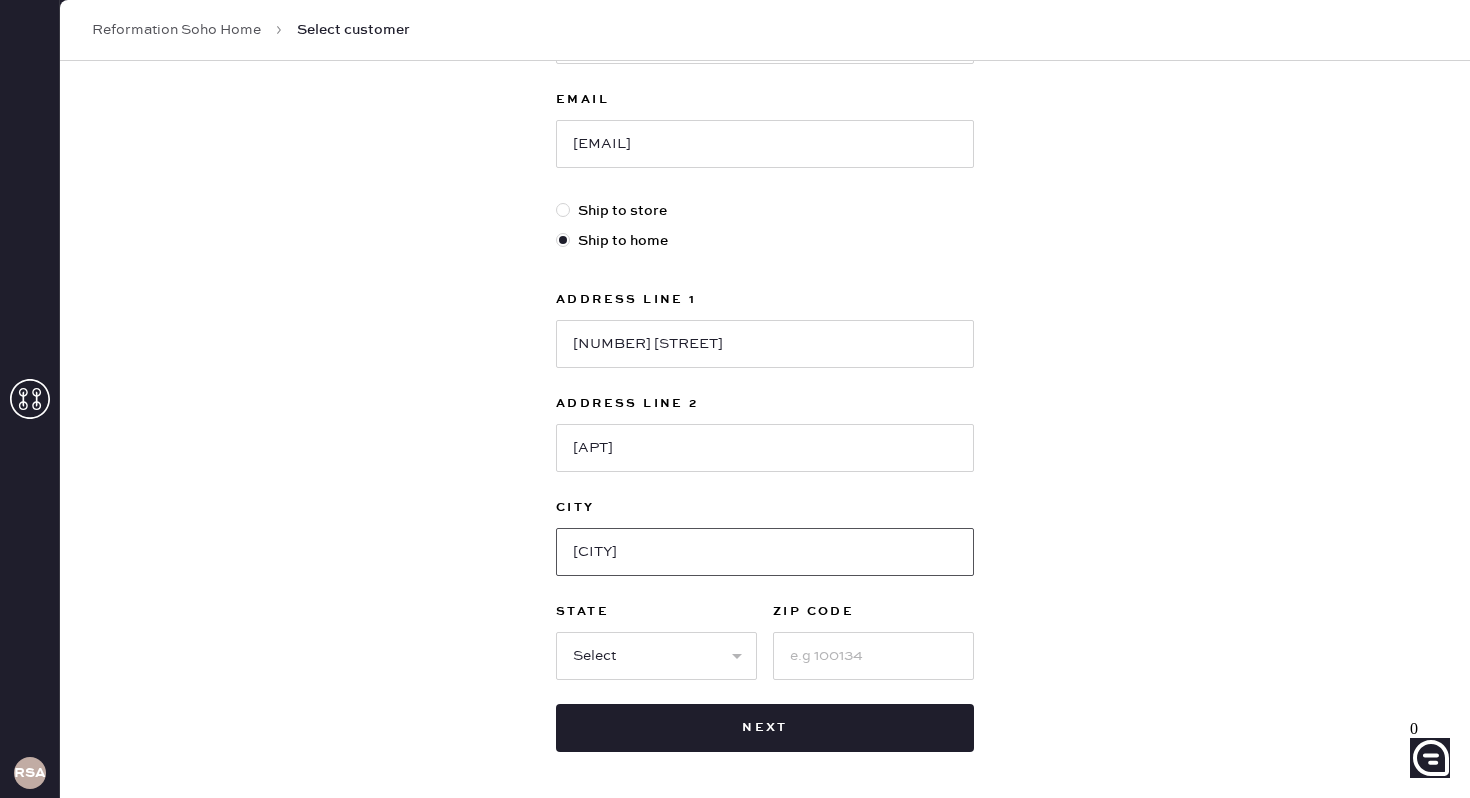 type on "[CITY]" 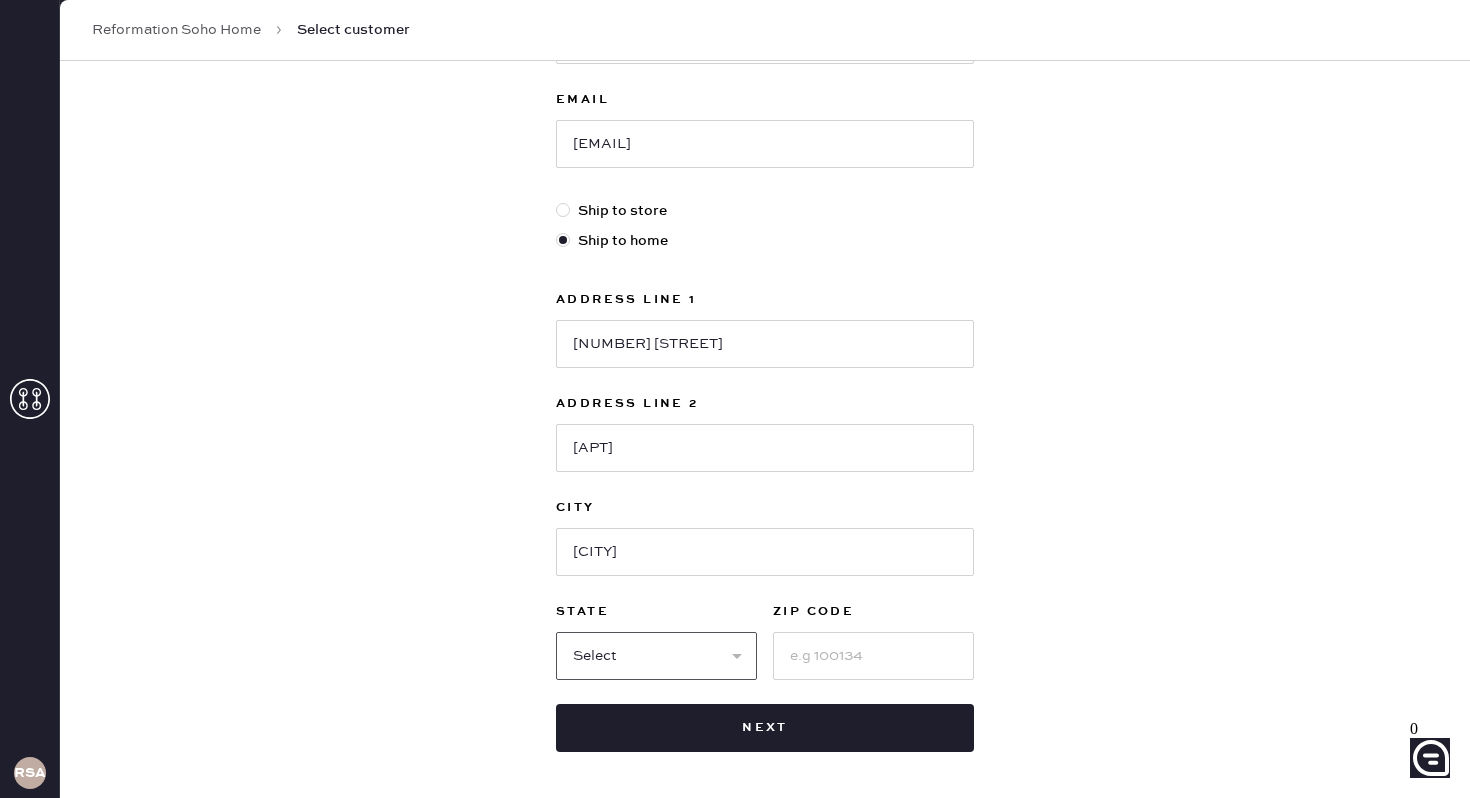 click on "Select AK AL AR AZ CA CO CT DC DE FL GA HI IA ID IL IN KS KY LA MA MD ME MI MN MO MS MT NC ND NE NH NJ NM NV NY OH OK OR PA RI SC SD TN TX UT VA VT WA WI WV WY" at bounding box center [656, 656] 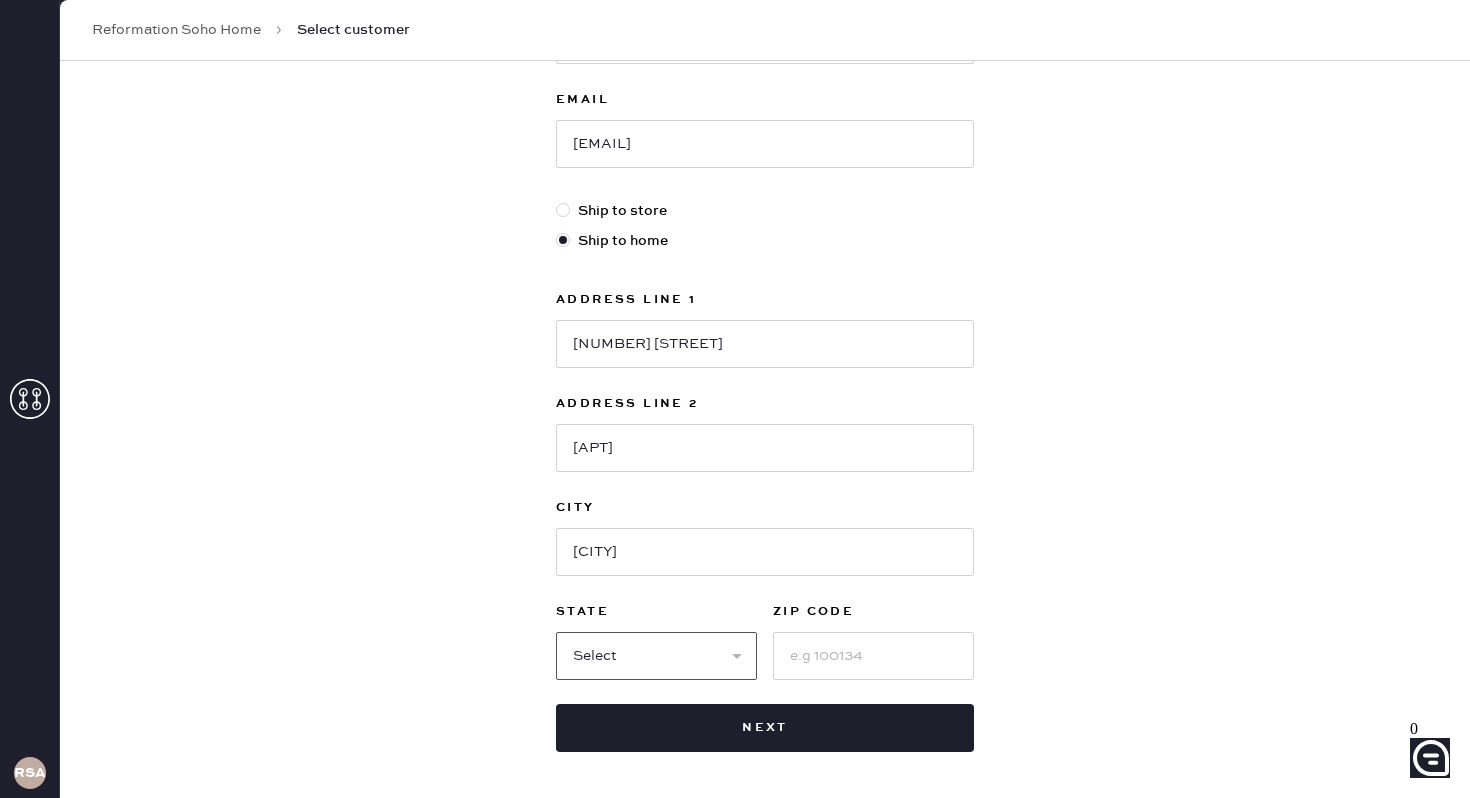 select on "TX" 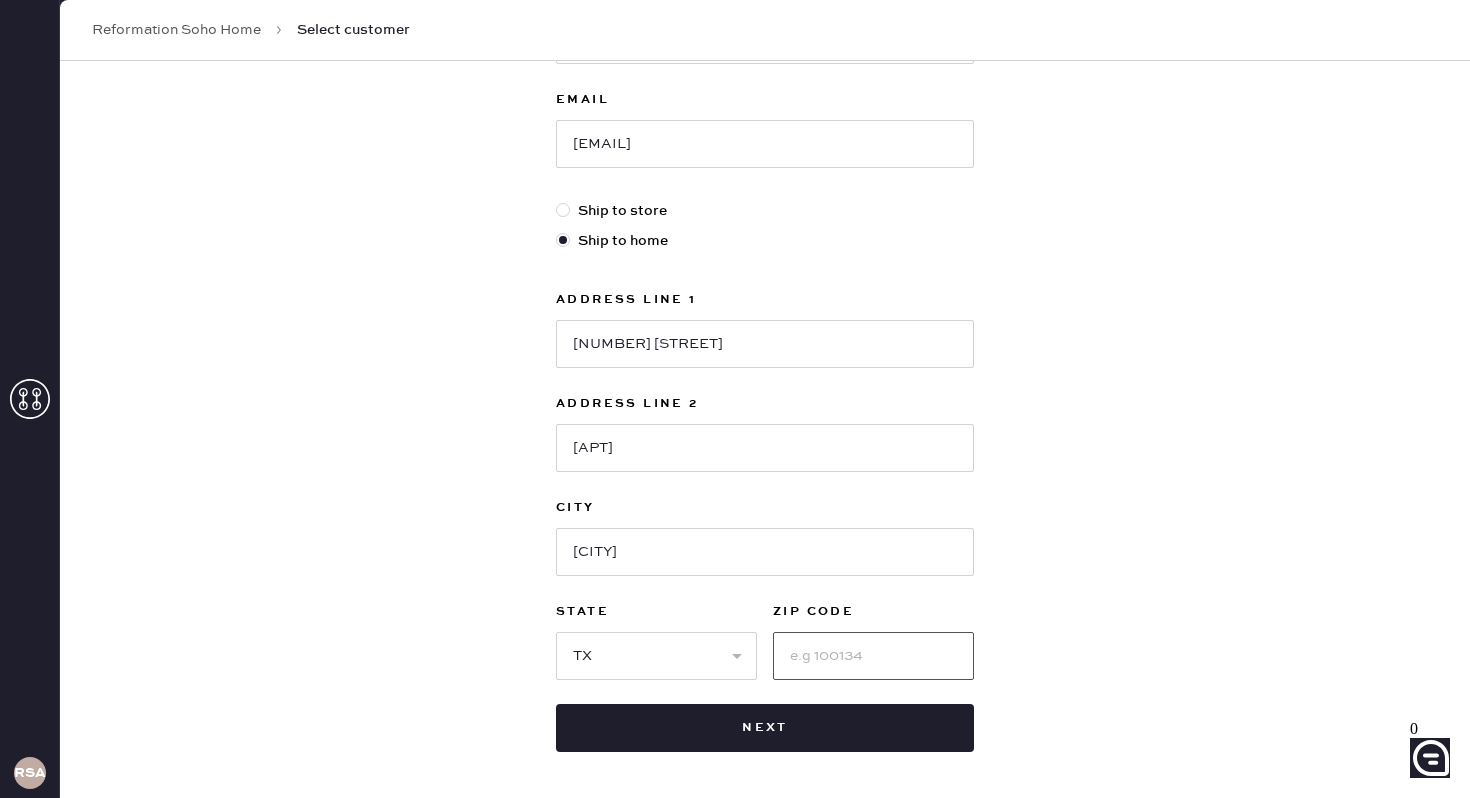 click at bounding box center [873, 656] 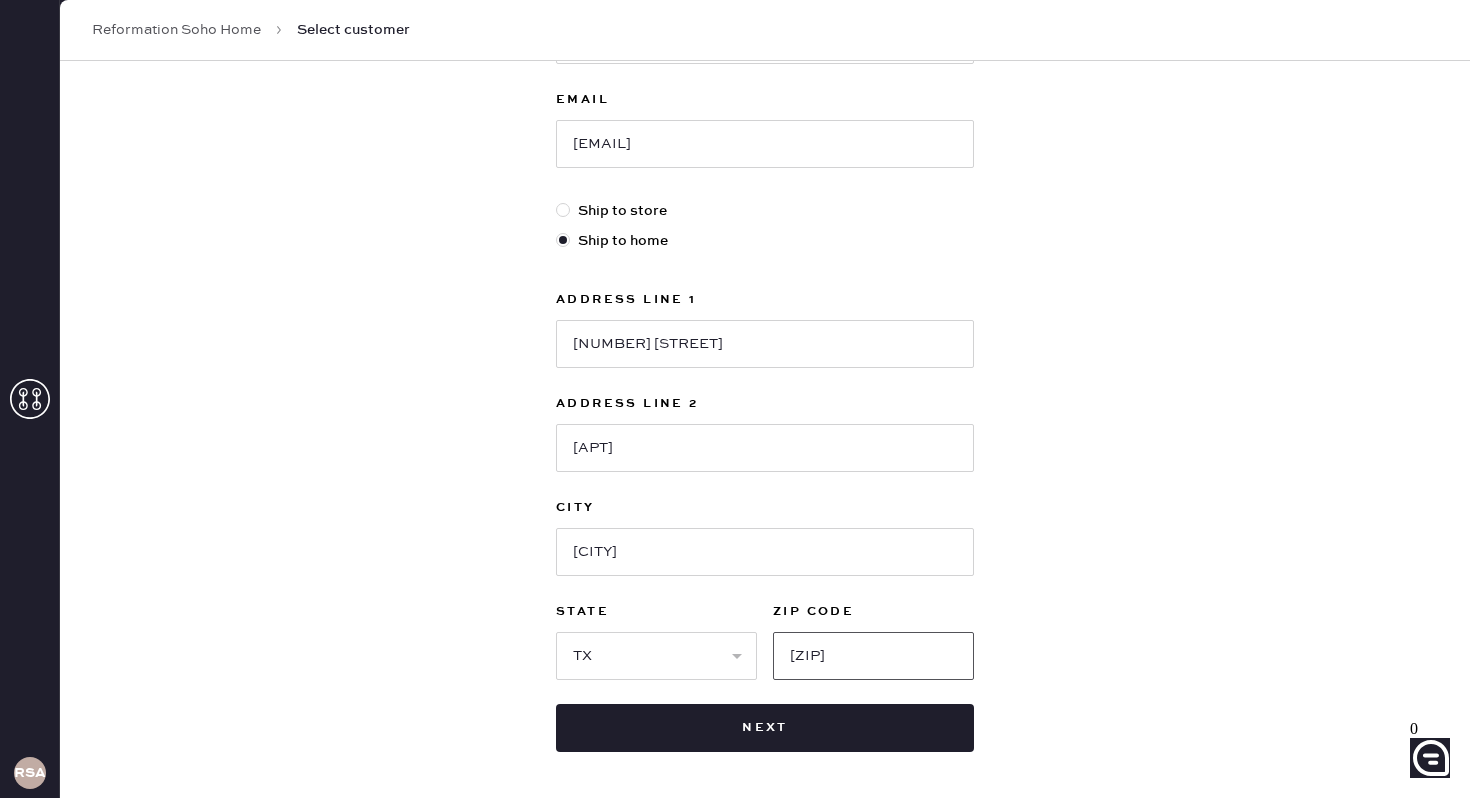 type on "[ZIP]" 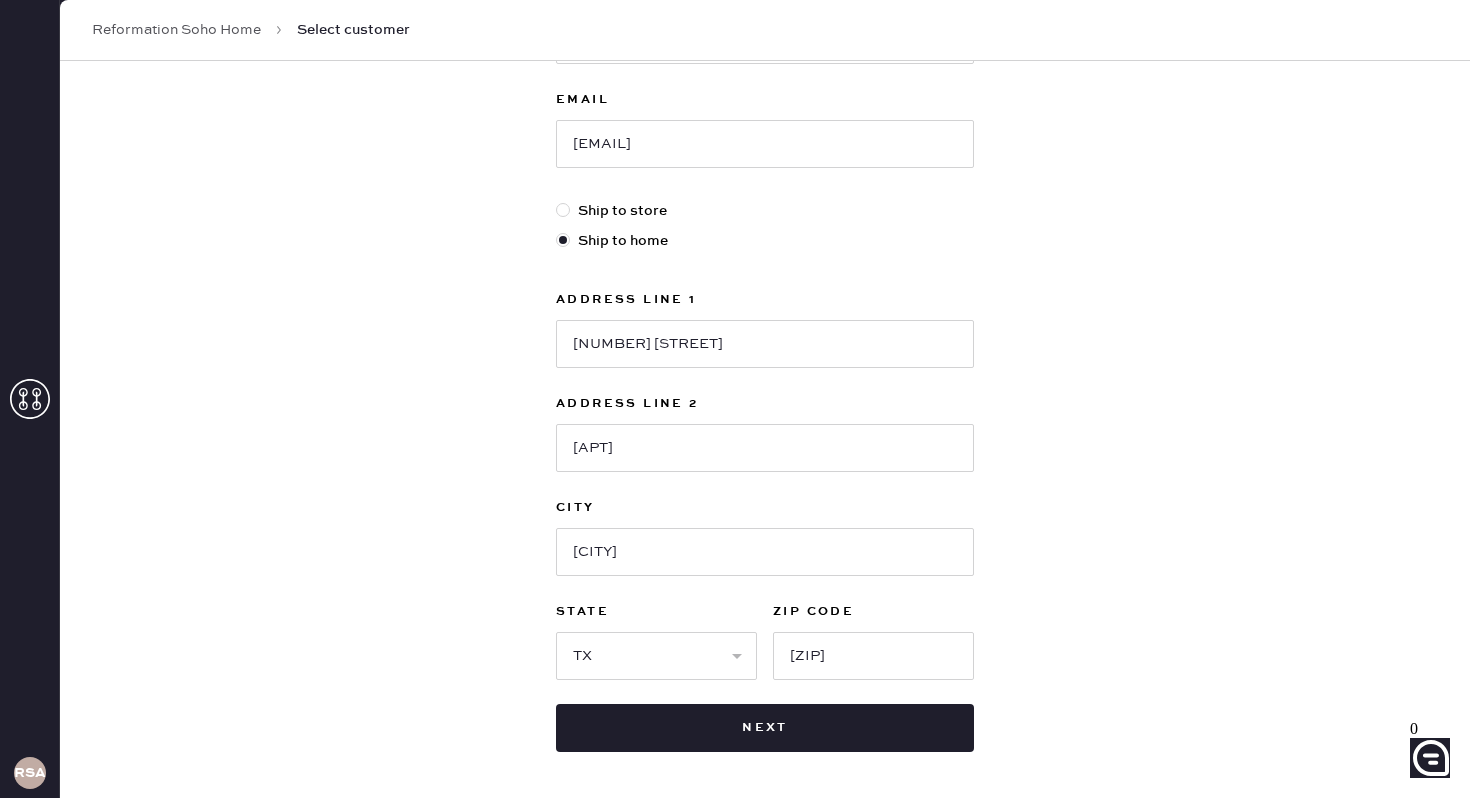 click on "New customer First Name [FIRST] Last Name [LAST] Phone Number [PHONE] Email [EMAIL] Ship to store Ship to home Address Line 1 [NUMBER] [STREET] Address Line 2 [APT] City [CITY] State Select AK AL AR AZ CA CO CT DC DE FL GA HI IA ID IL IN KS KY LA MA MD ME MI MN MO MS MT NC ND NE NH NJ NM NV NY OH OK OR PA RI SC SD TN TX UT VA VT WA WI WV WY ZIP Code [ZIP] Next" at bounding box center (765, 260) 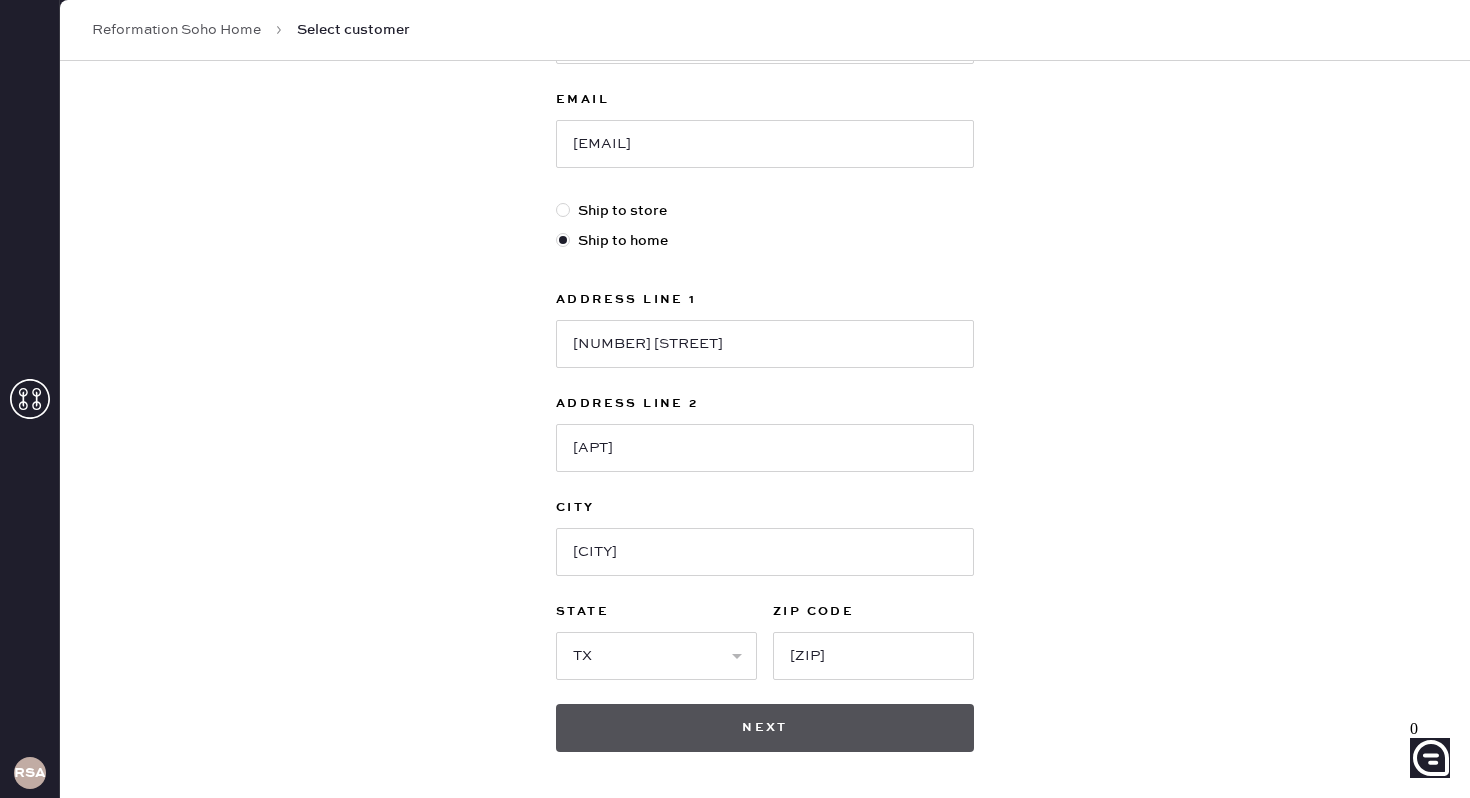 click on "Next" at bounding box center (765, 728) 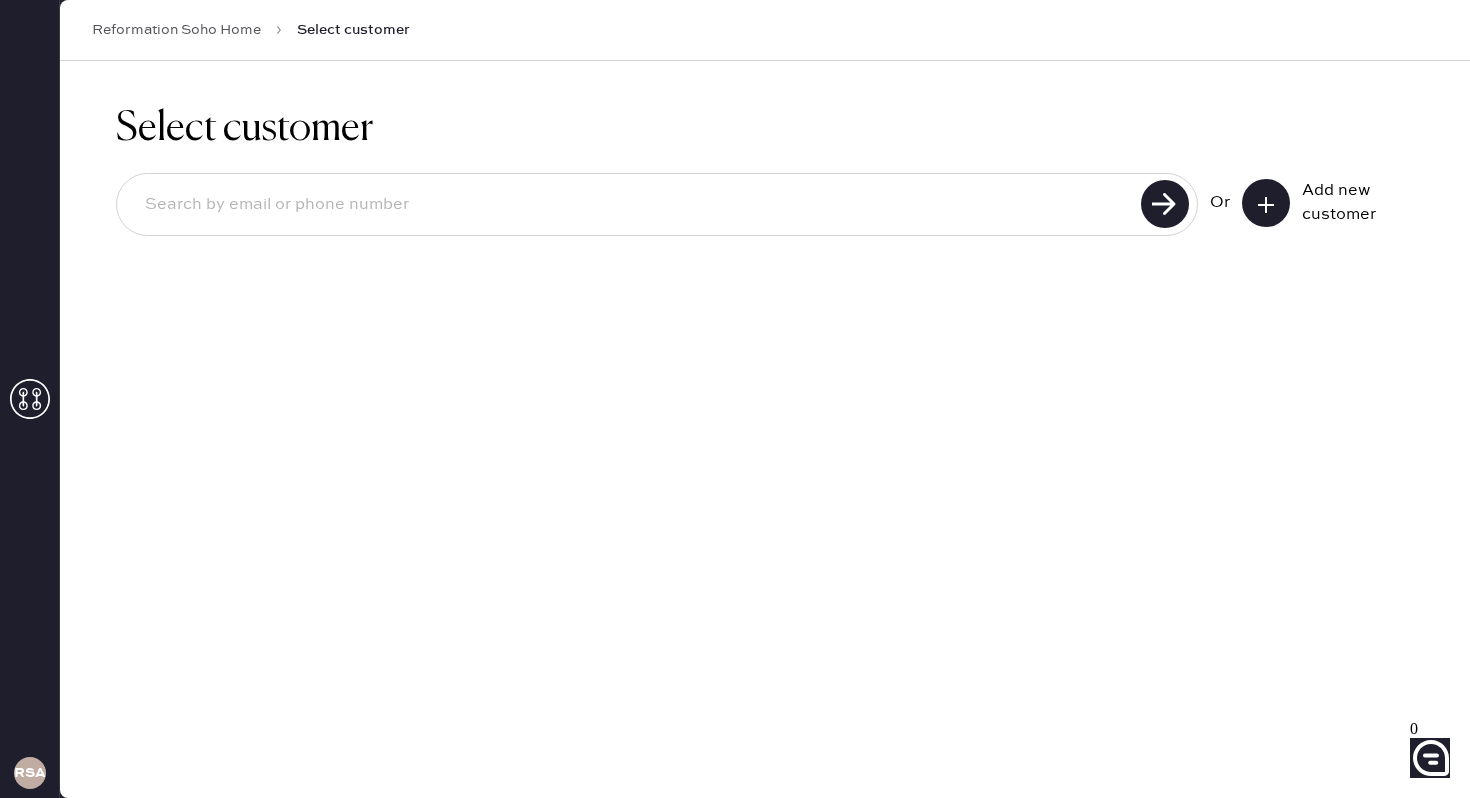 click at bounding box center (1266, 203) 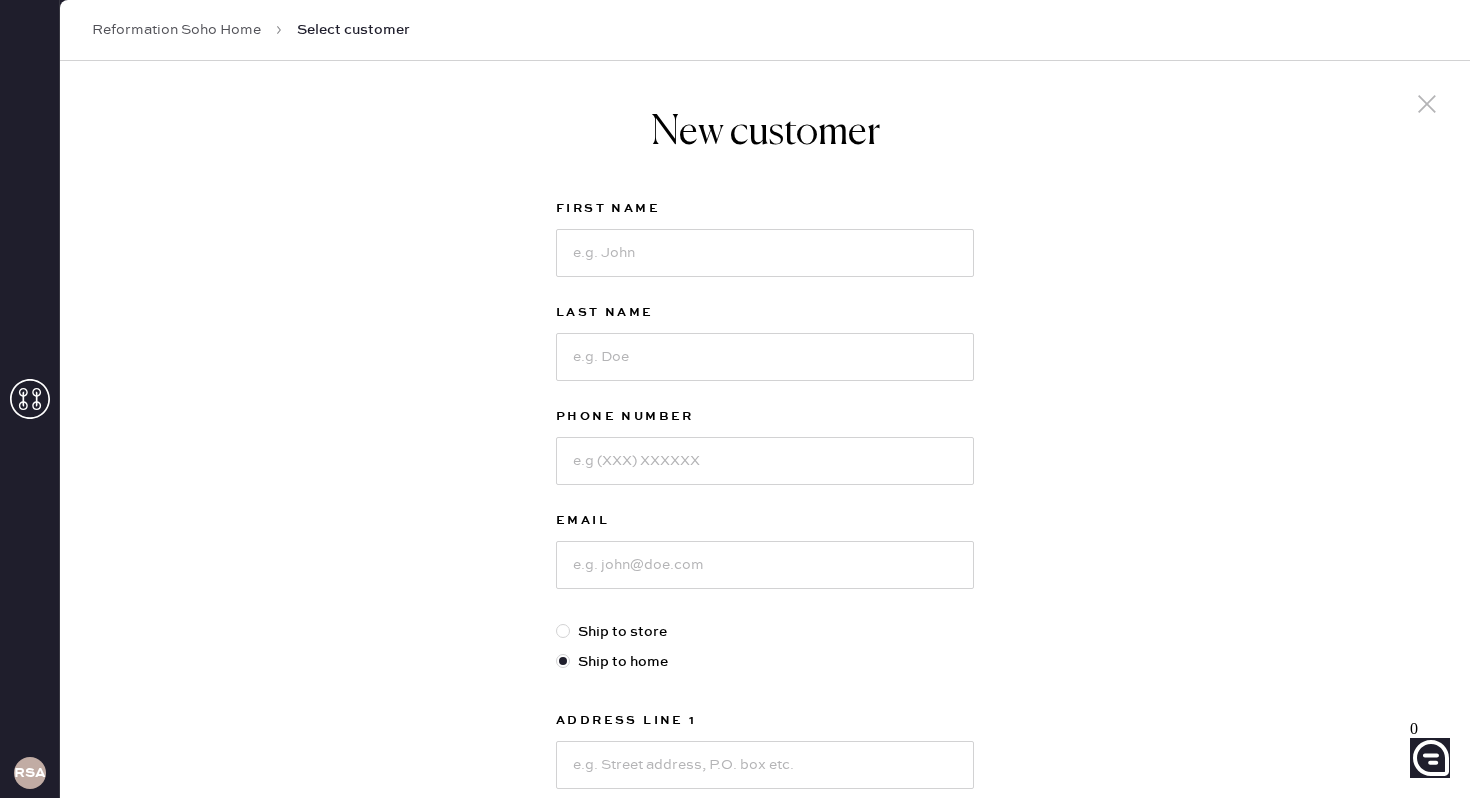 click on "First Name" at bounding box center (765, 249) 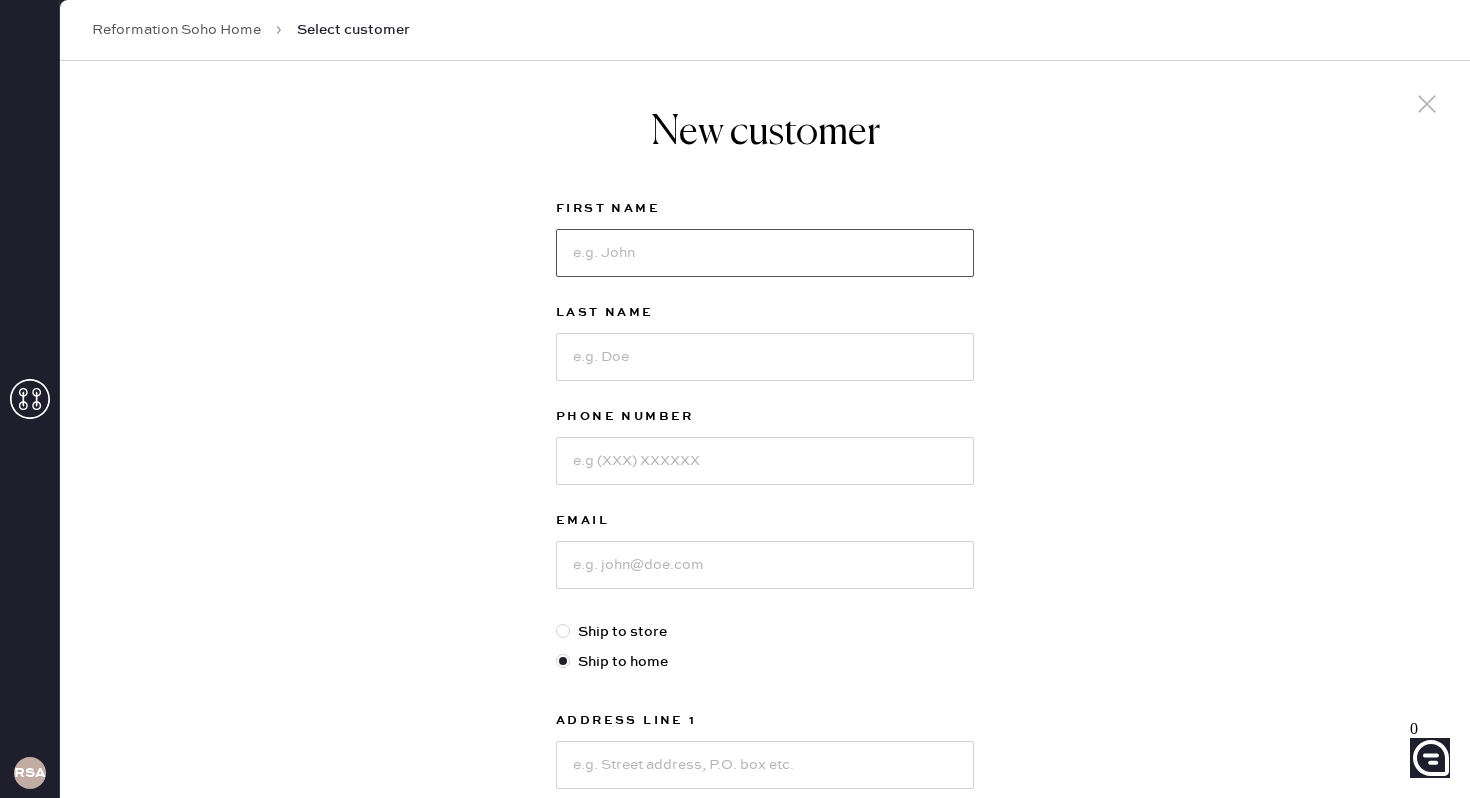 click at bounding box center [765, 253] 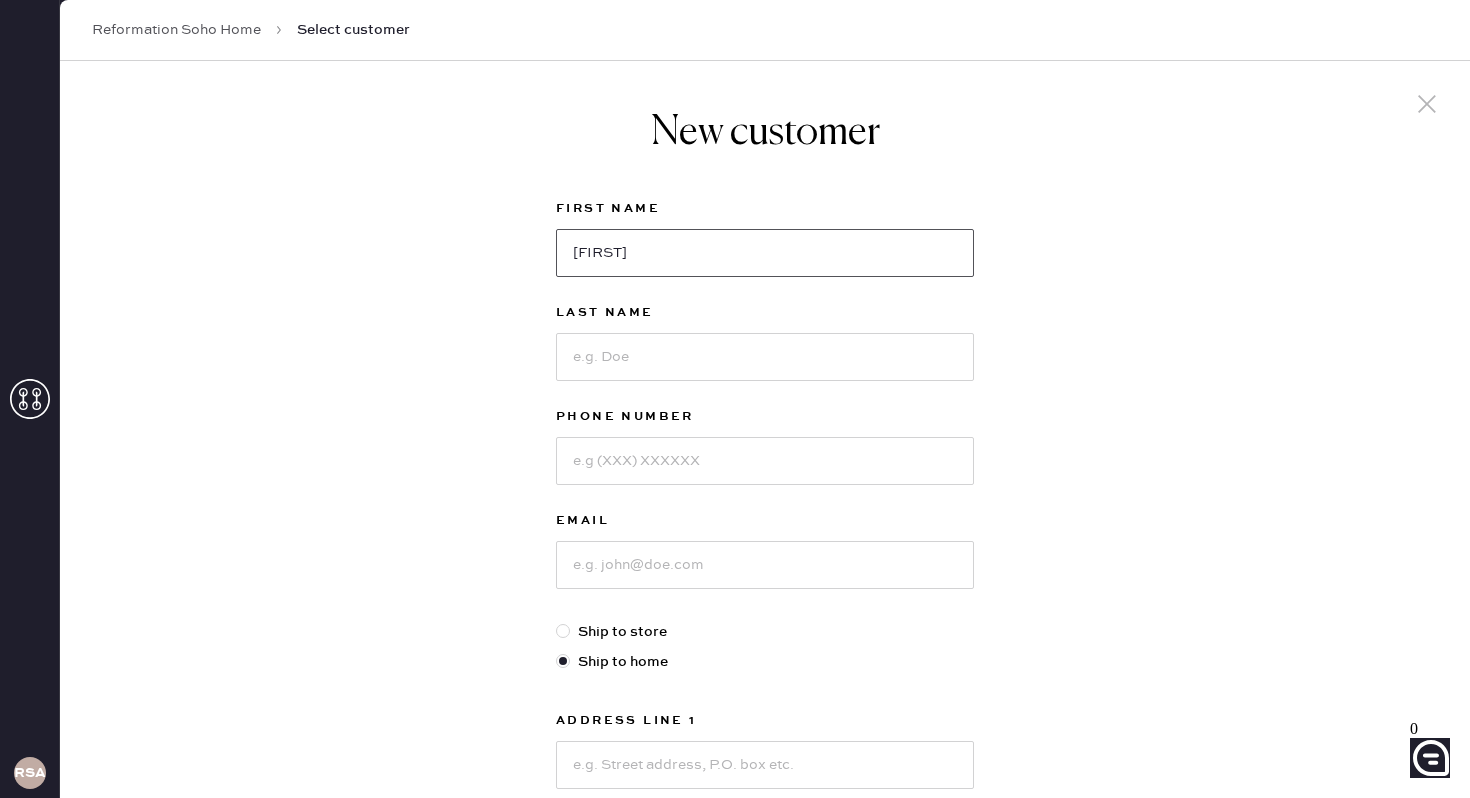 type on "[FIRST]" 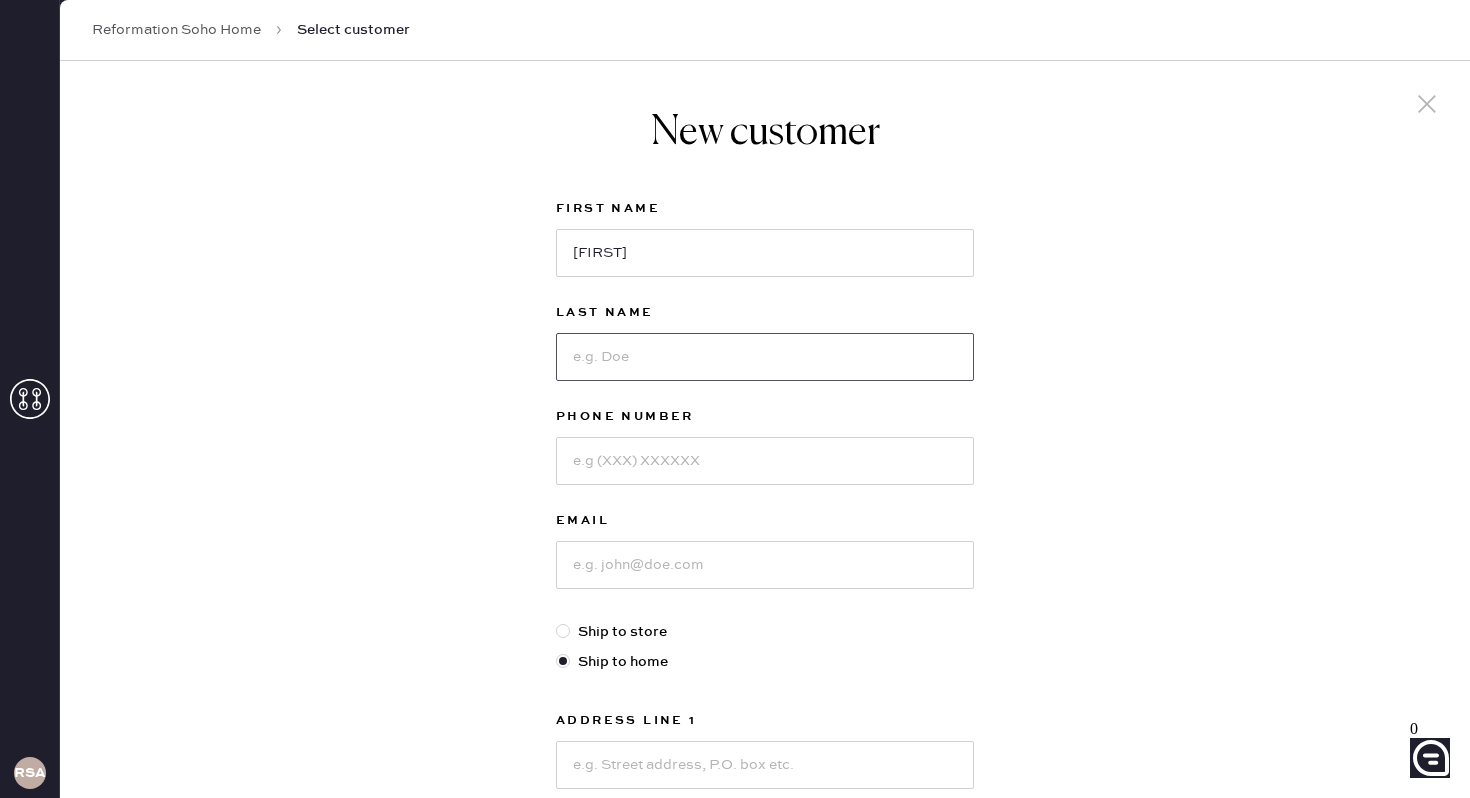 click at bounding box center (765, 357) 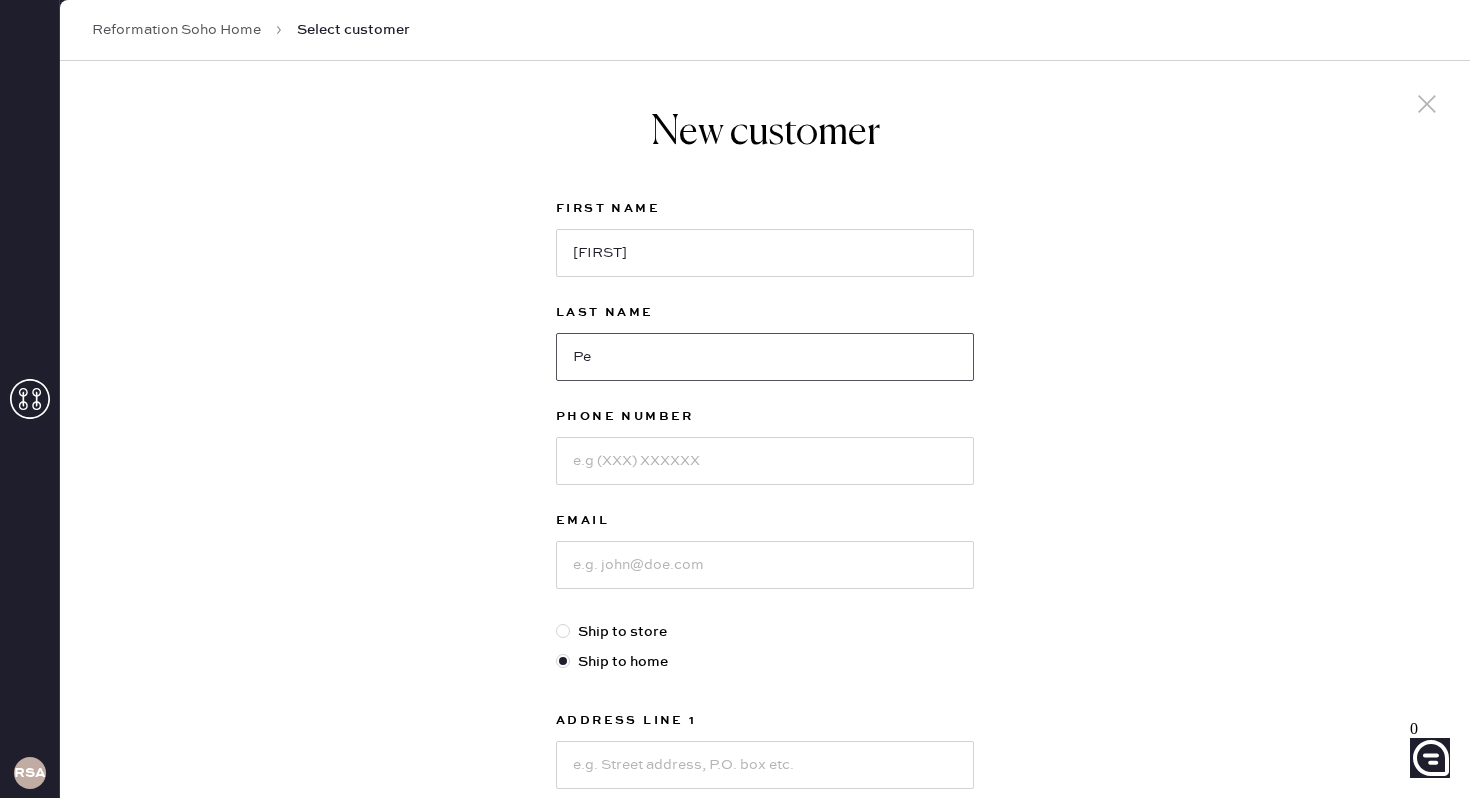 type on "[NAME]" 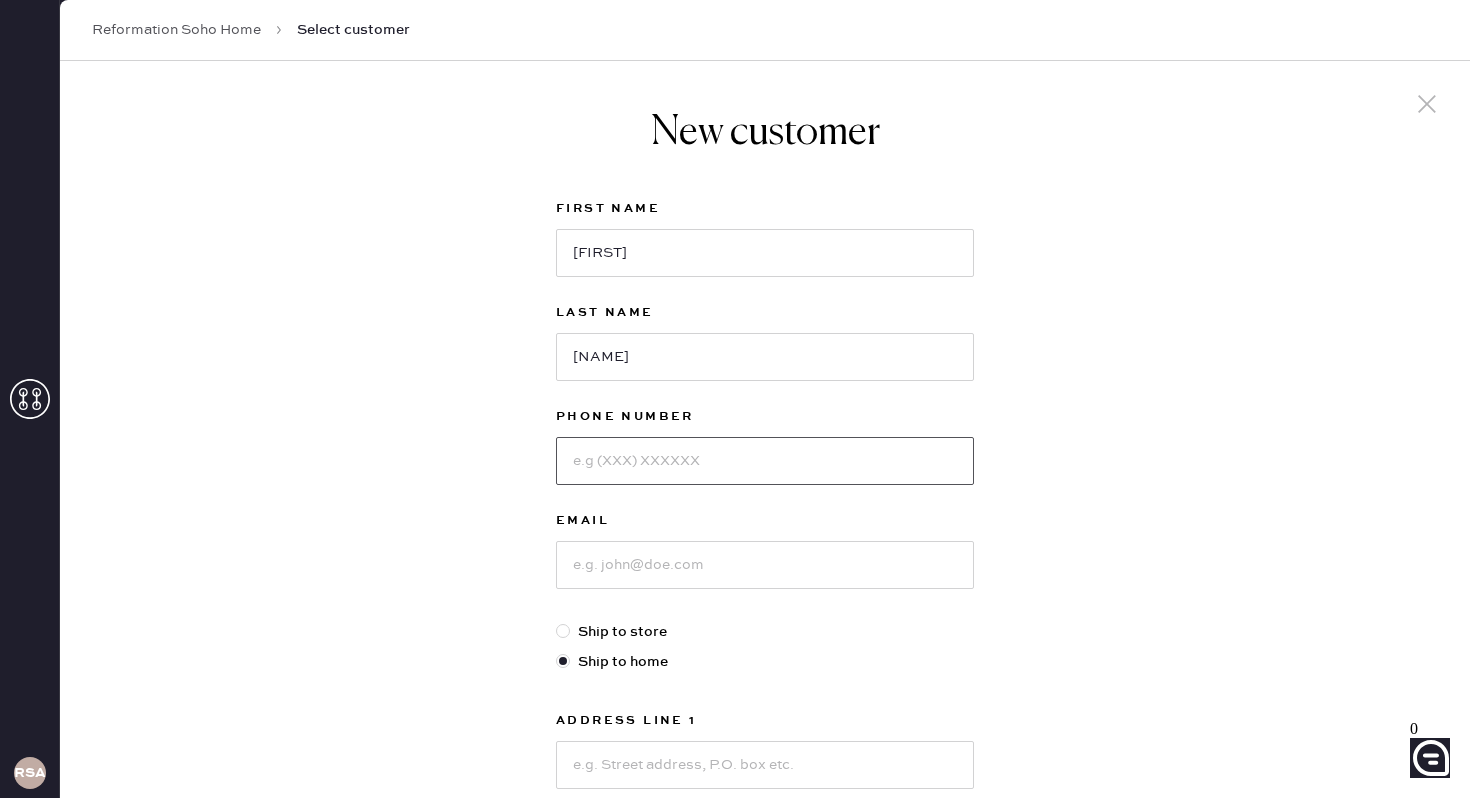 click at bounding box center [765, 461] 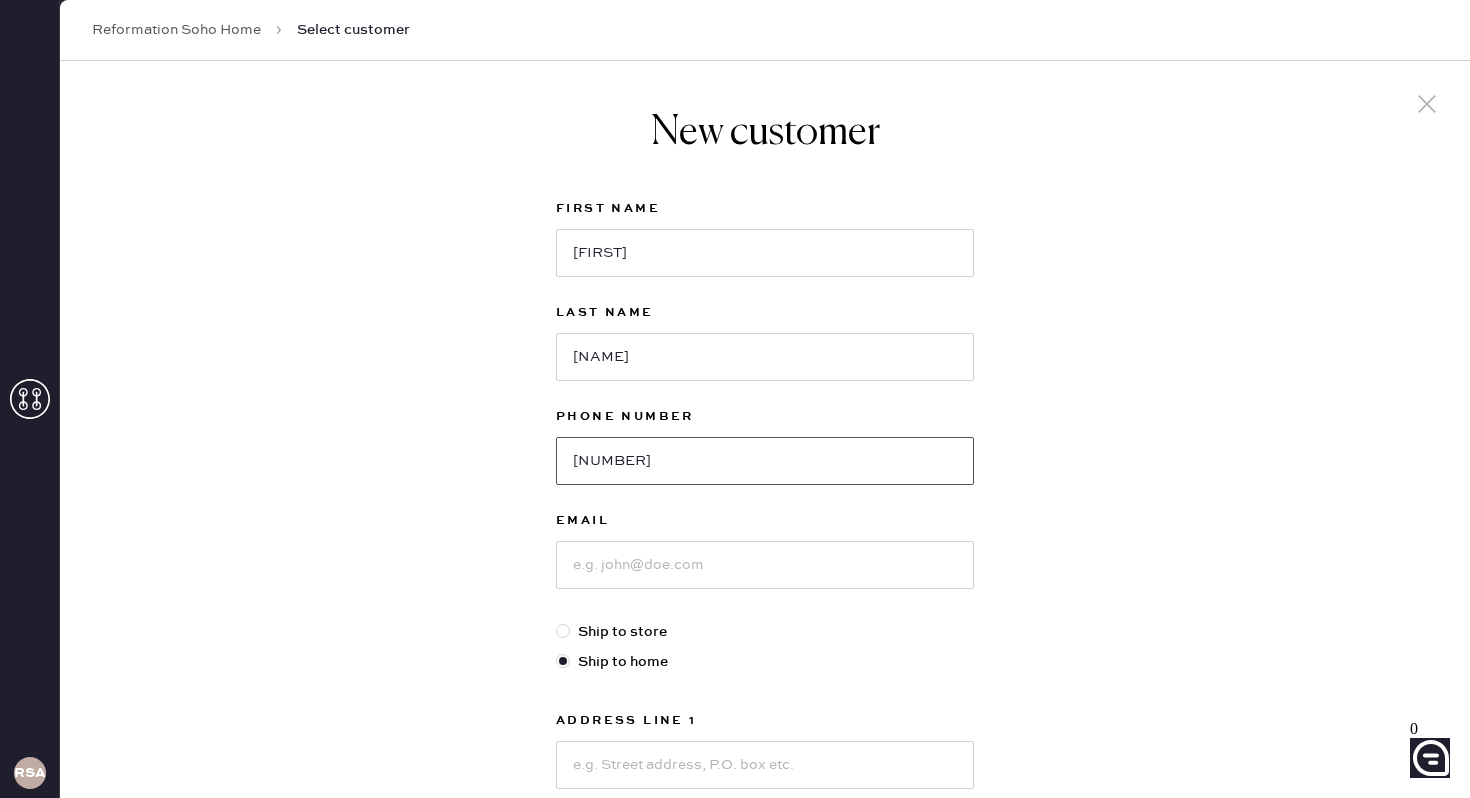 type on "[PHONE]" 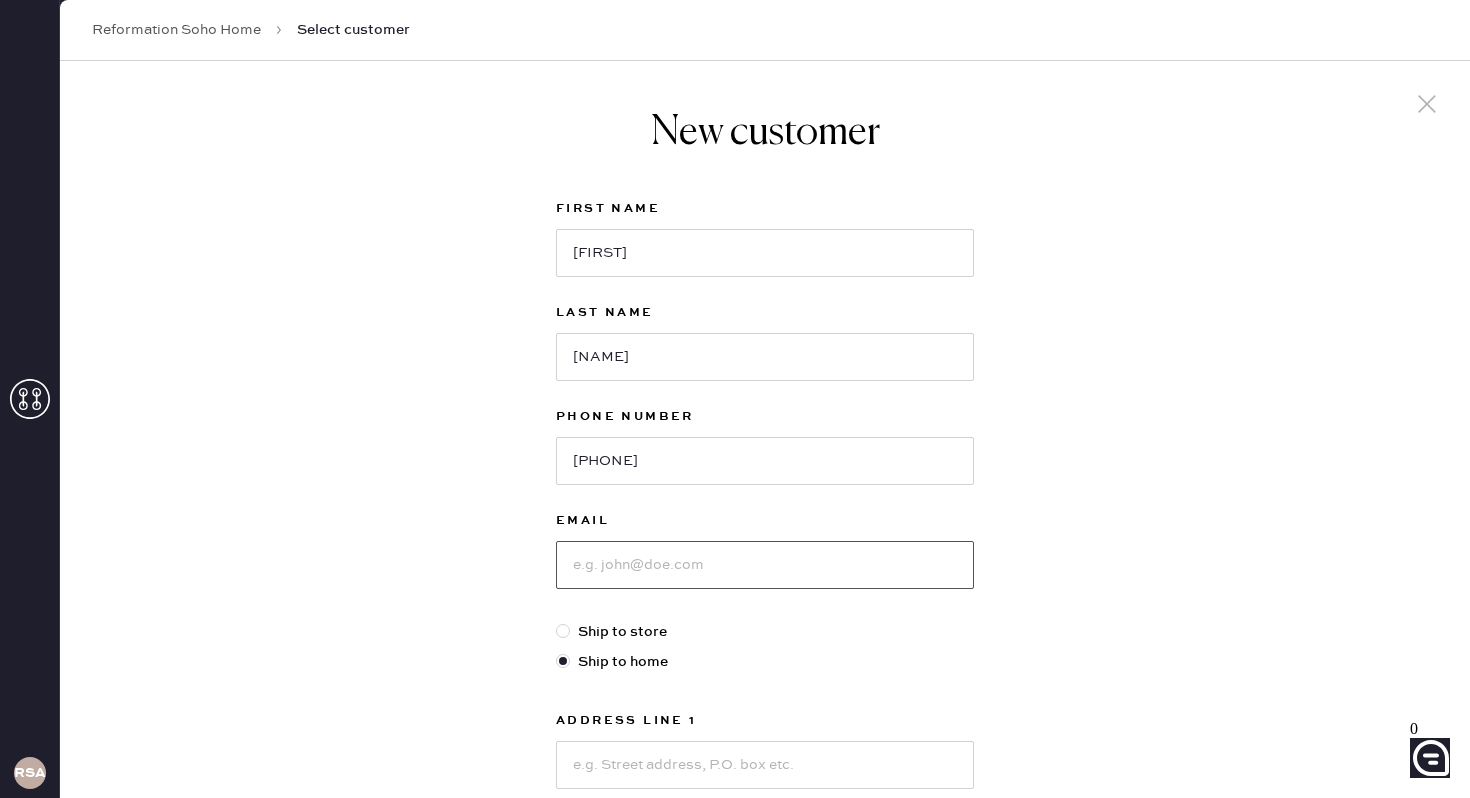 click at bounding box center [765, 565] 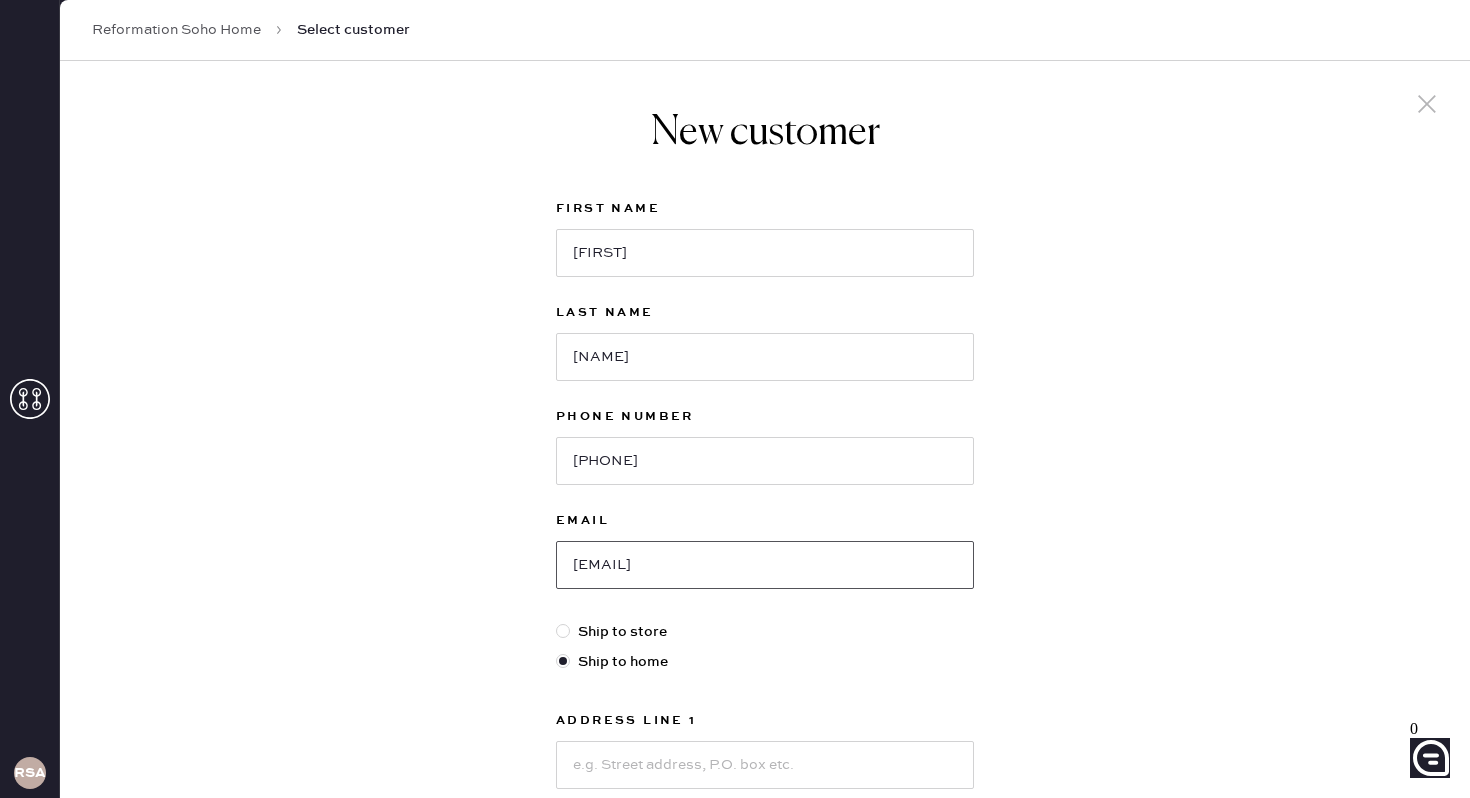 type on "[EMAIL]" 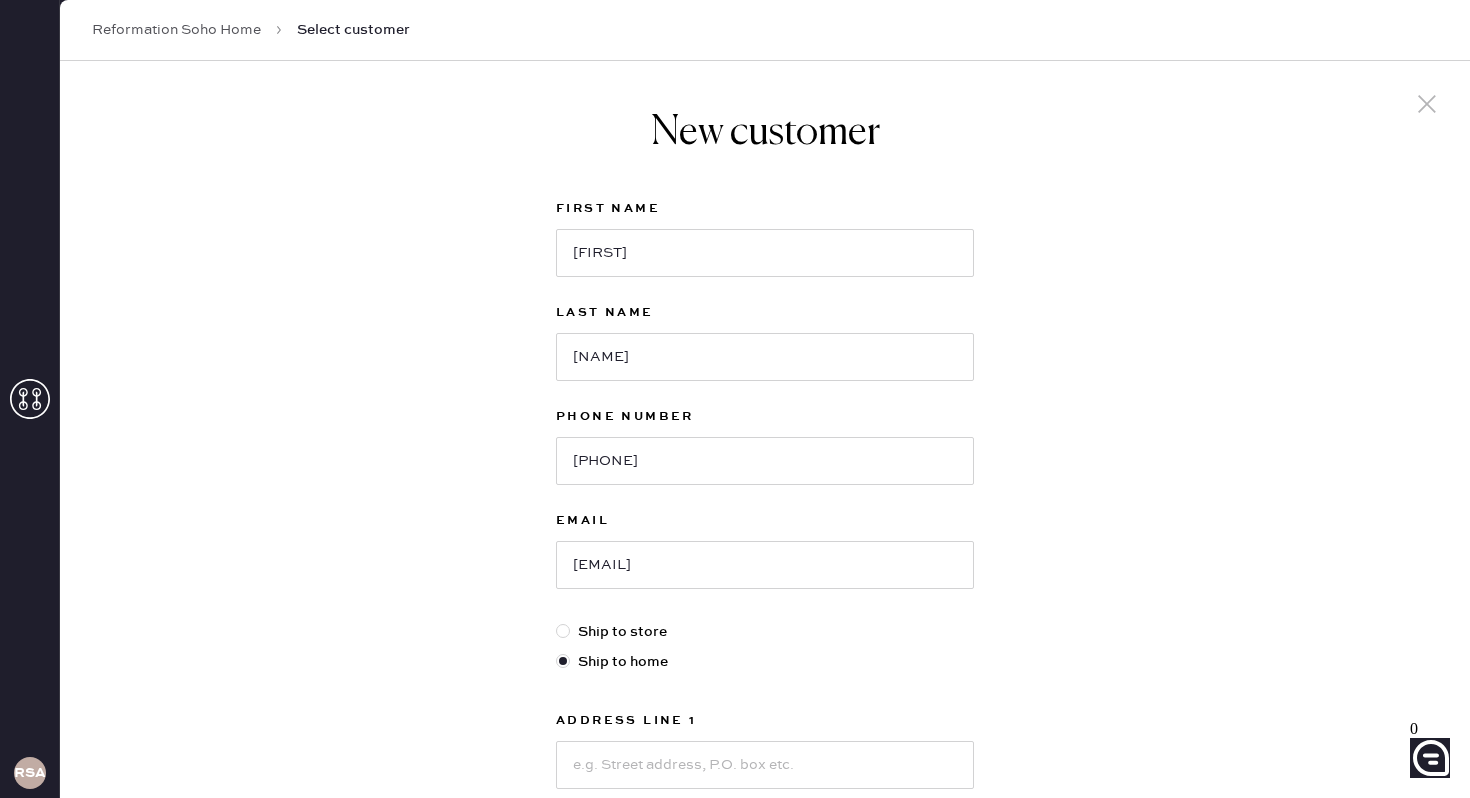 click on "New customer First Name [FIRST] Last Name [LAST] Phone Number [PHONE] Email [EMAIL] Ship to store Ship to home Address Line 1 [ADDRESS] Address Line 2 [APT] City State Select AK AL AR AZ CA CO CT DC DE FL GA HI IA ID IL IN KS KY LA MA MD ME MI MN MO MS MT NC ND NE NH NJ NM NV NY OH OK OR PA RI SC SD TN TX UT VA VT WA WI WV WY ZIP Code Next" at bounding box center [765, 681] 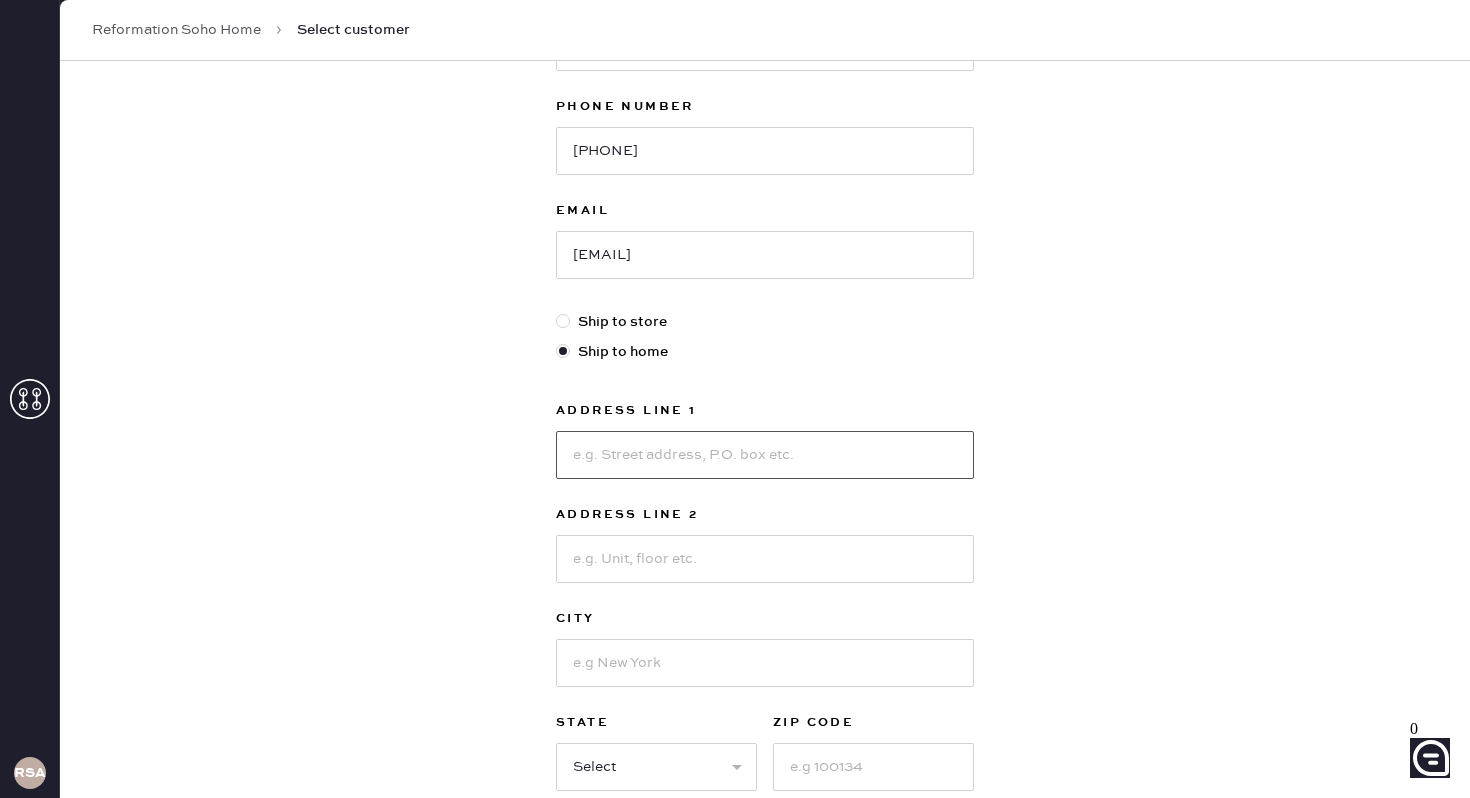 click at bounding box center [765, 455] 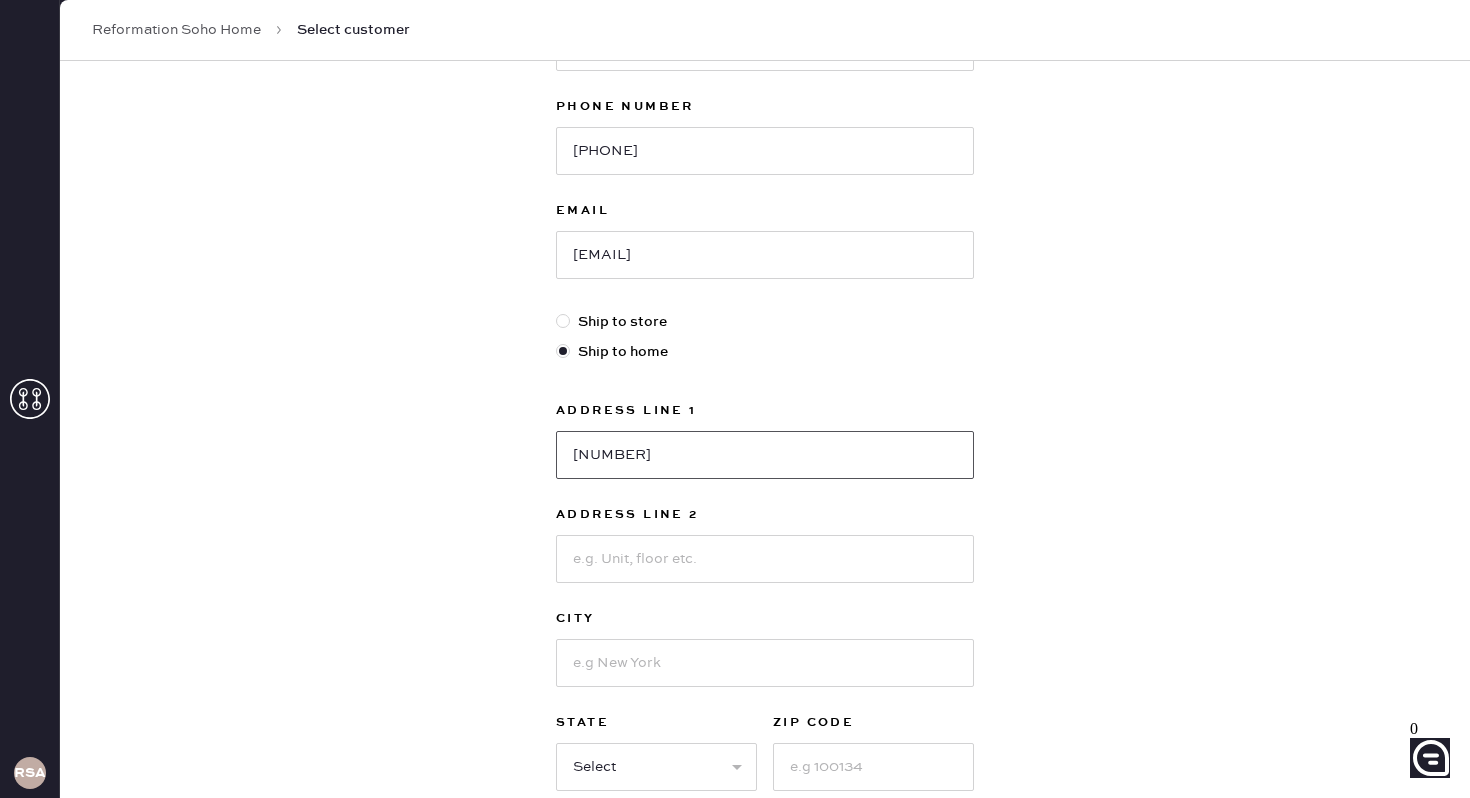 type on "[NUMBER] [STREET]" 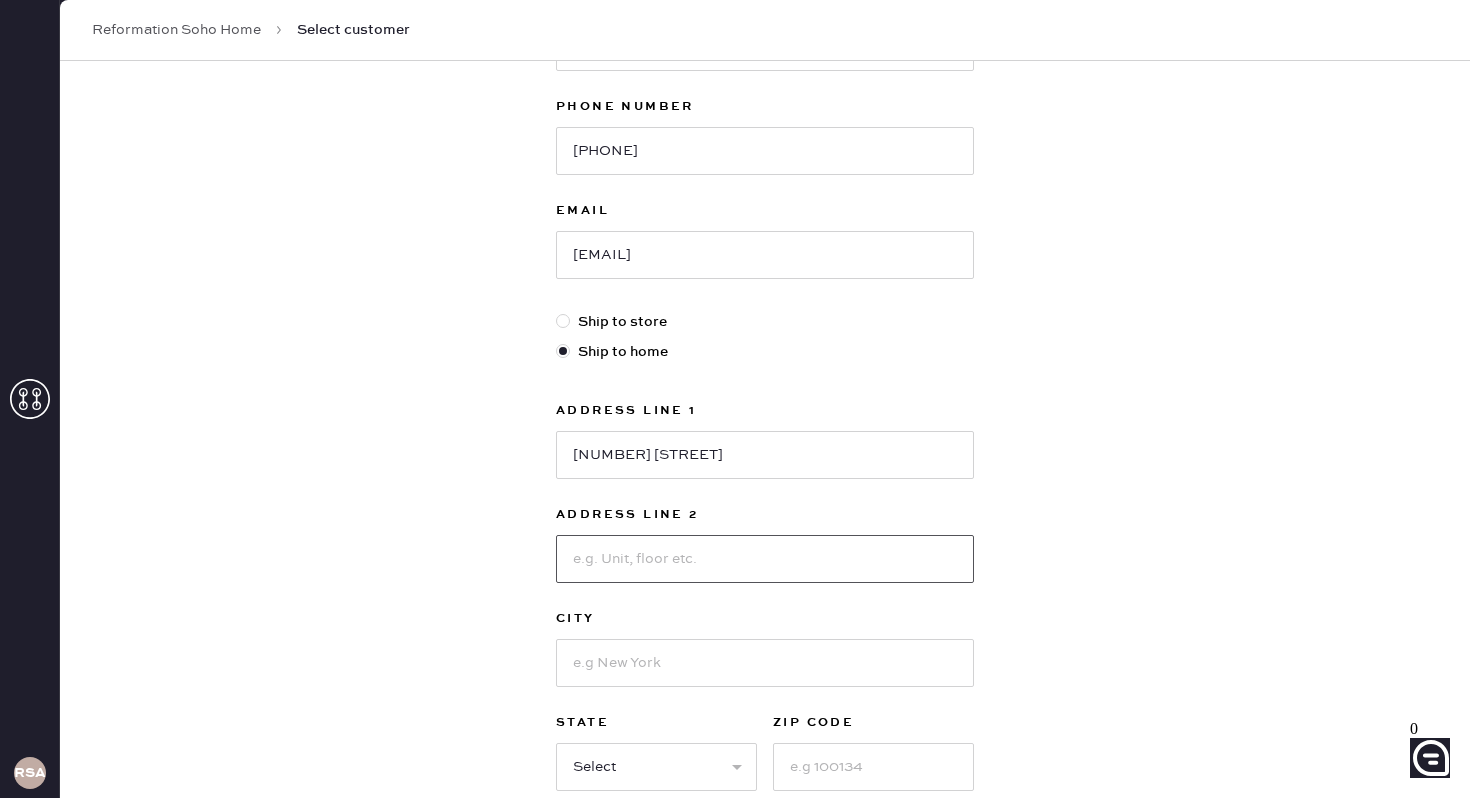 click at bounding box center (765, 559) 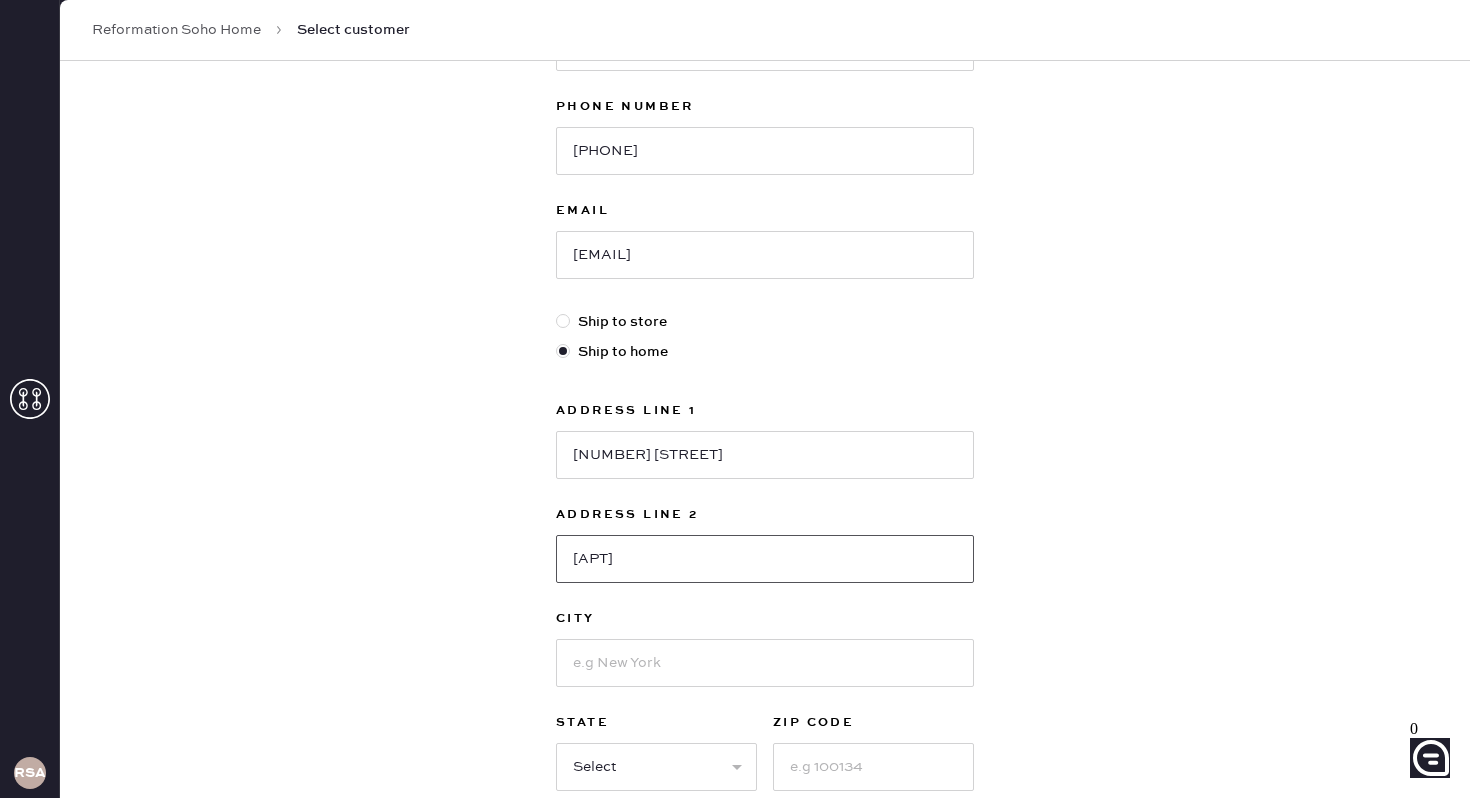type on "[APT]" 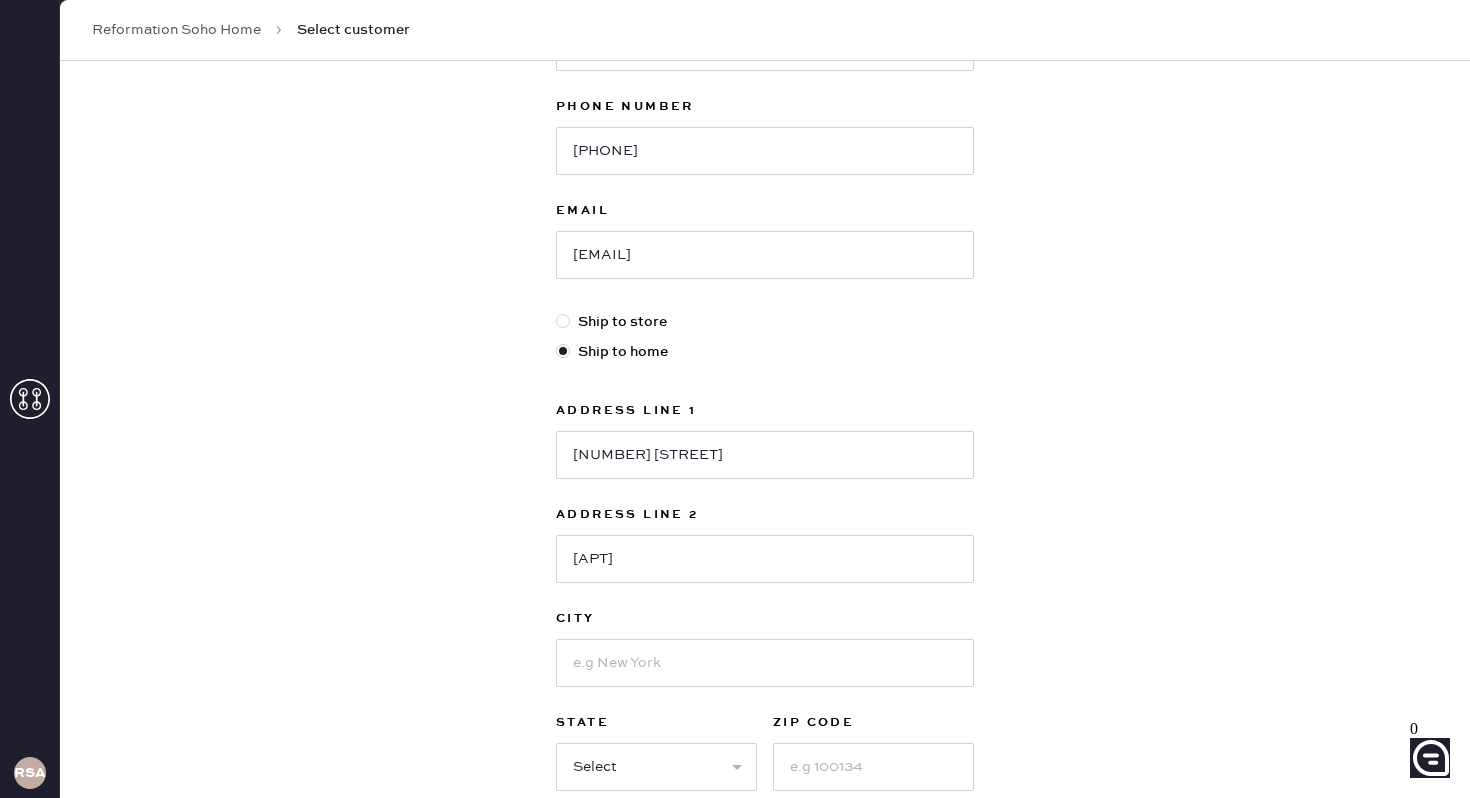 click on "Address Line 1 [NUMBER] [STREET] Address Line 2 [APT] City State Select AK AL AR AZ CA CO CT DC DE FL GA HI IA ID IL IN KS KY LA MA MD ME MI MN MO MS MT NC ND NE NH NJ NM NV NY OH OK OR PA RI SC SD TN TX UT VA VT WA WI WV WY ZIP Code" at bounding box center (765, 595) 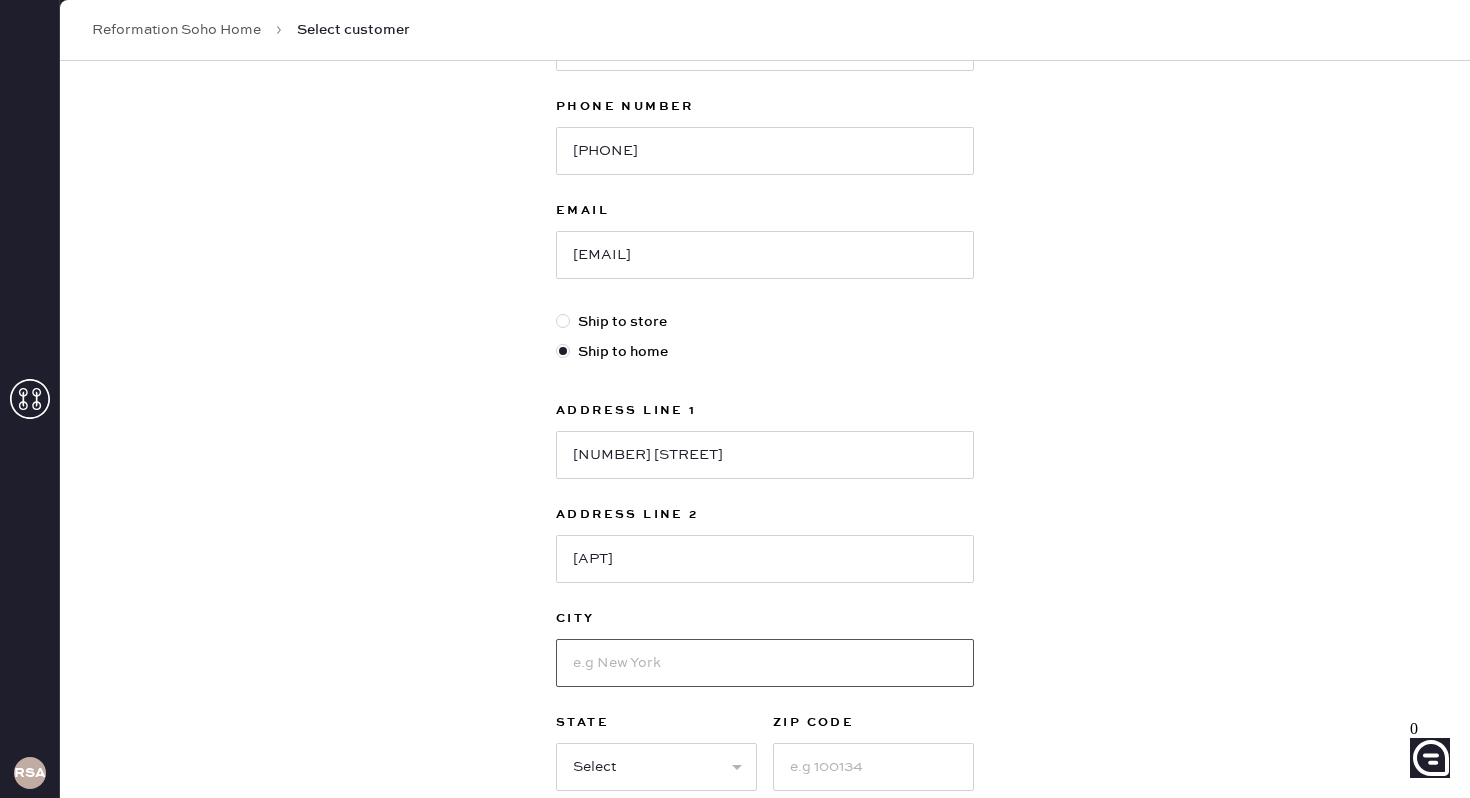 click at bounding box center (765, 663) 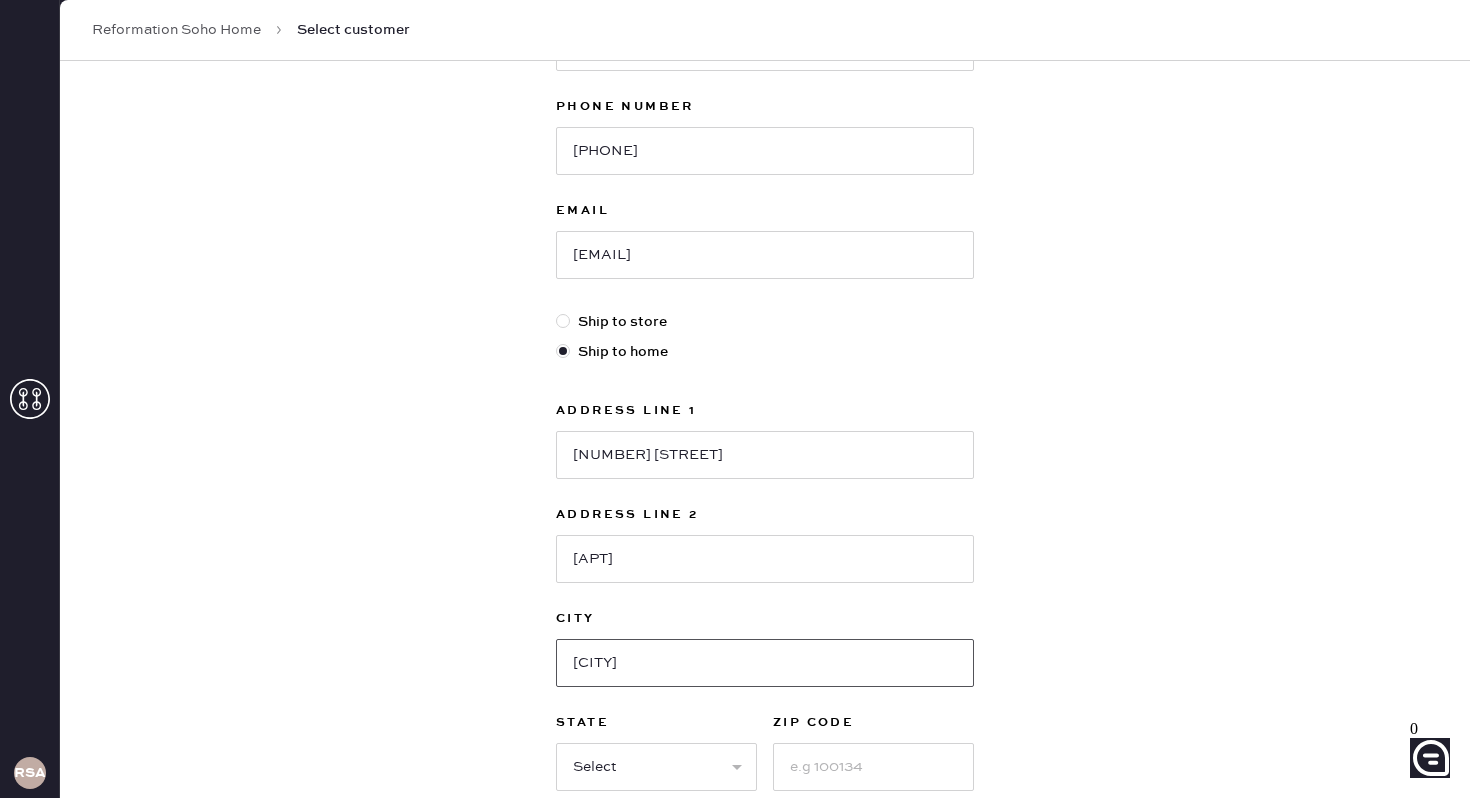 type on "[CITY]" 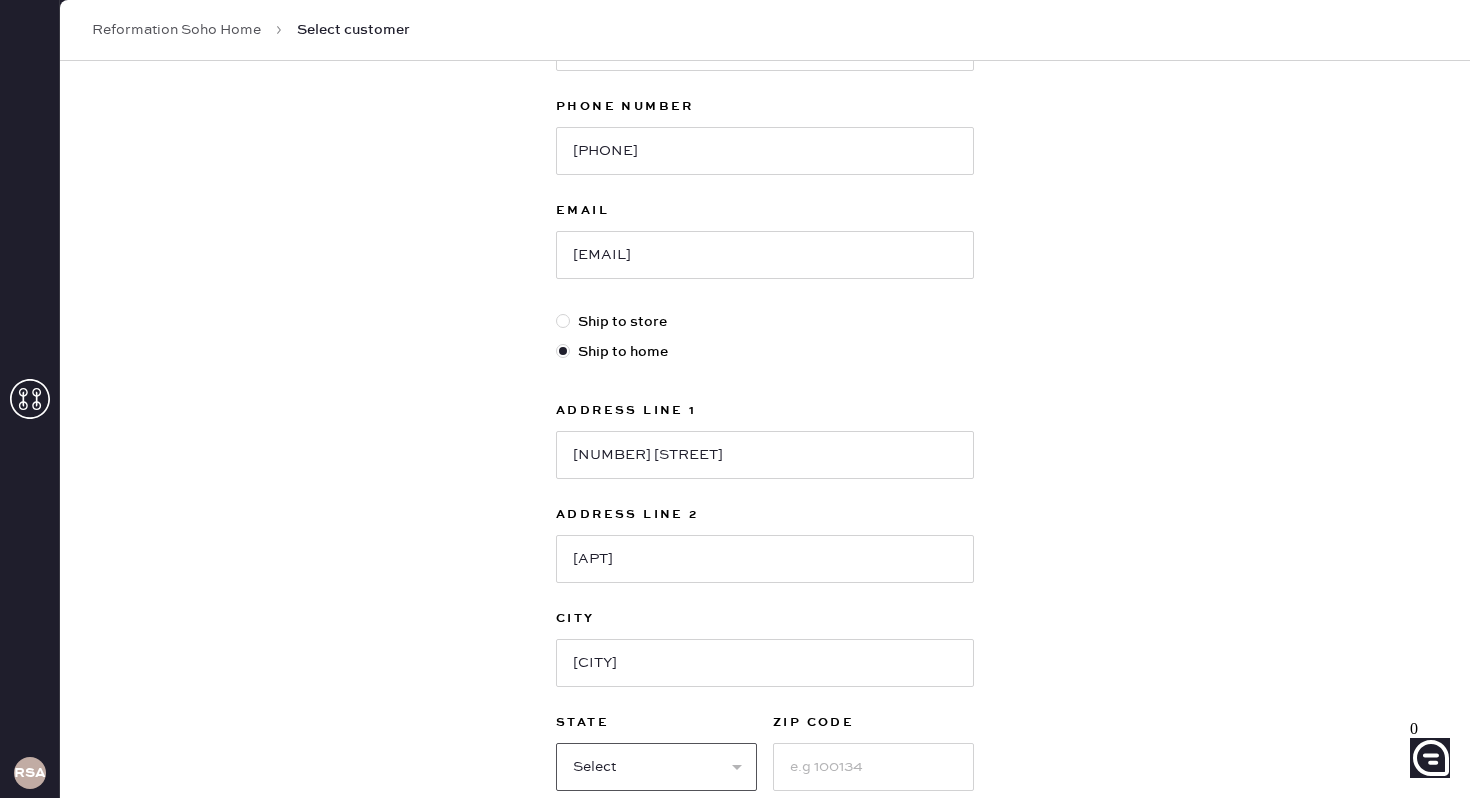 click on "Select AK AL AR AZ CA CO CT DC DE FL GA HI IA ID IL IN KS KY LA MA MD ME MI MN MO MS MT NC ND NE NH NJ NM NV NY OH OK OR PA RI SC SD TN TX UT VA VT WA WI WV WY" at bounding box center (656, 767) 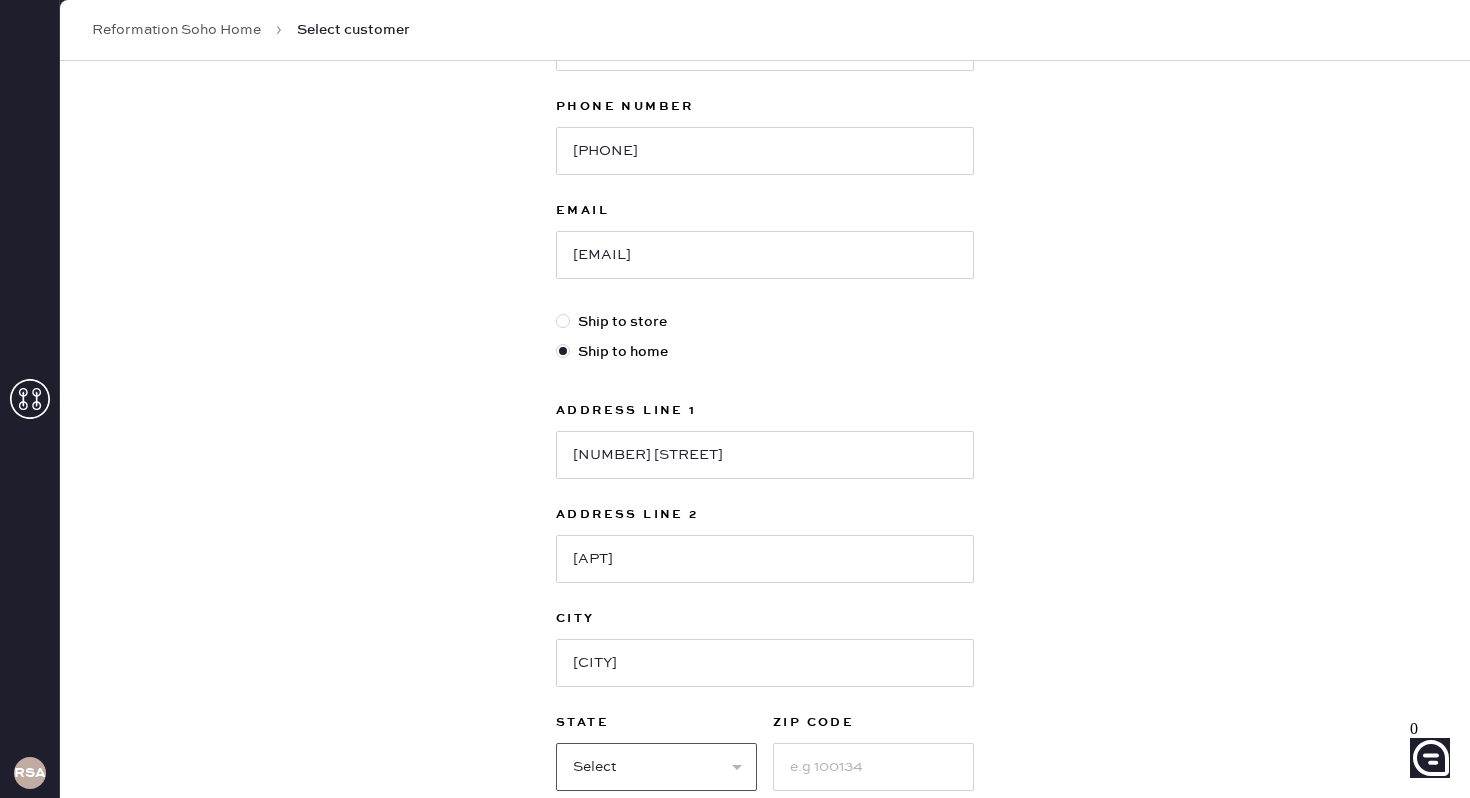 select on "NY" 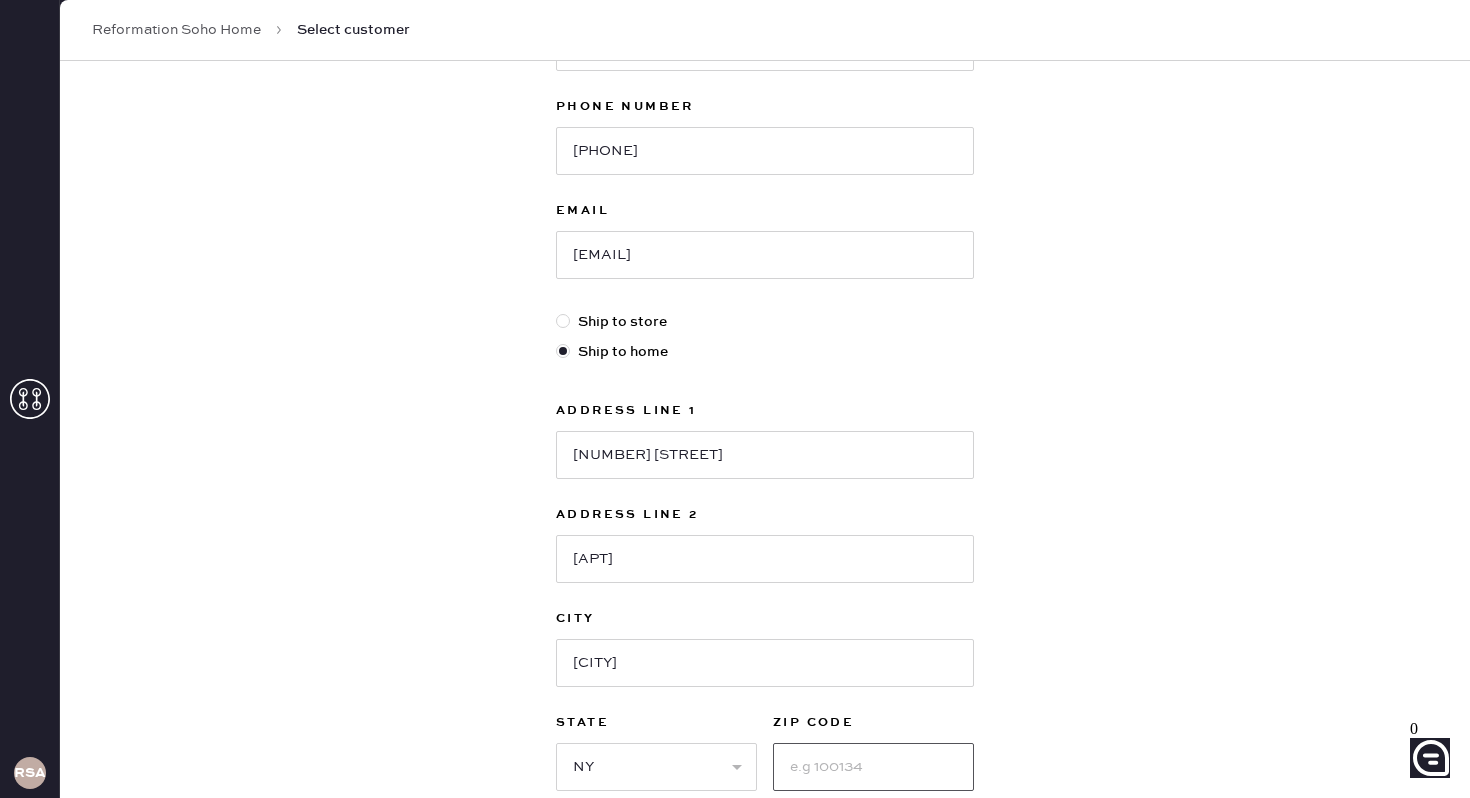 click at bounding box center [873, 767] 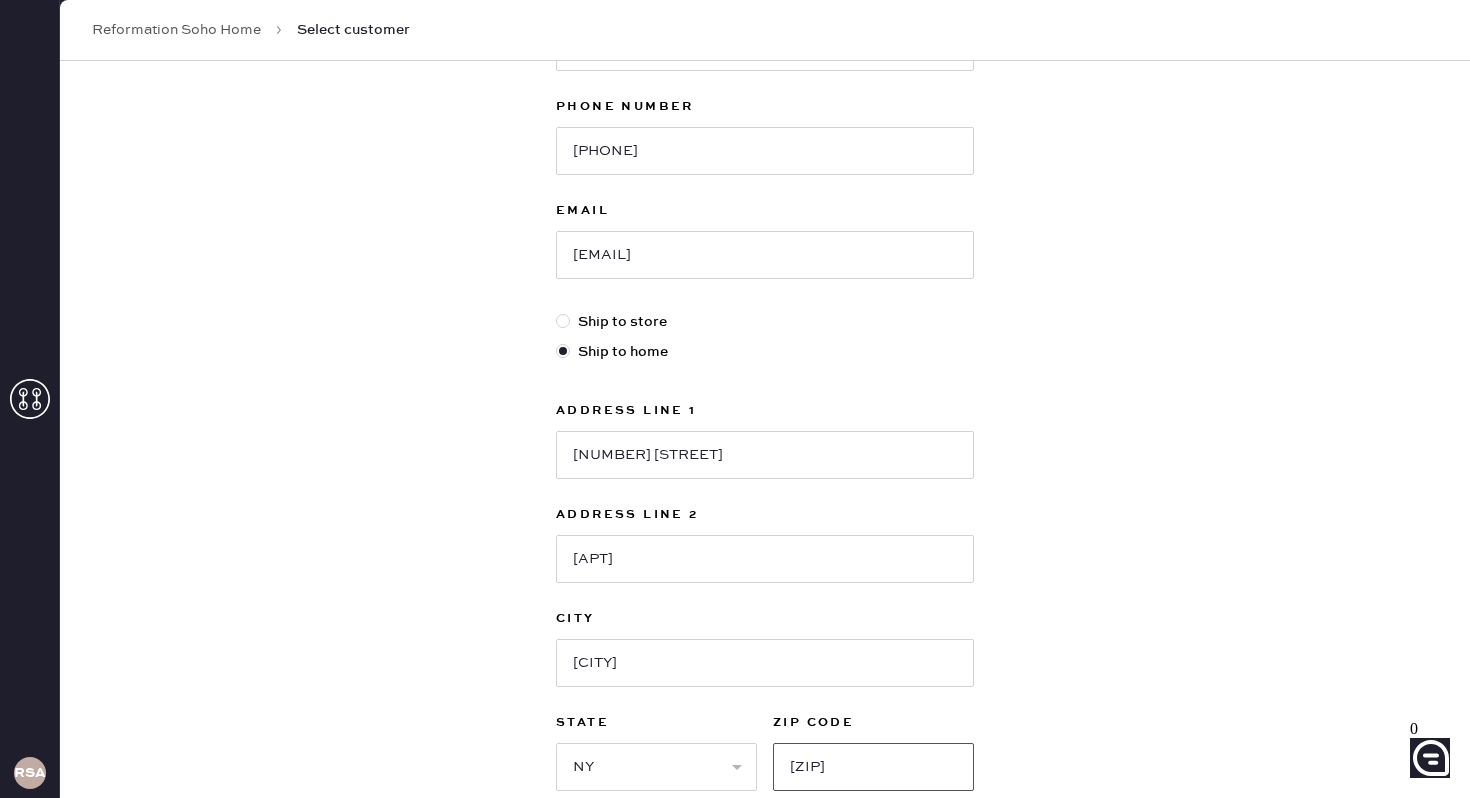type on "[ZIP]" 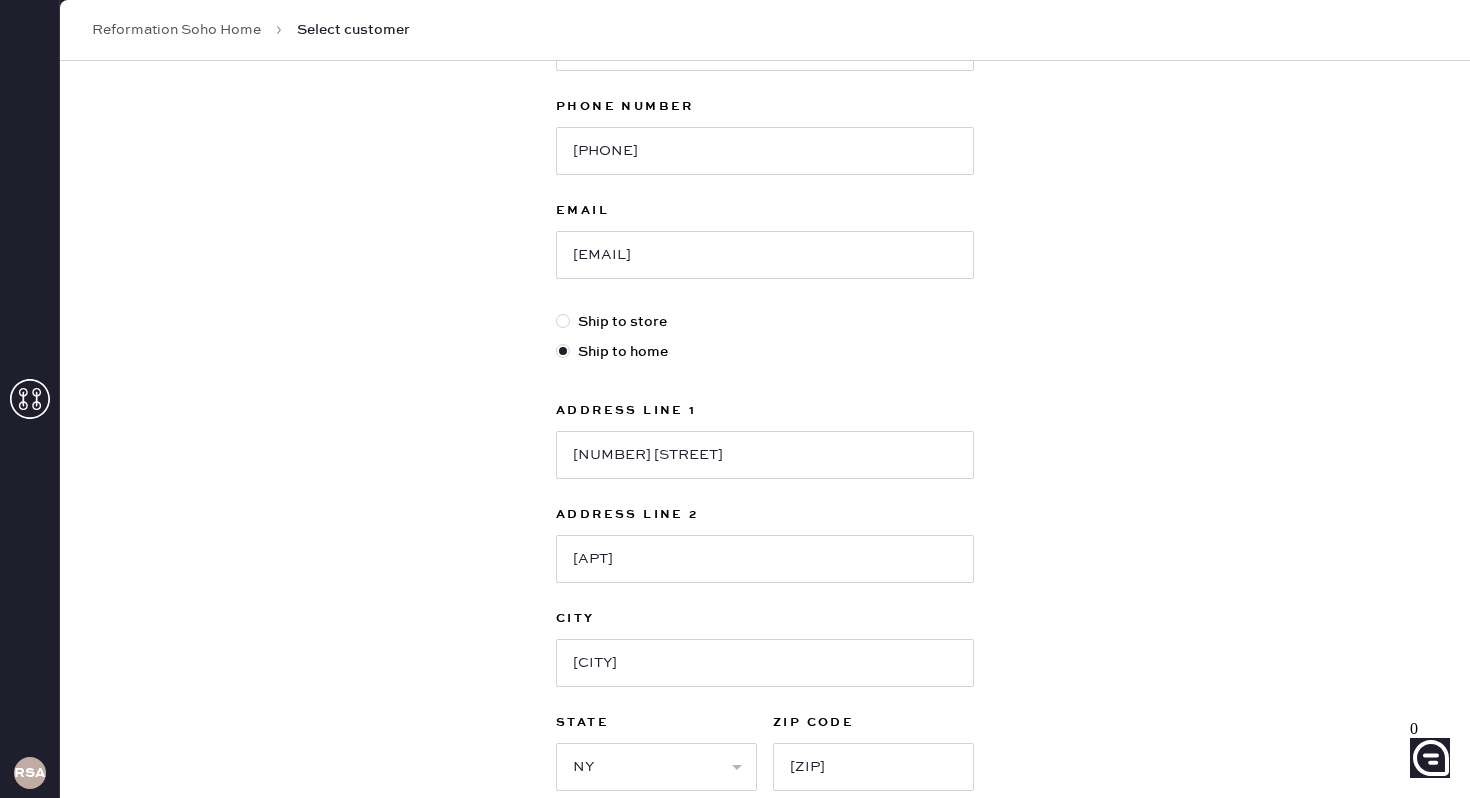 click on "New customer First Name [FIRST] Last Name [LAST] Phone Number [PHONE] Email [EMAIL] Ship to store Ship to home Address Line 1 [NUMBER] [STREET] Address Line 2 [APT] City [CITY] State Select AK AL AR AZ CA CO CT DC DE FL GA HI IA ID IL IN KS KY LA MA MD ME MI MN MO MS MT NC ND NE NH NJ NM NV NY OH OK OR PA RI SC SD TN TX UT VA VT WA WI WV WY ZIP Code [ZIP] Next" at bounding box center (765, 371) 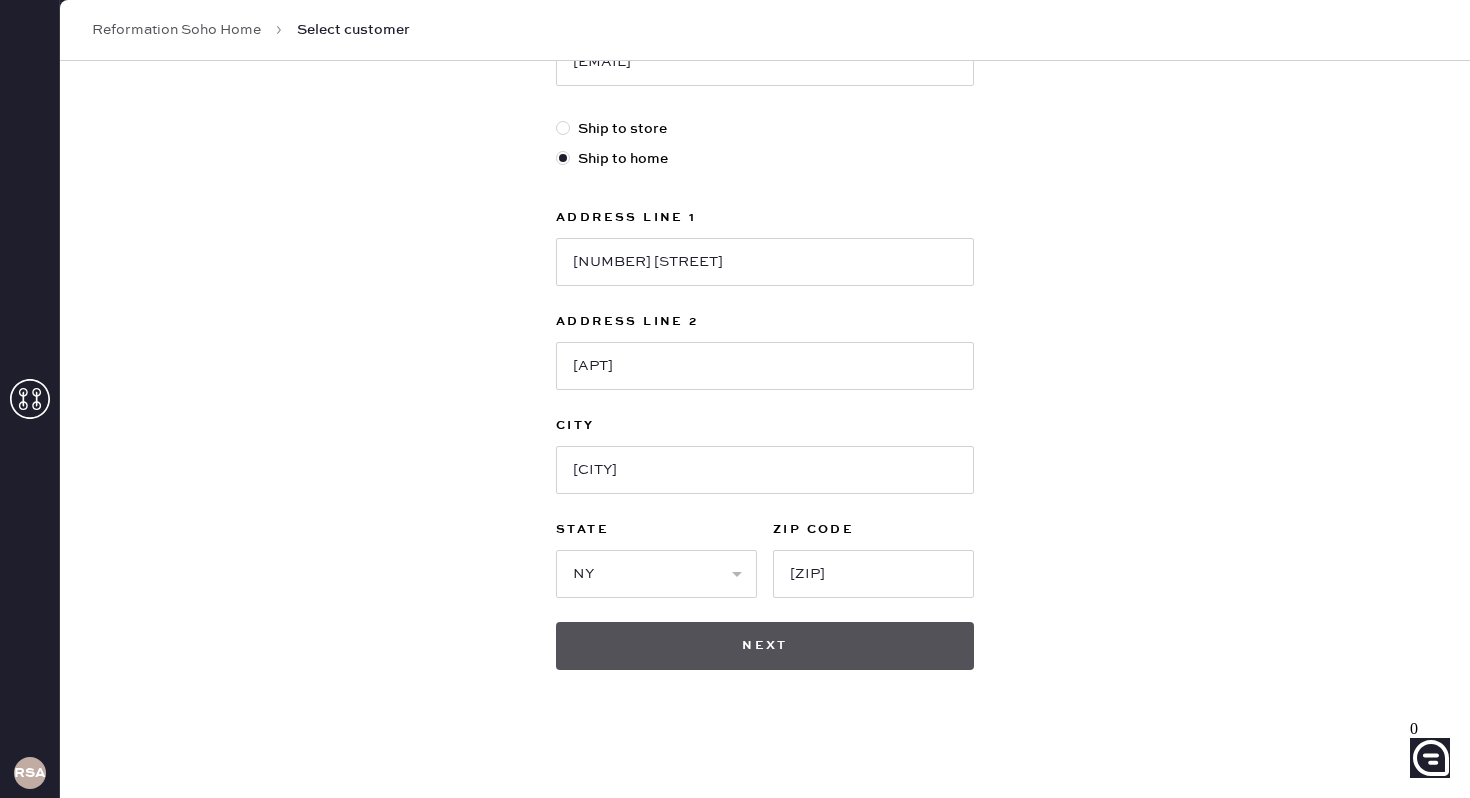 click on "Next" at bounding box center (765, 646) 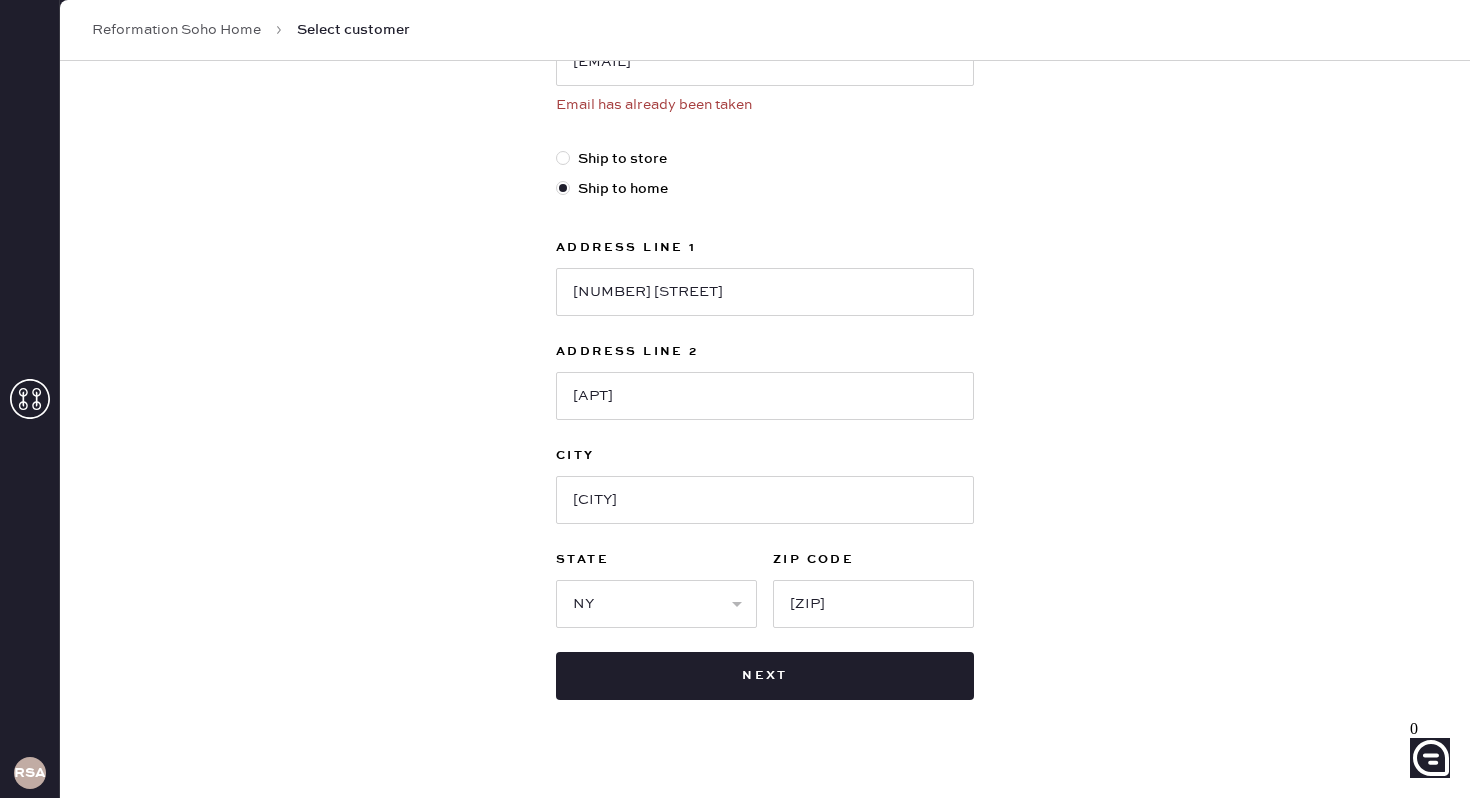 scroll, scrollTop: 410, scrollLeft: 0, axis: vertical 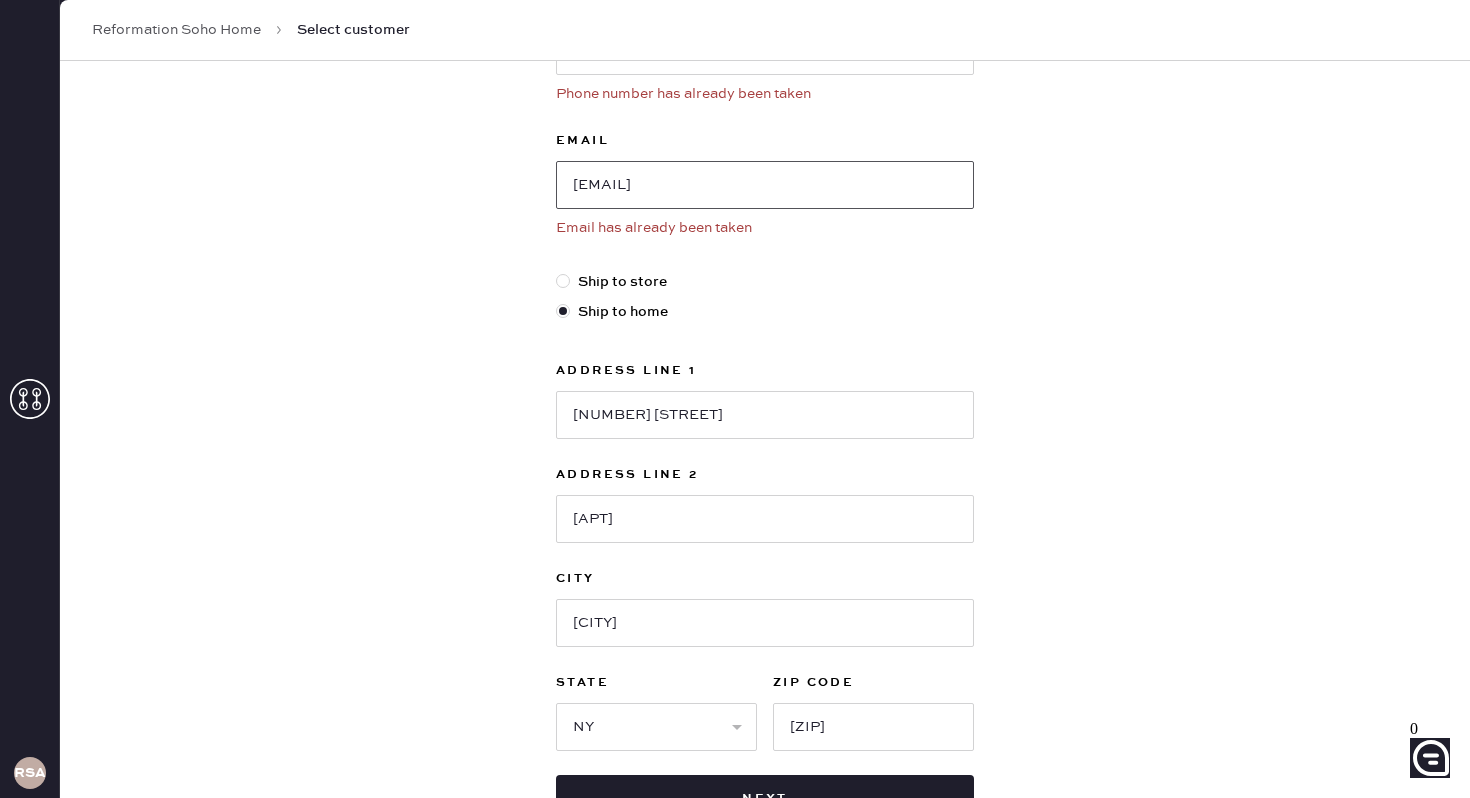 drag, startPoint x: 811, startPoint y: 190, endPoint x: 445, endPoint y: 170, distance: 366.54605 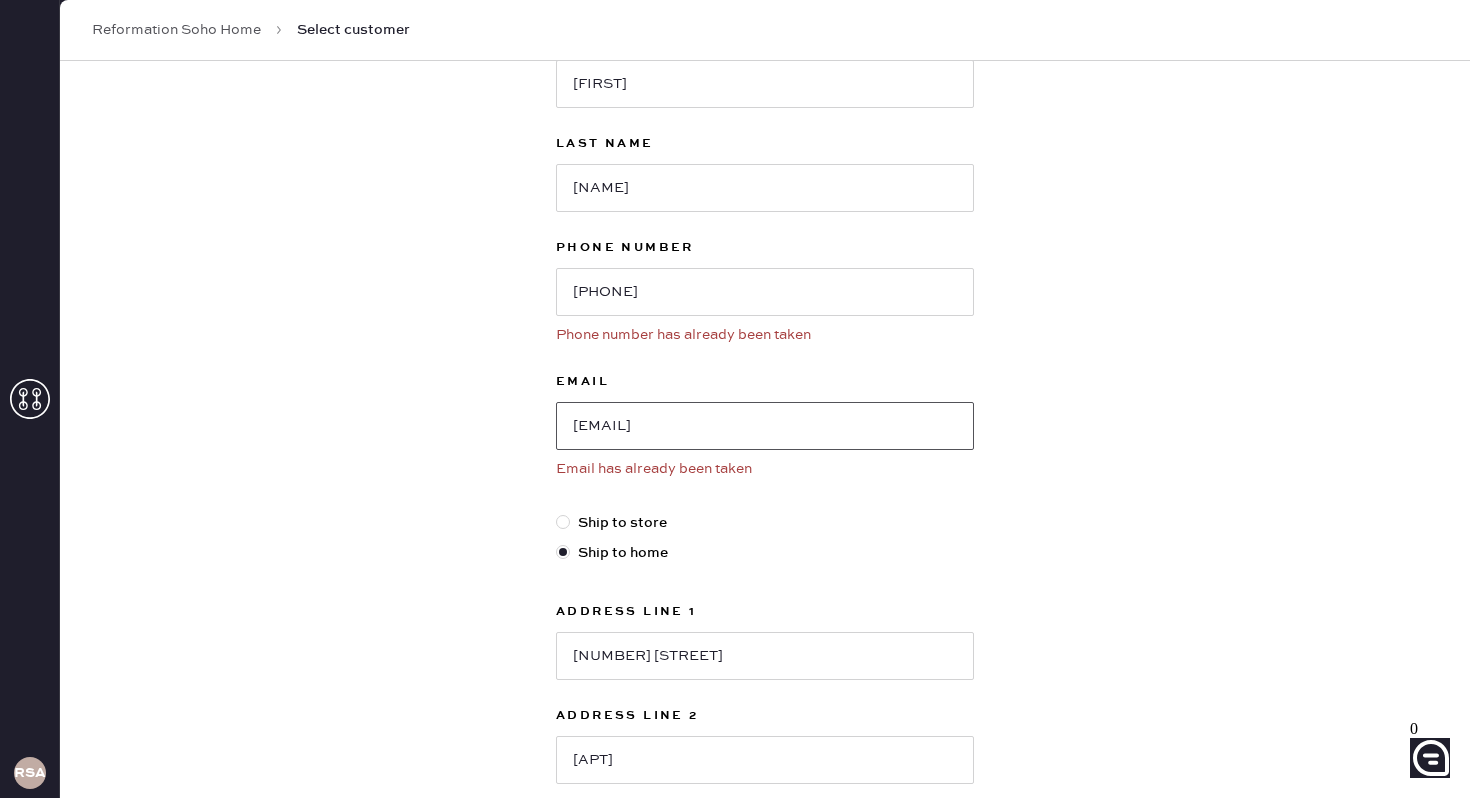 scroll, scrollTop: 0, scrollLeft: 0, axis: both 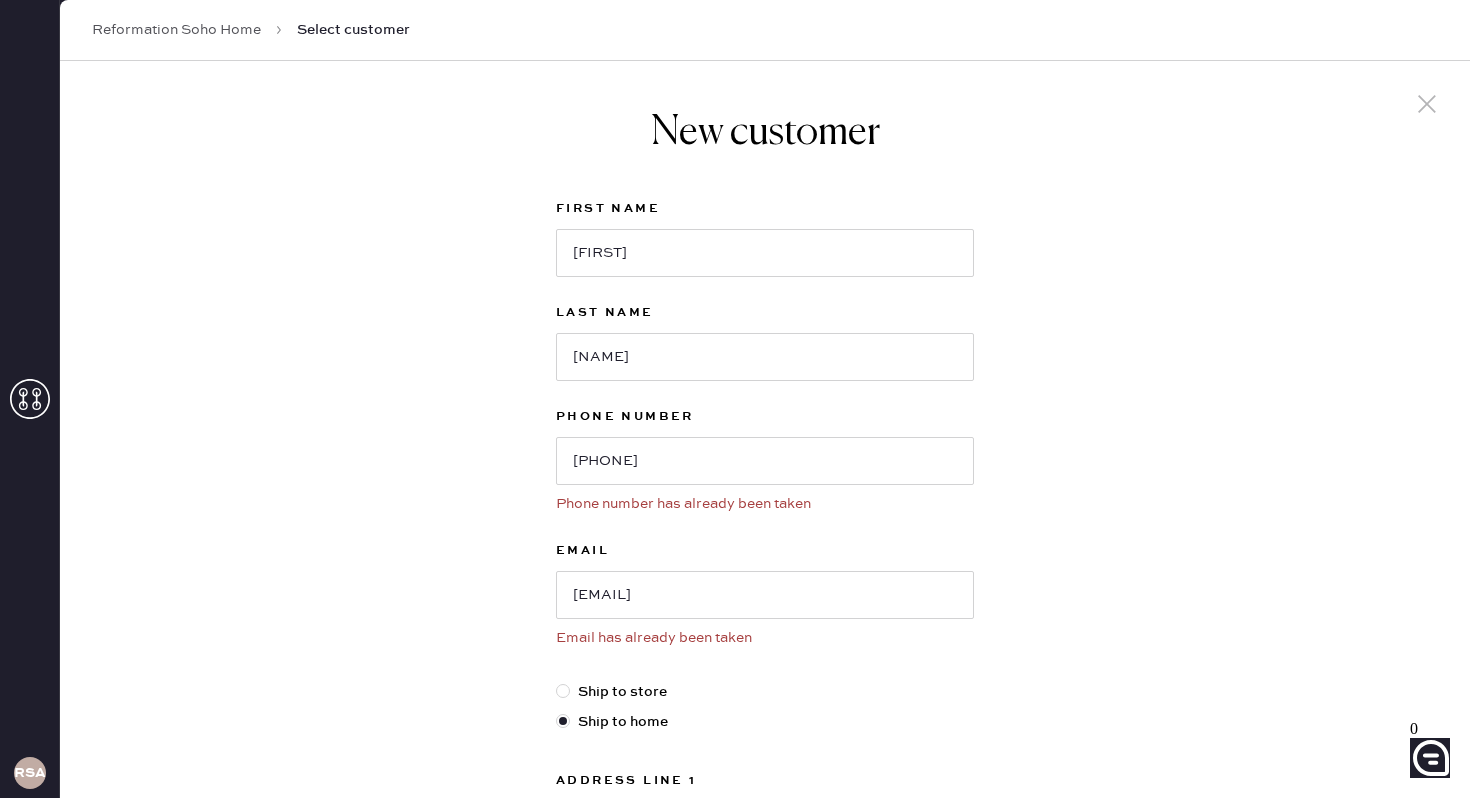 click at bounding box center (1427, 104) 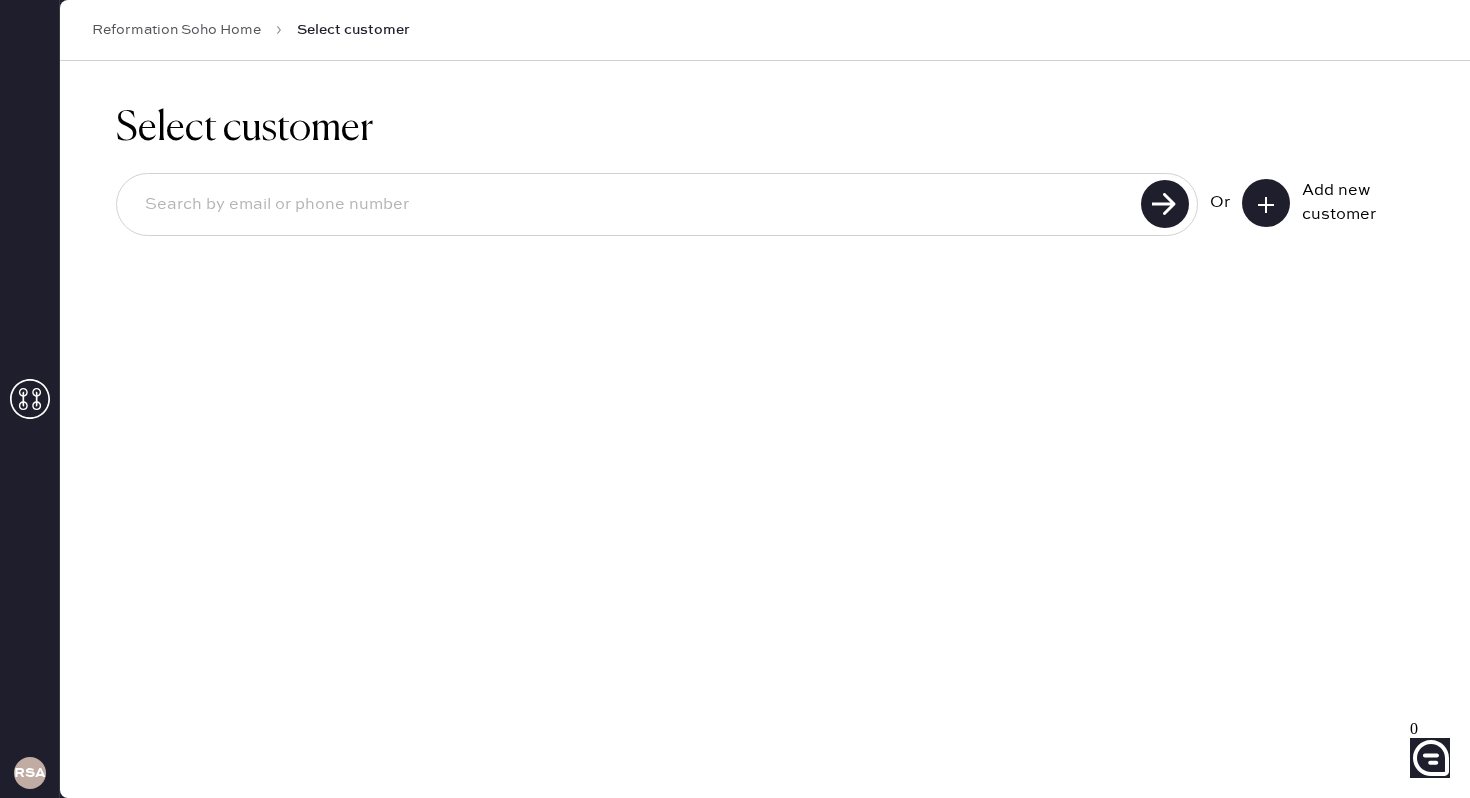 click at bounding box center [632, 205] 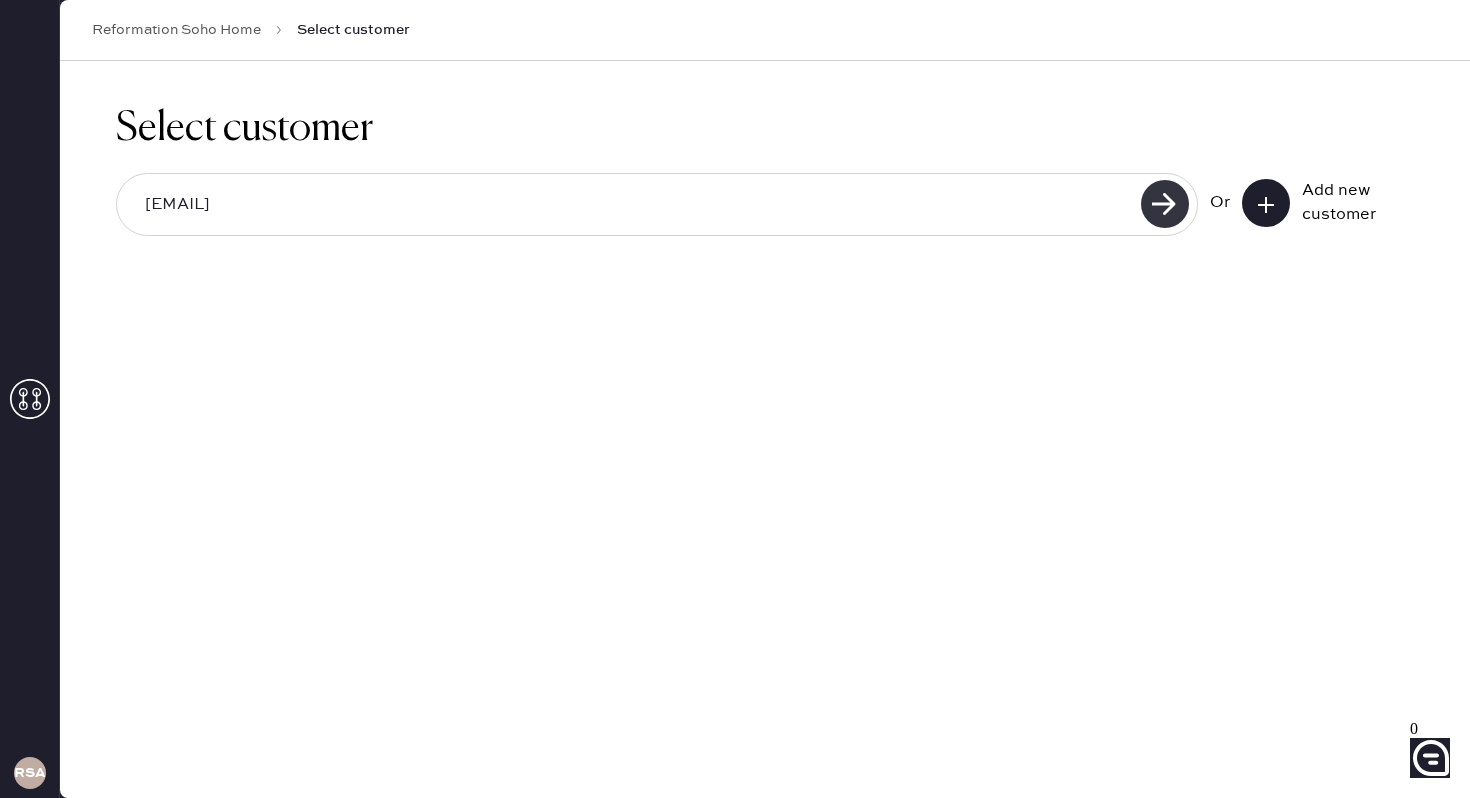 type on "[EMAIL]" 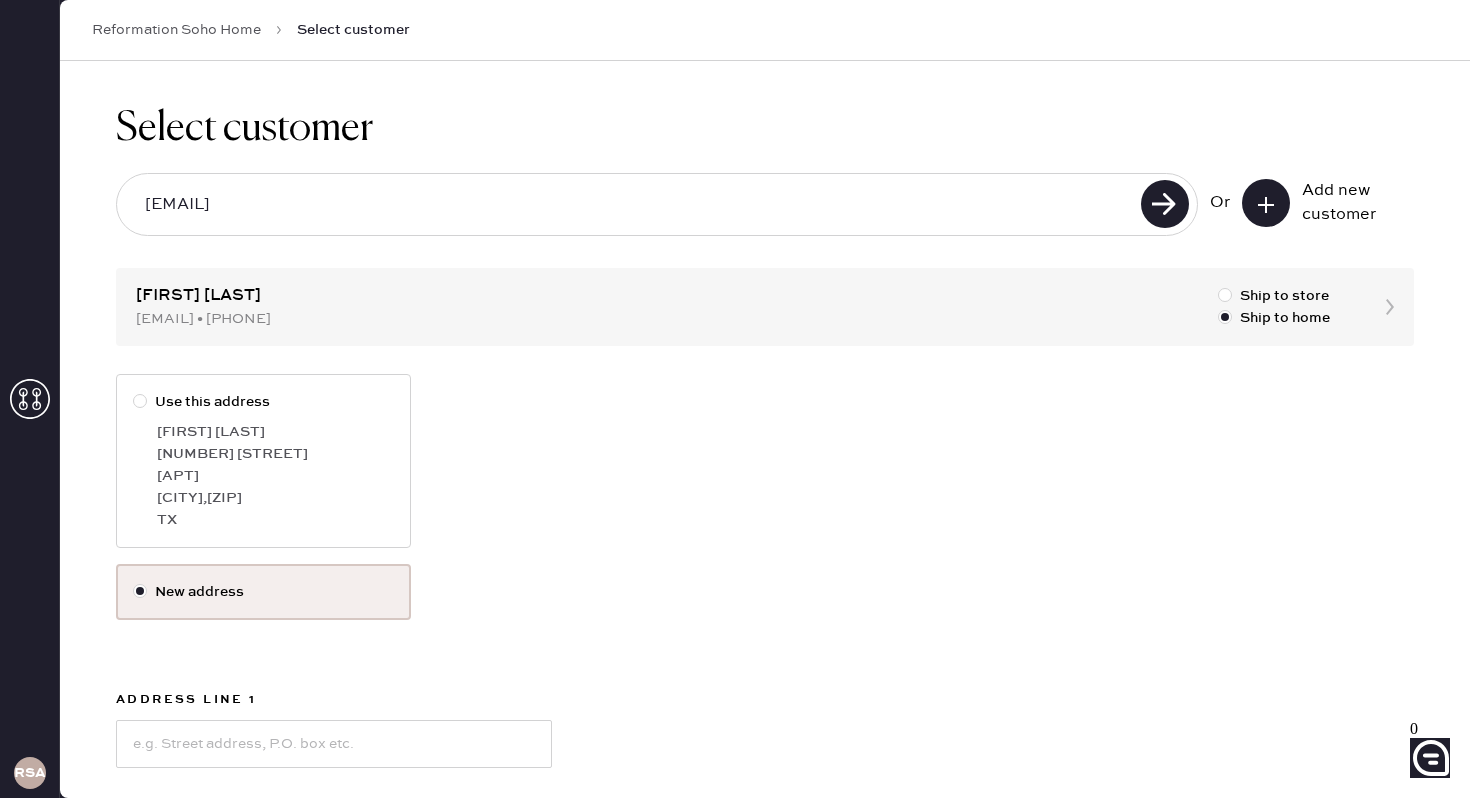 click on "[CITY] ,  [ZIP]" at bounding box center (275, 498) 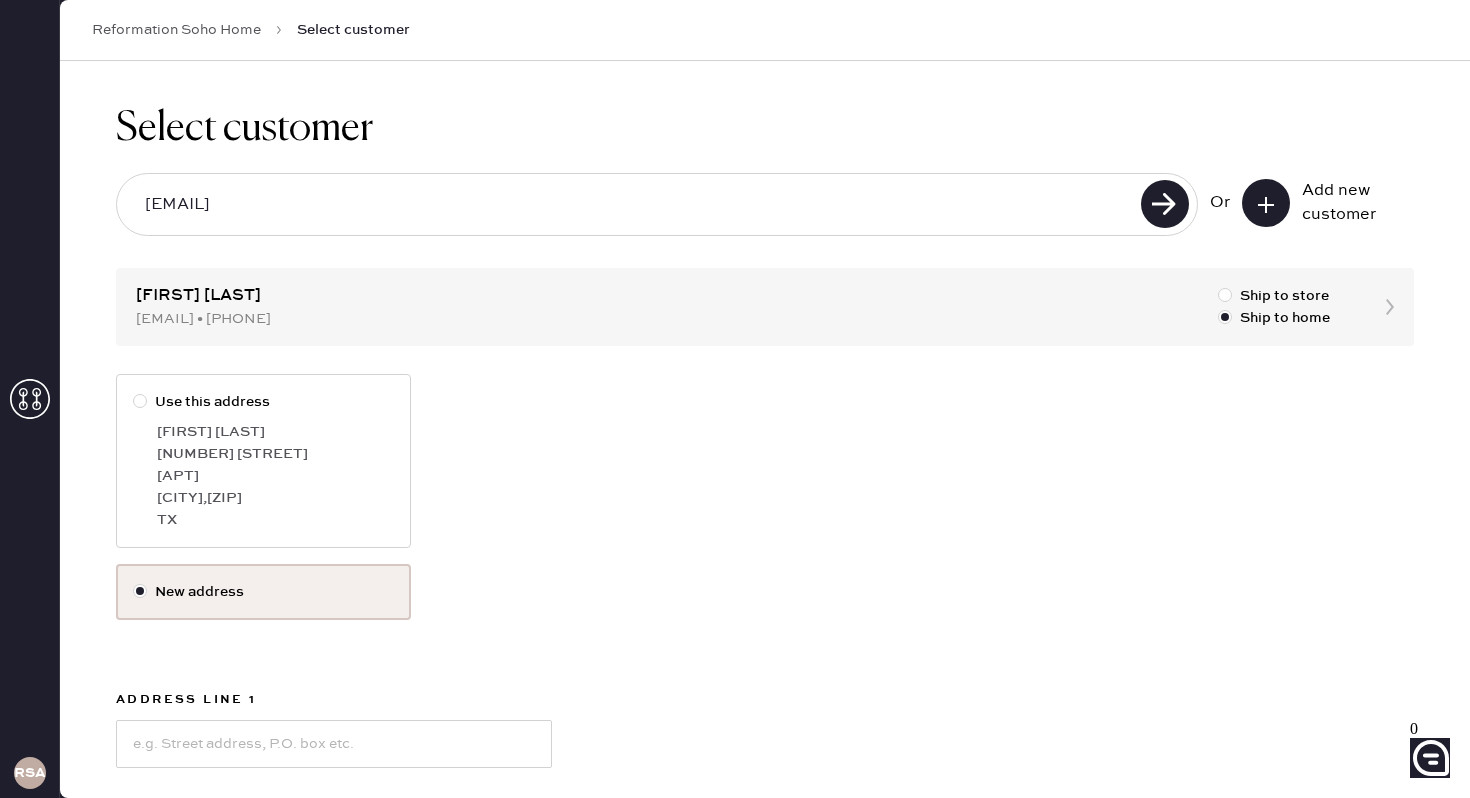 radio on "true" 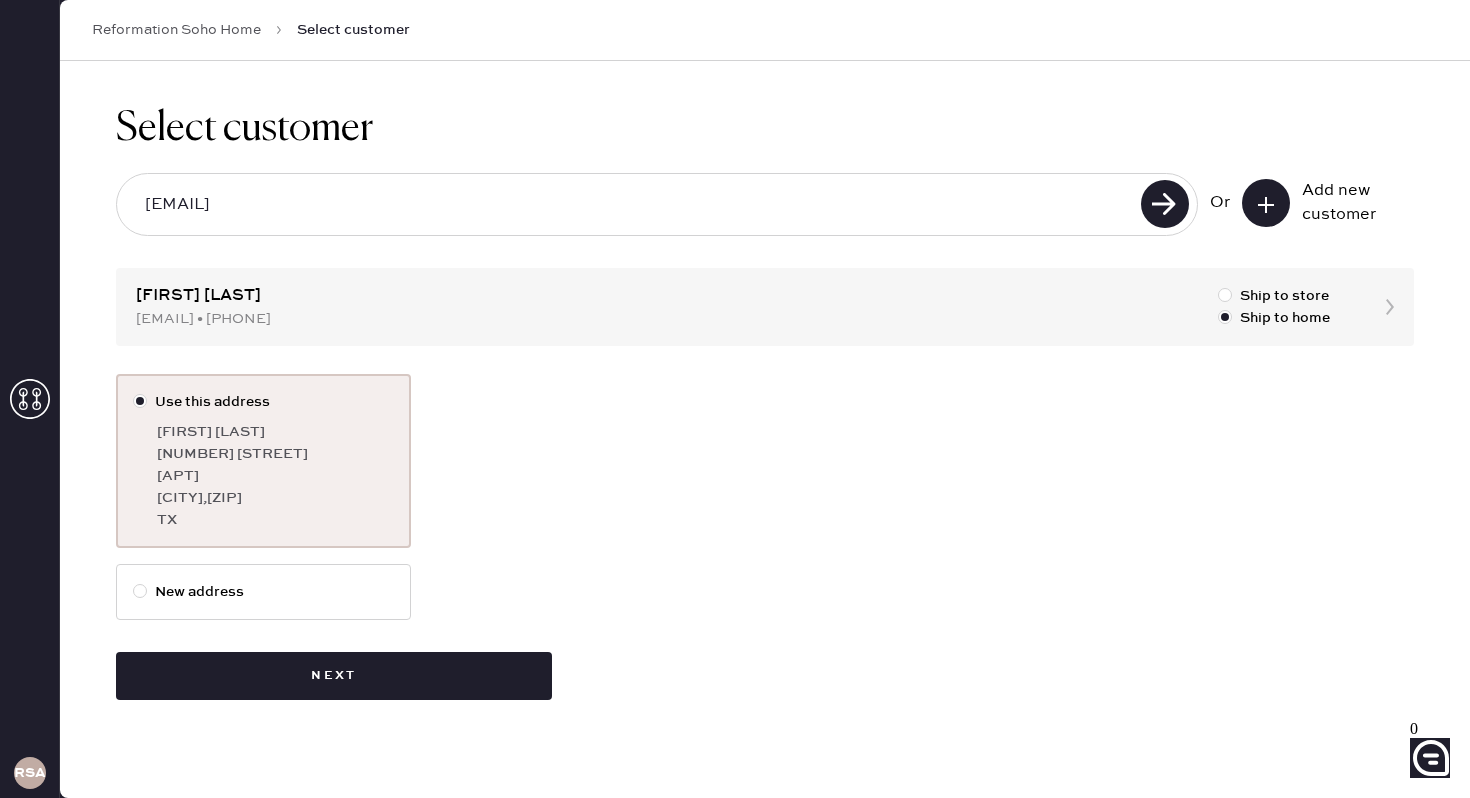 click on "New address" at bounding box center (263, 592) 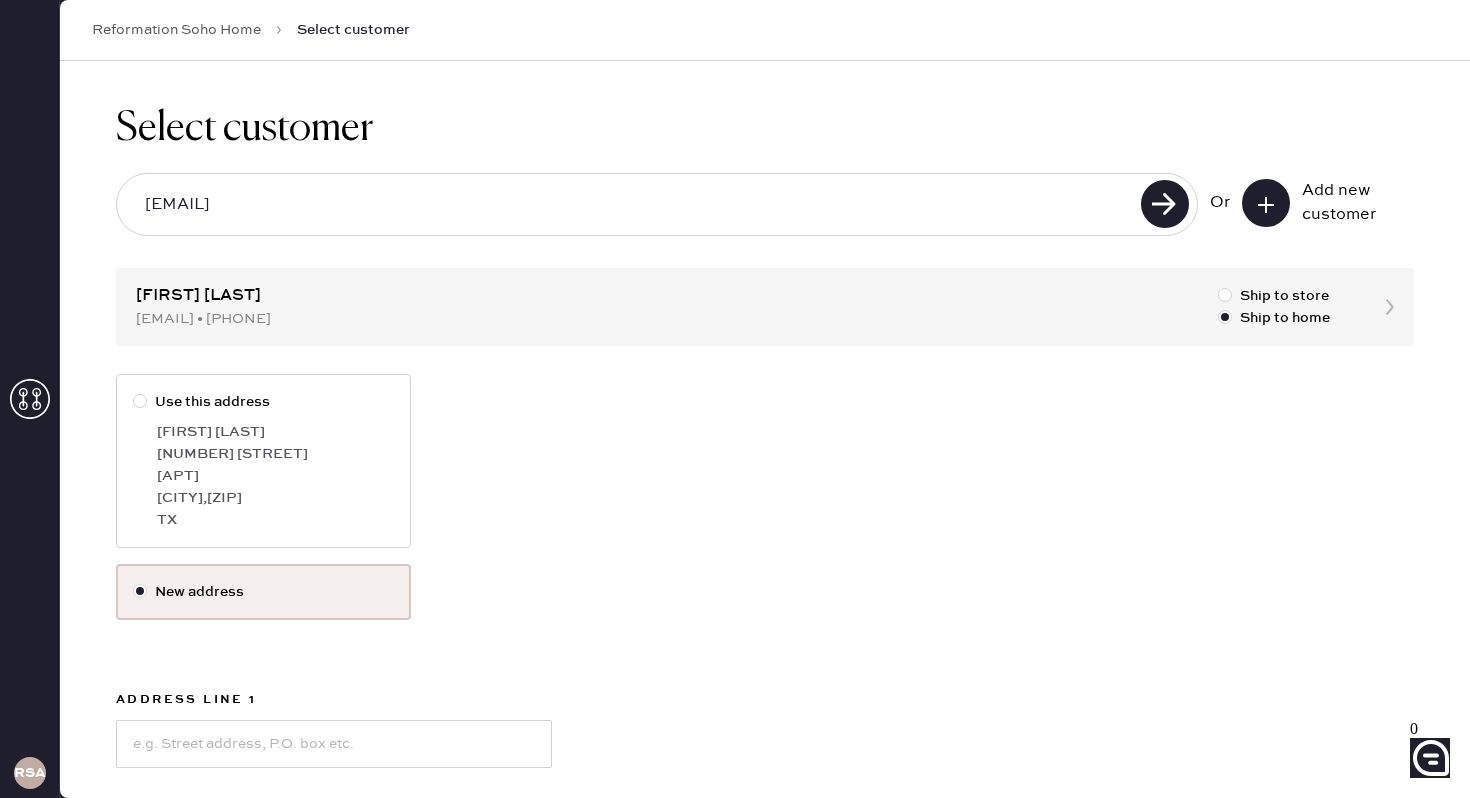 scroll, scrollTop: 196, scrollLeft: 0, axis: vertical 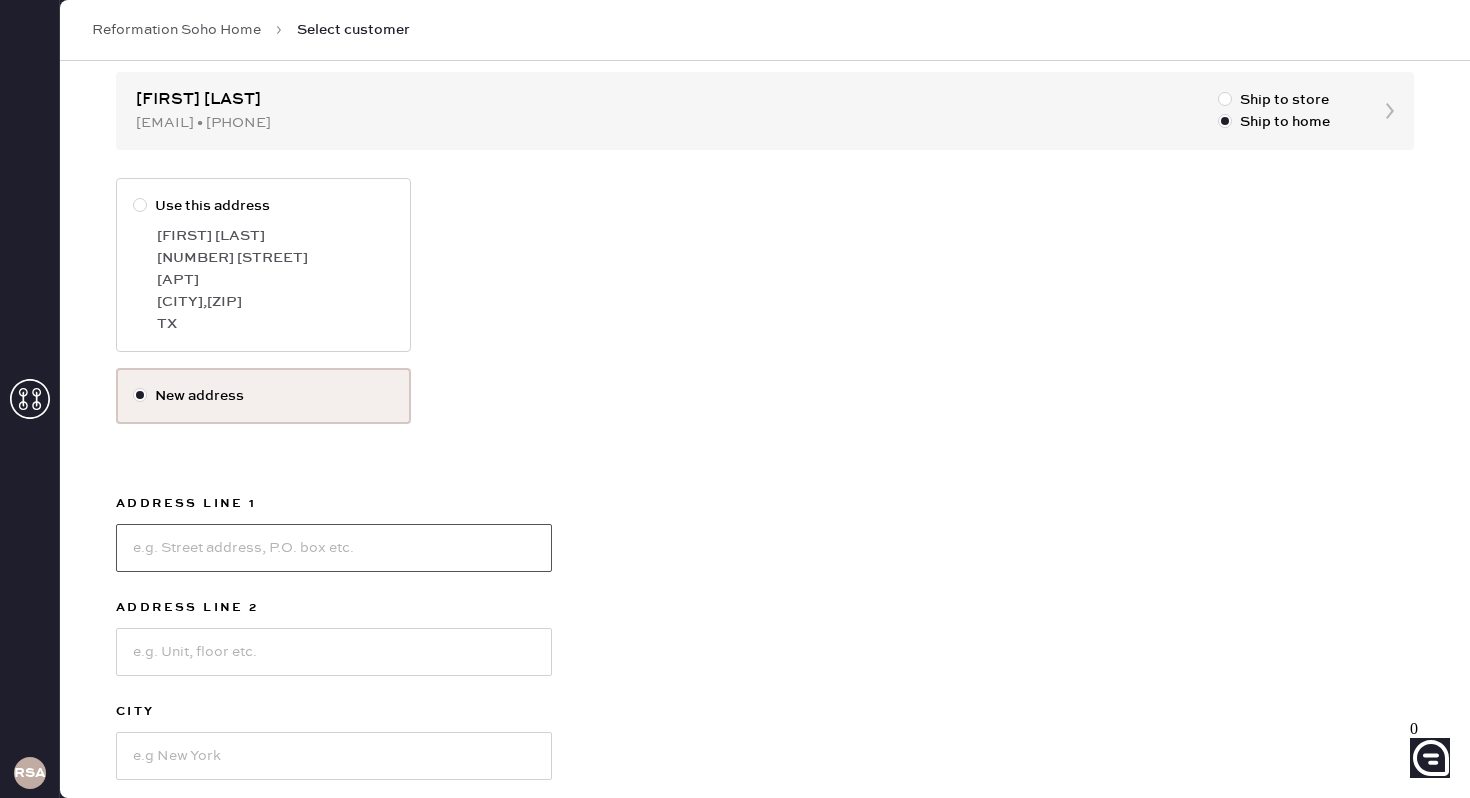 click at bounding box center (334, 548) 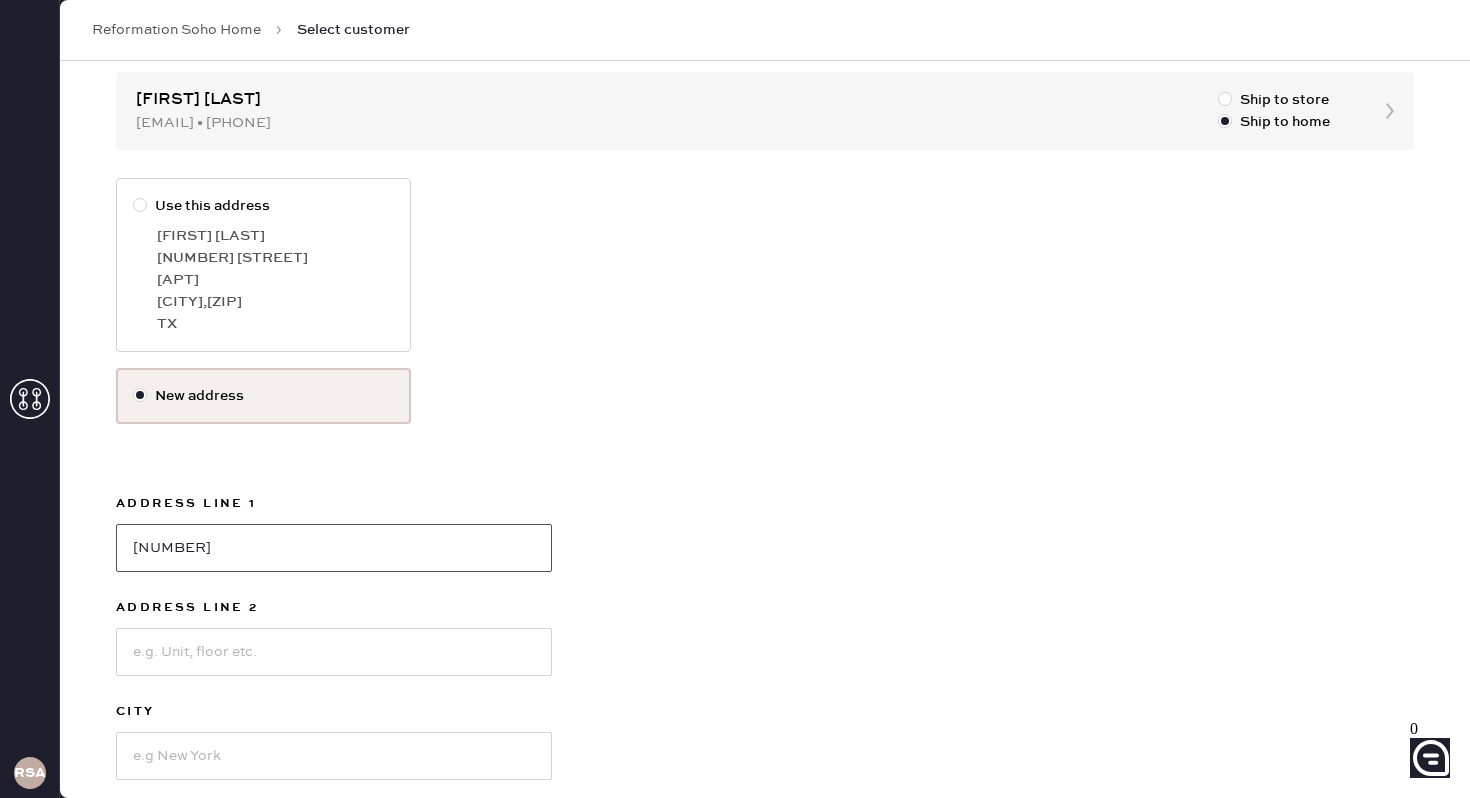 type on "[NUMBER] [STREET]" 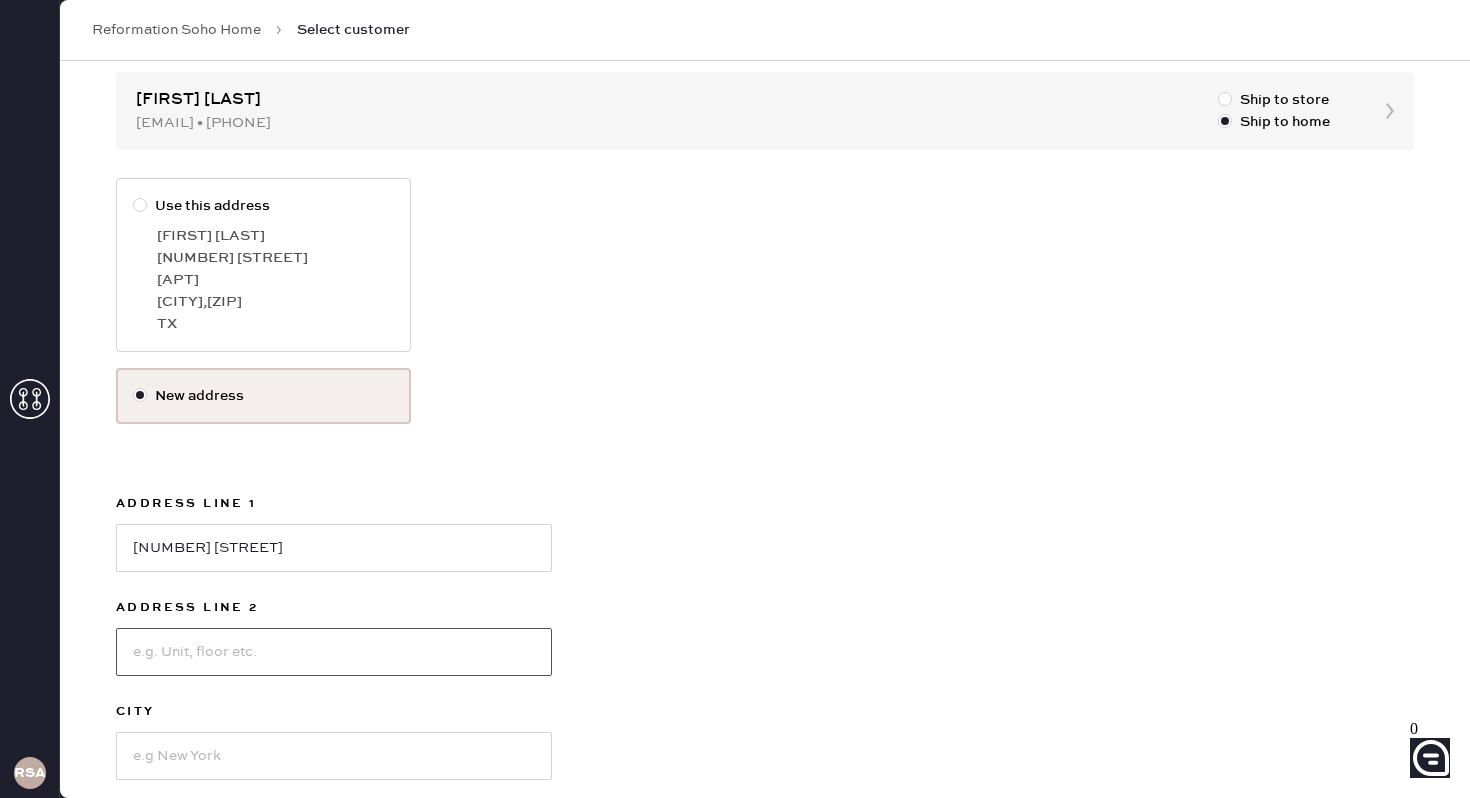 click at bounding box center [334, 652] 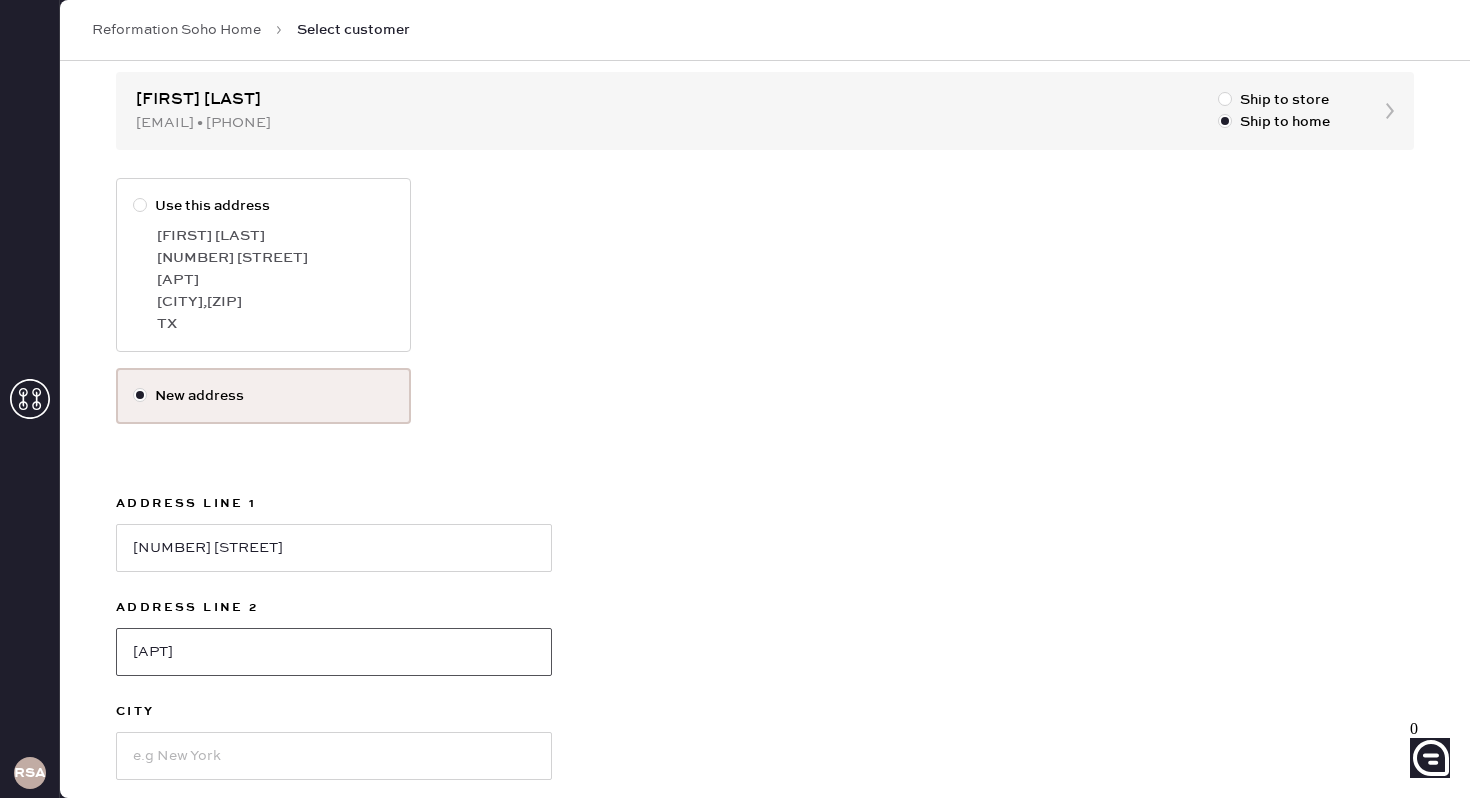type on "[APT]" 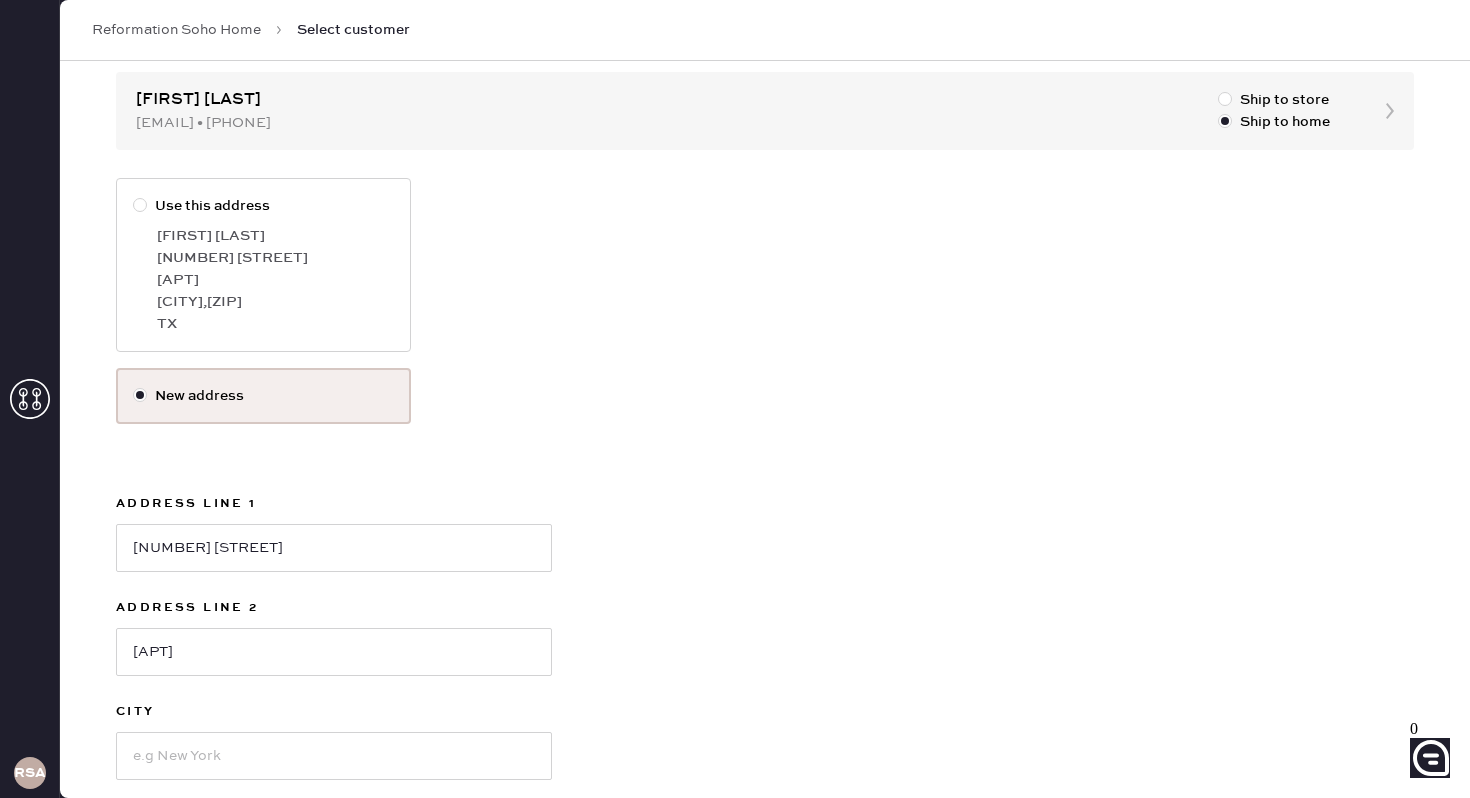 click on "Use this address [FIRST] [LAST] [NUMBER] [STREET] [APT] [CITY] ,  [ZIP] [STATE] New address Address Line 1 [NUMBER] [STREET] Address Line 2 [APT] City State Select AK AL AR AZ CA CO CT DC DE FL GA HI IA ID IL IN KS KY LA MA MD ME MI MN MO MS MT NC ND NE NH NJ NM NV NY OH OK OR PA RI SC SD TN TX UT VA VT WA WI WV WY ZIP Code Next" at bounding box center (765, 567) 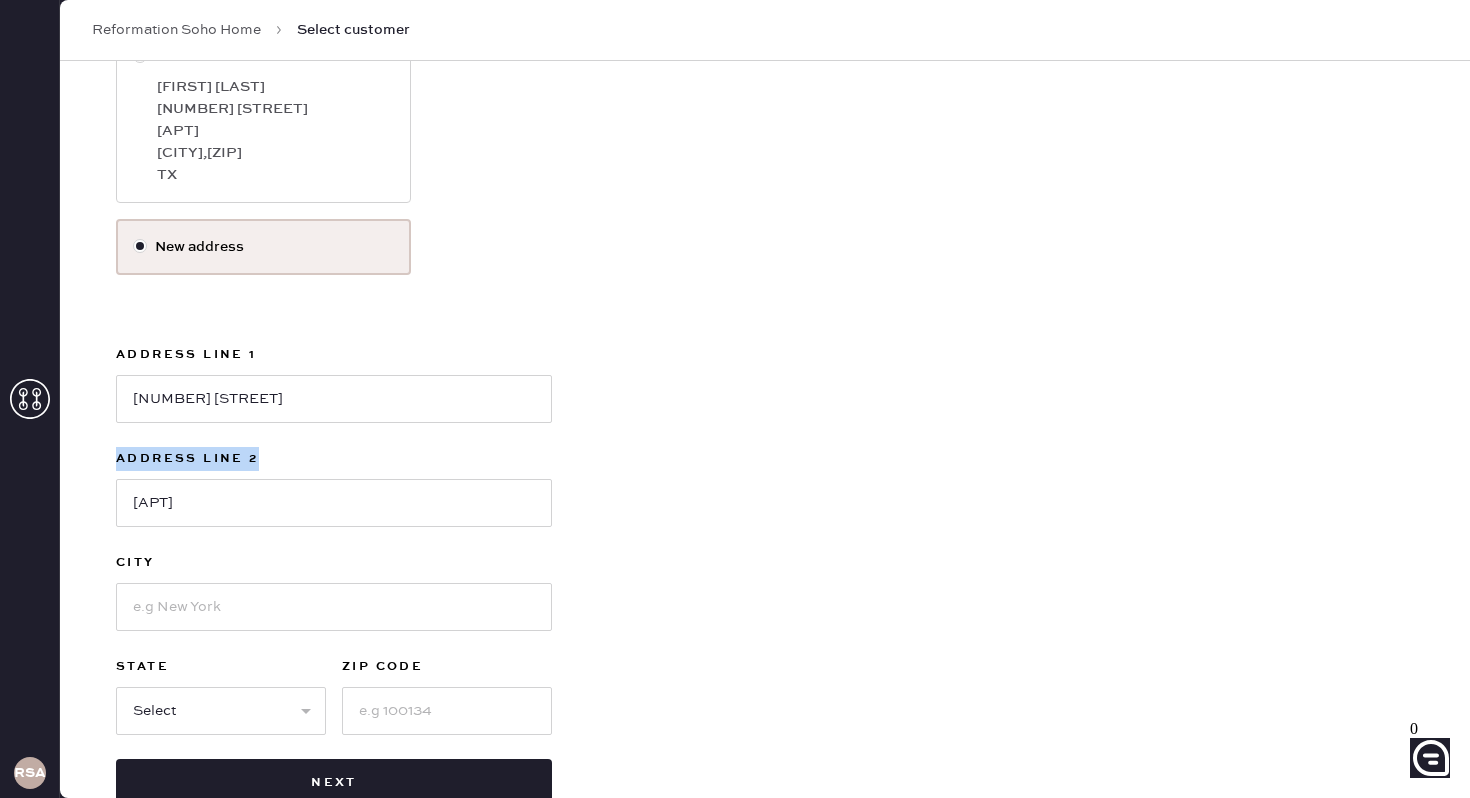 scroll, scrollTop: 398, scrollLeft: 0, axis: vertical 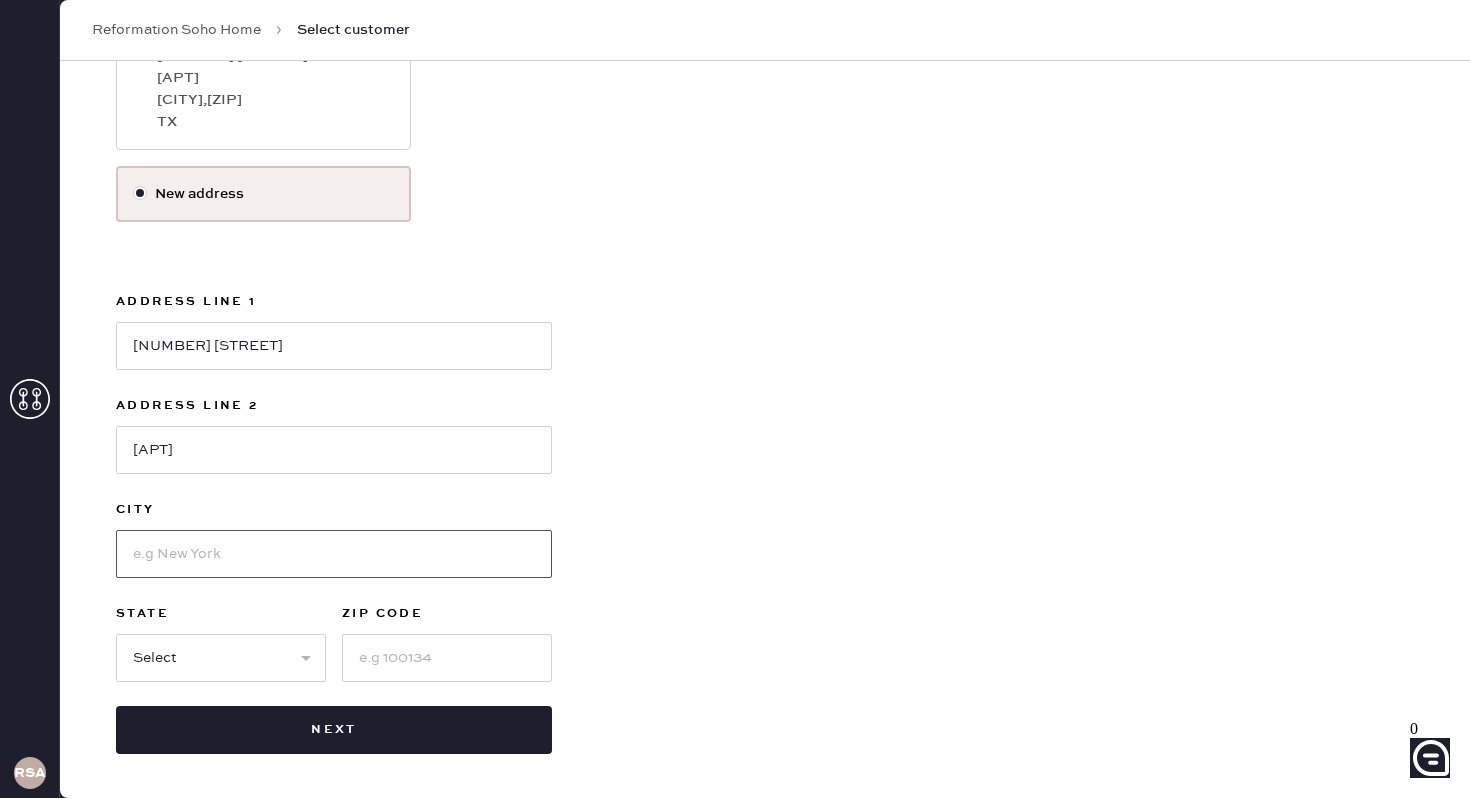 click at bounding box center [334, 554] 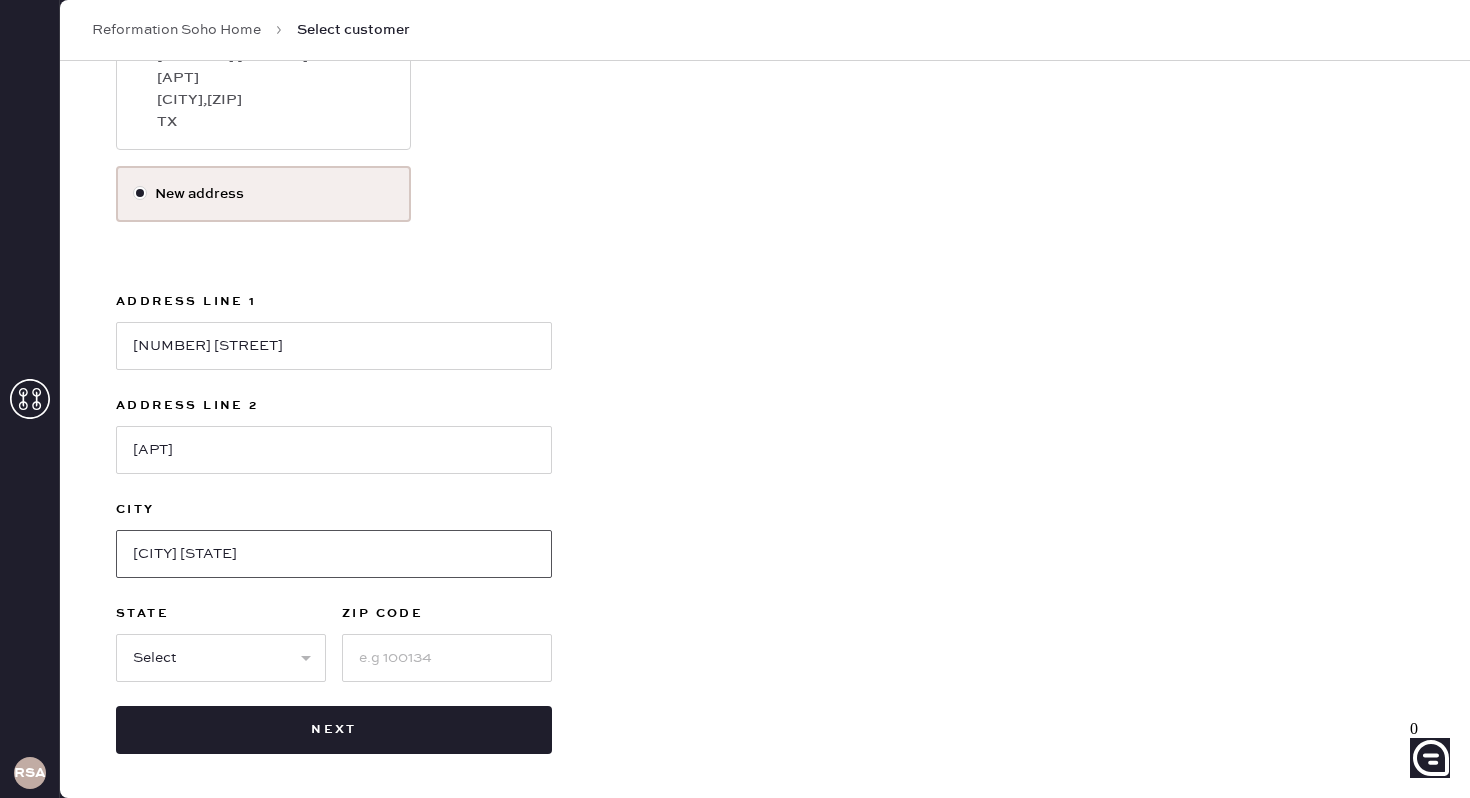 type on "[CITY] [STATE]" 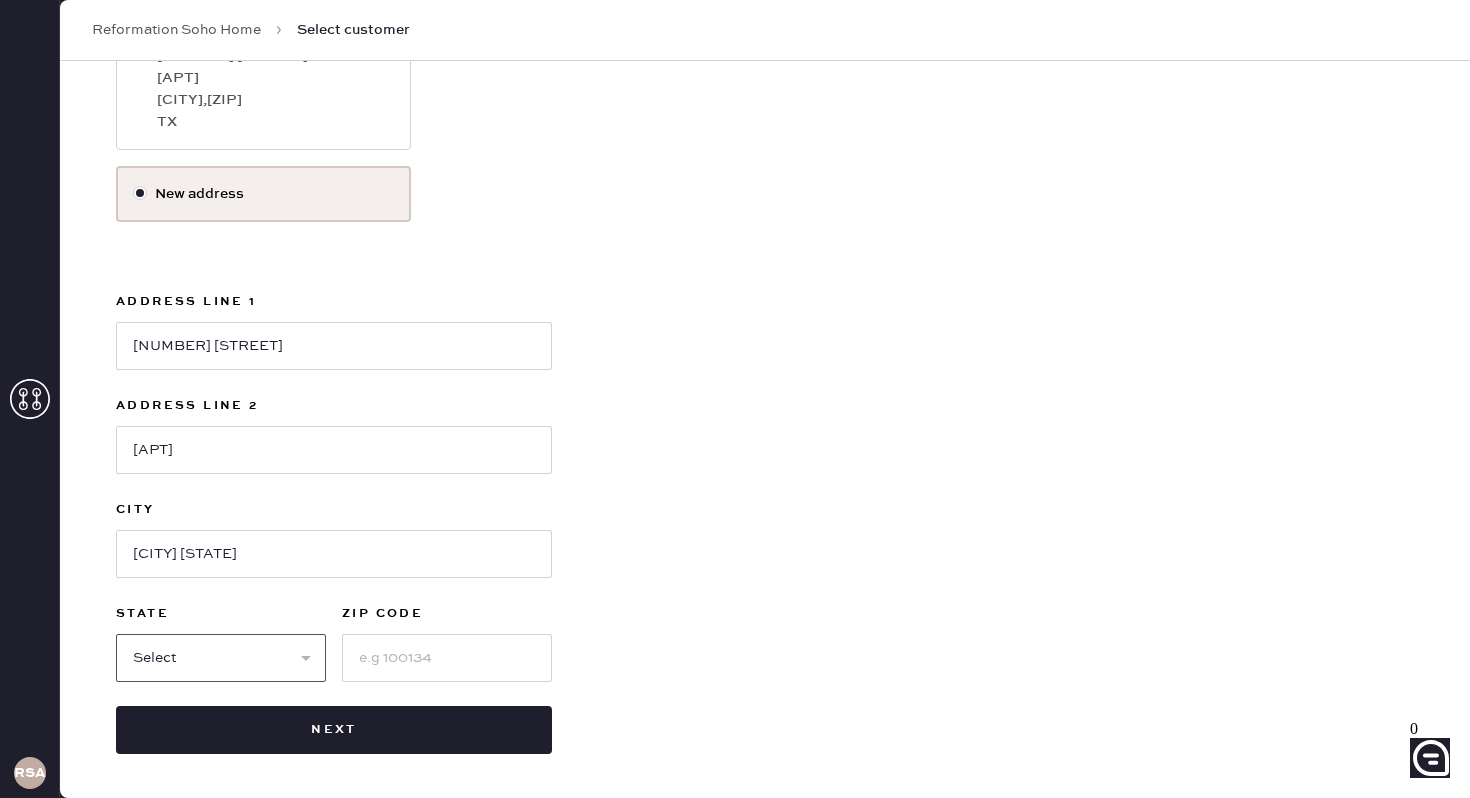 click on "Select AK AL AR AZ CA CO CT DC DE FL GA HI IA ID IL IN KS KY LA MA MD ME MI MN MO MS MT NC ND NE NH NJ NM NV NY OH OK OR PA RI SC SD TN TX UT VA VT WA WI WV WY" at bounding box center (221, 658) 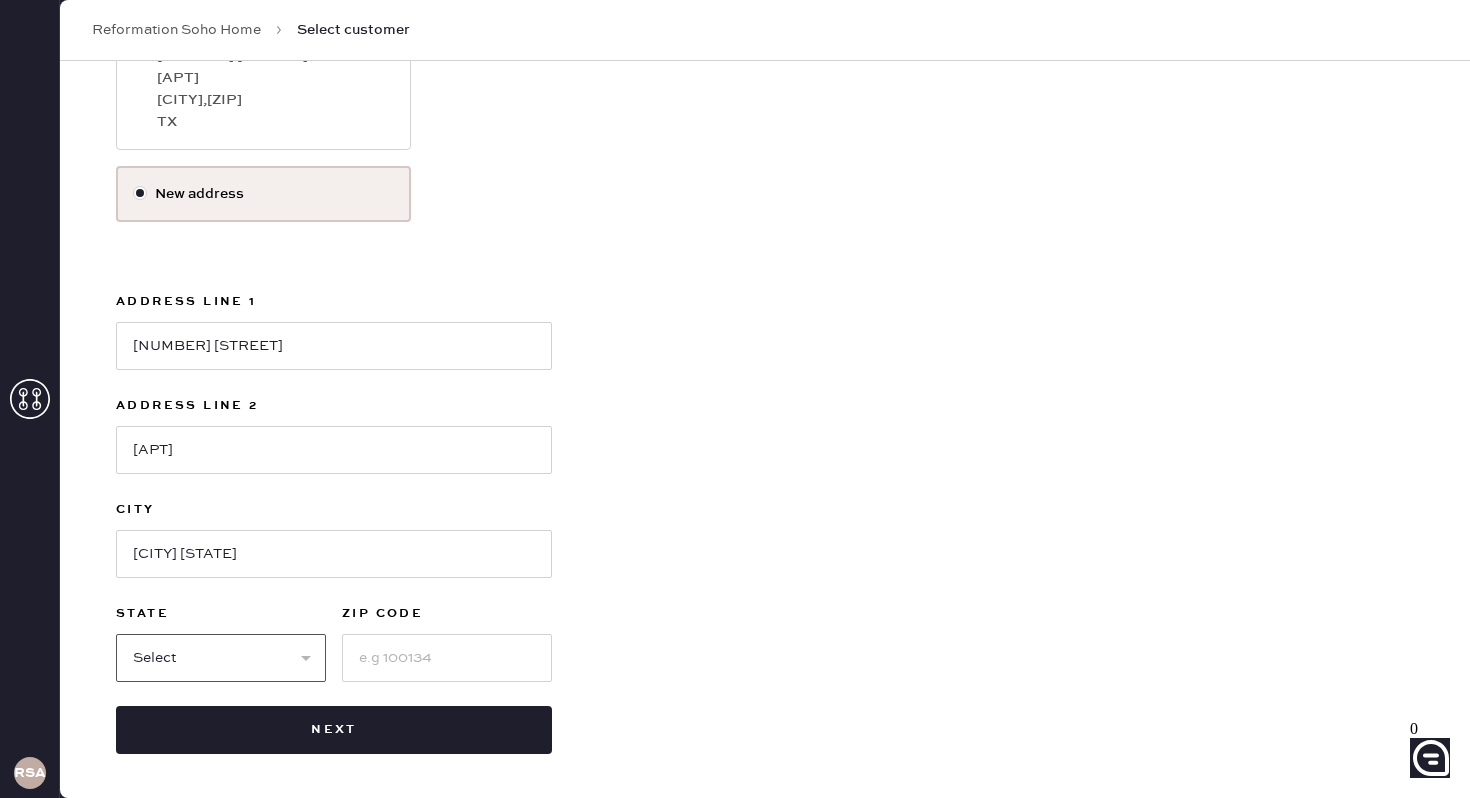 select on "NY" 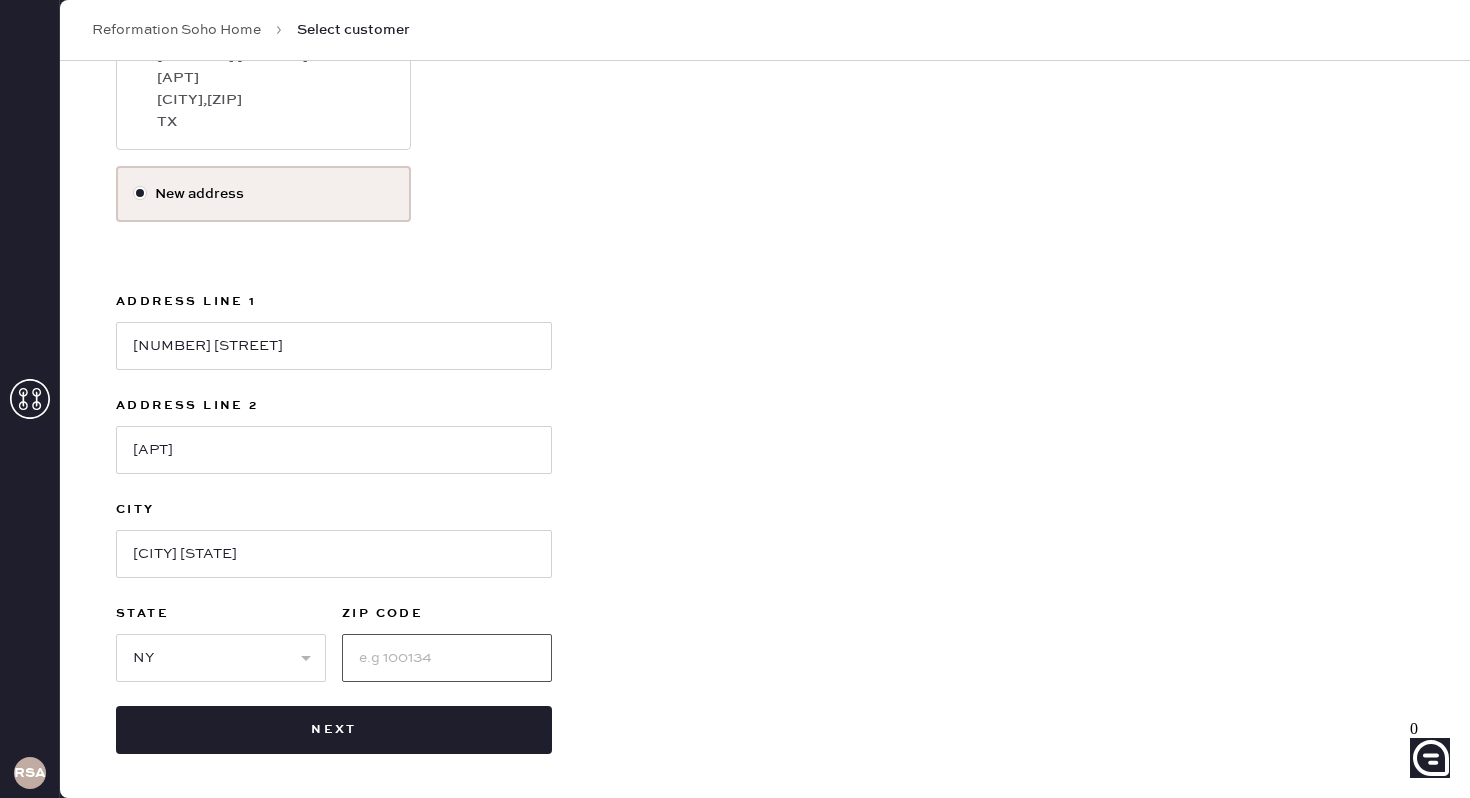 click at bounding box center (447, 658) 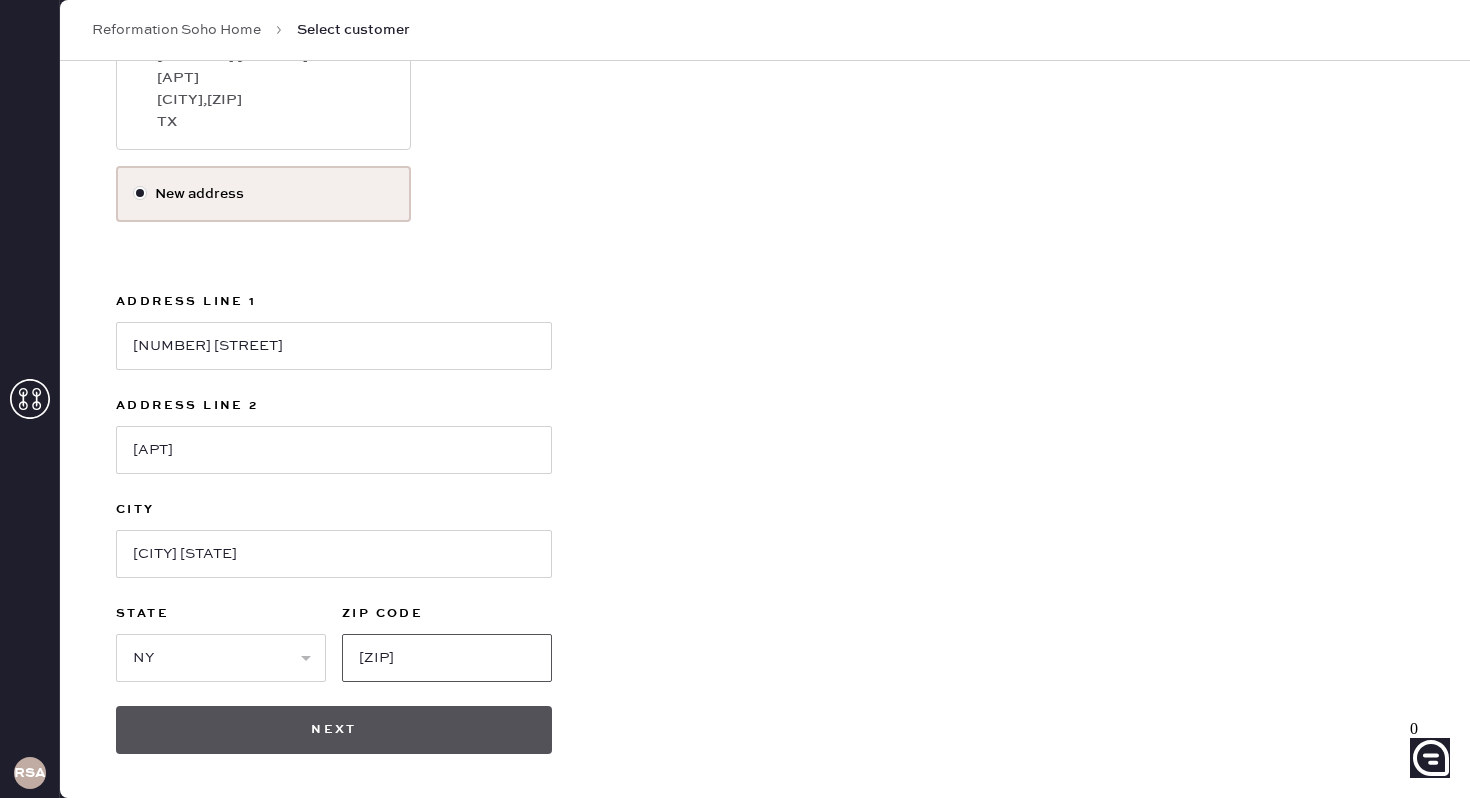 type on "[ZIP]" 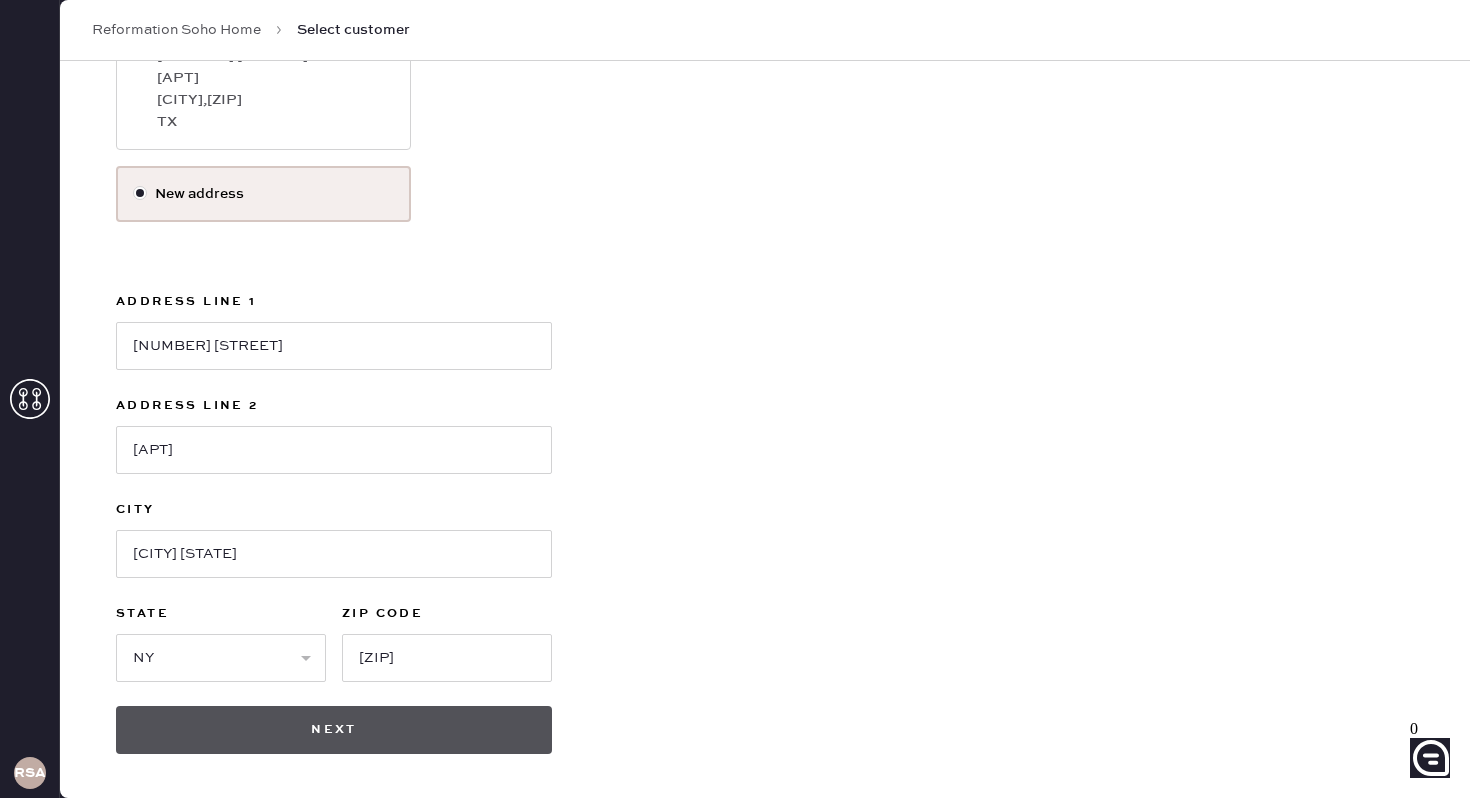click on "Next" at bounding box center (334, 730) 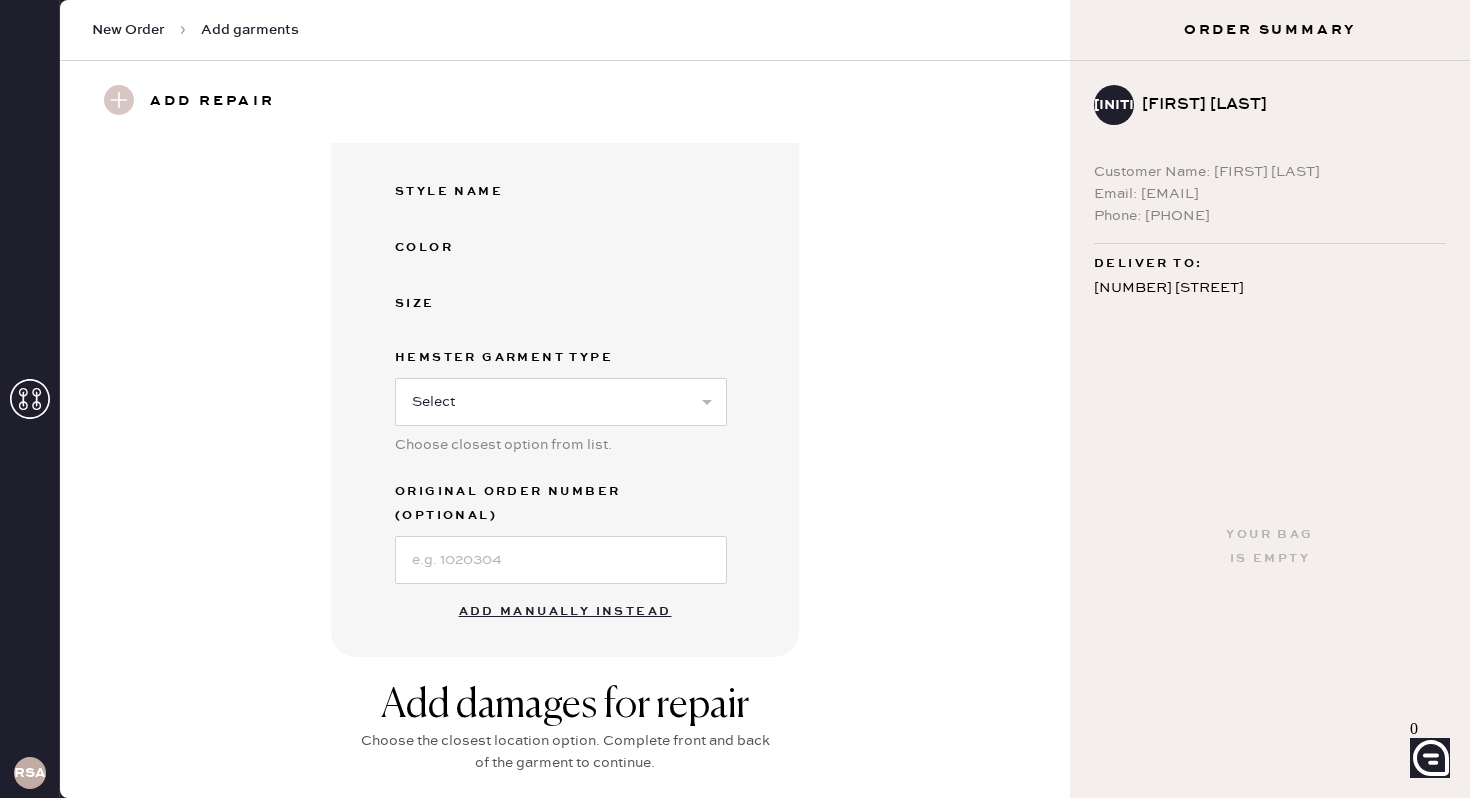 click on "Add manually instead" at bounding box center (565, 612) 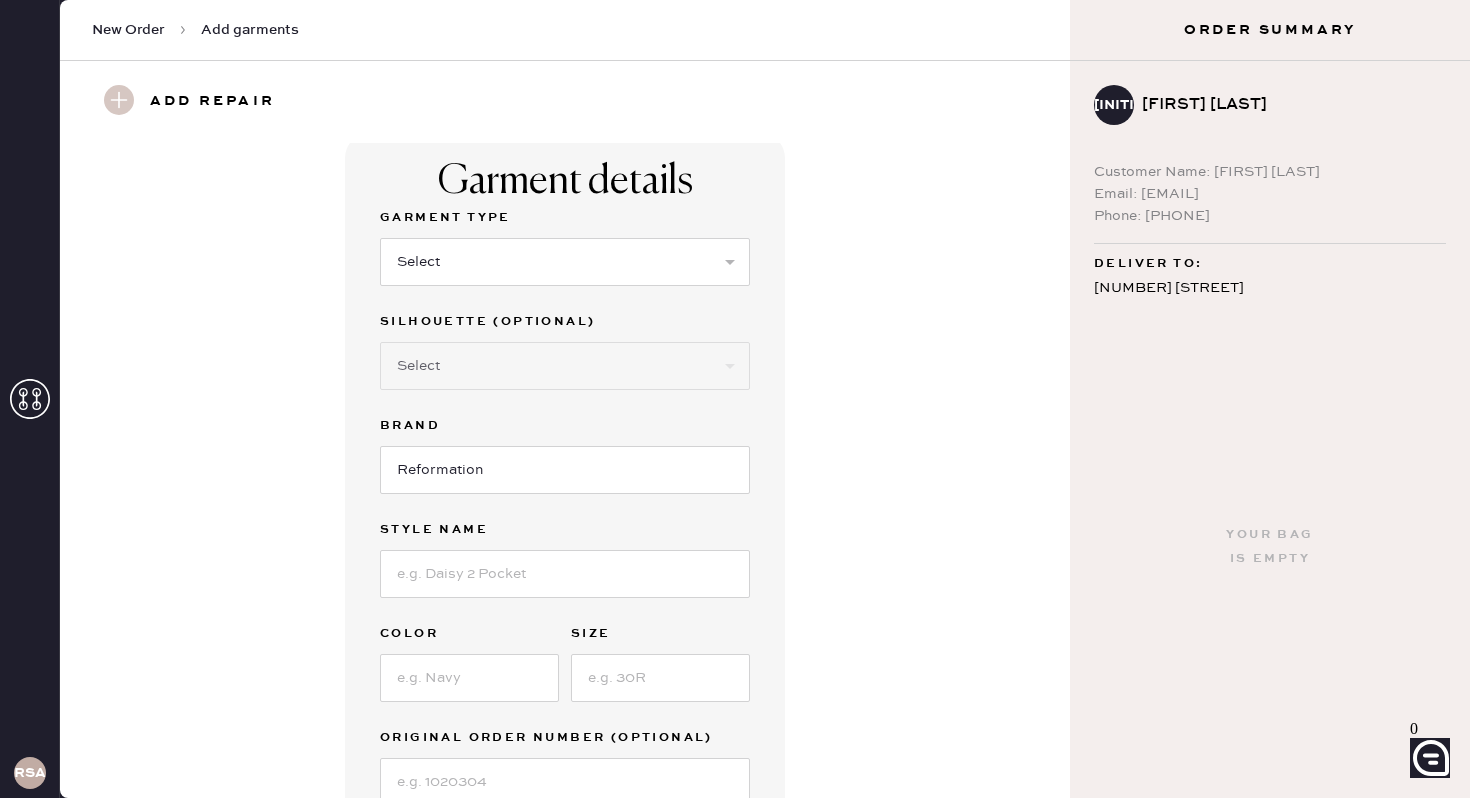 scroll, scrollTop: 0, scrollLeft: 0, axis: both 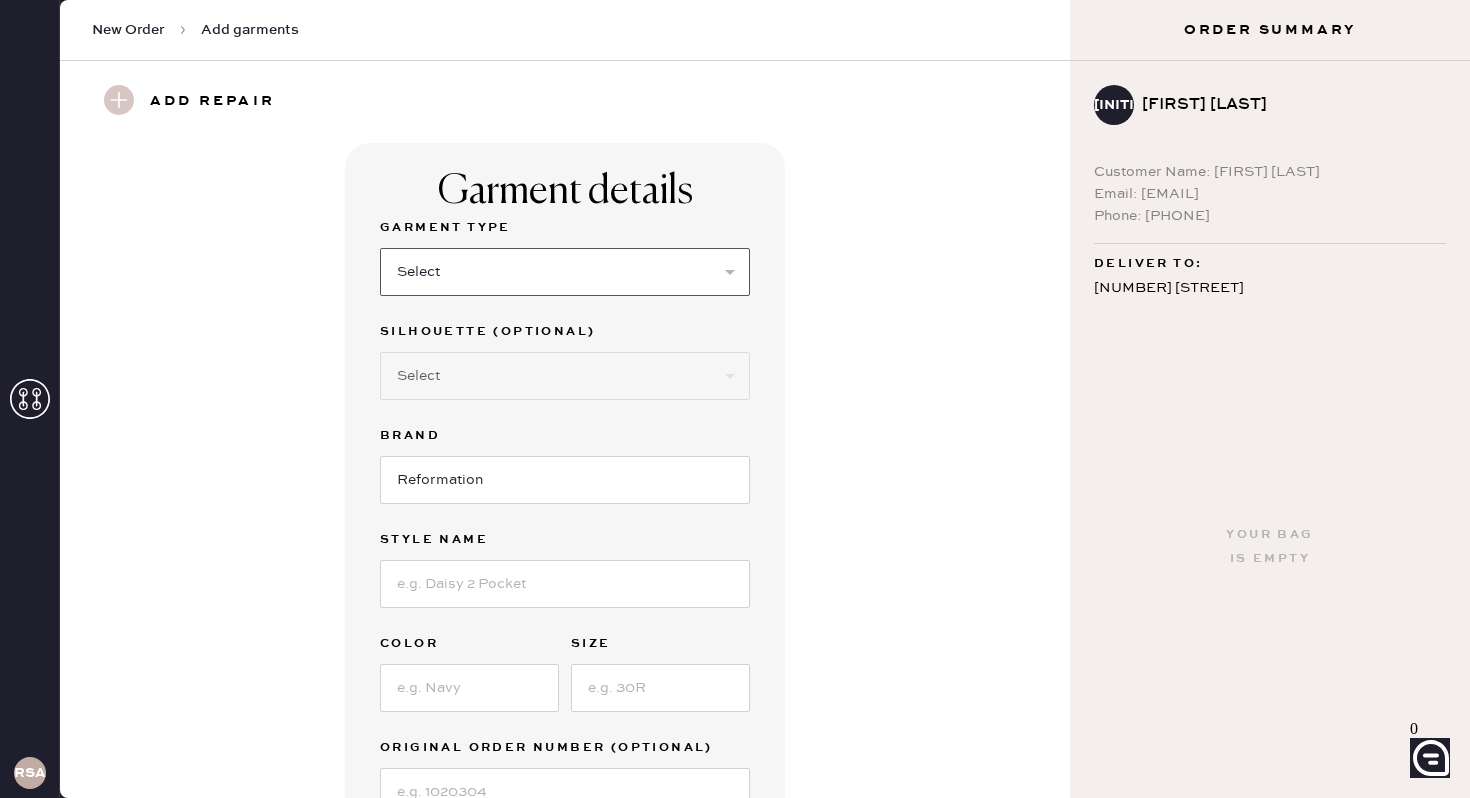 click on "Select Basic Skirt Jeans Leggings Pants Shorts Basic Sleeved Dress Basic Sleeveless Dress Basic Strap Dress Strap Jumpsuit Button Down Top Sleeved Top Sleeveless Top" at bounding box center (565, 272) 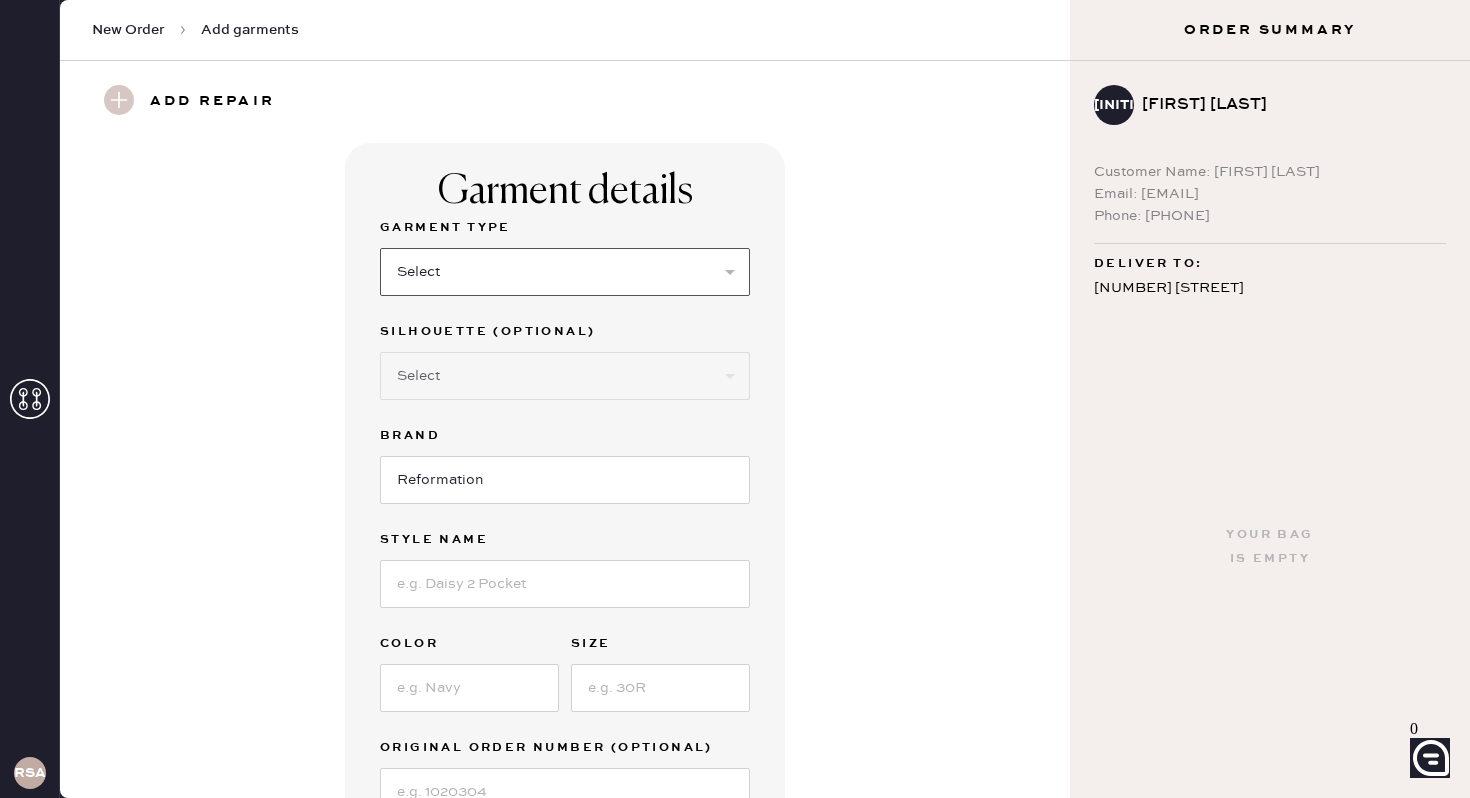 select on "5" 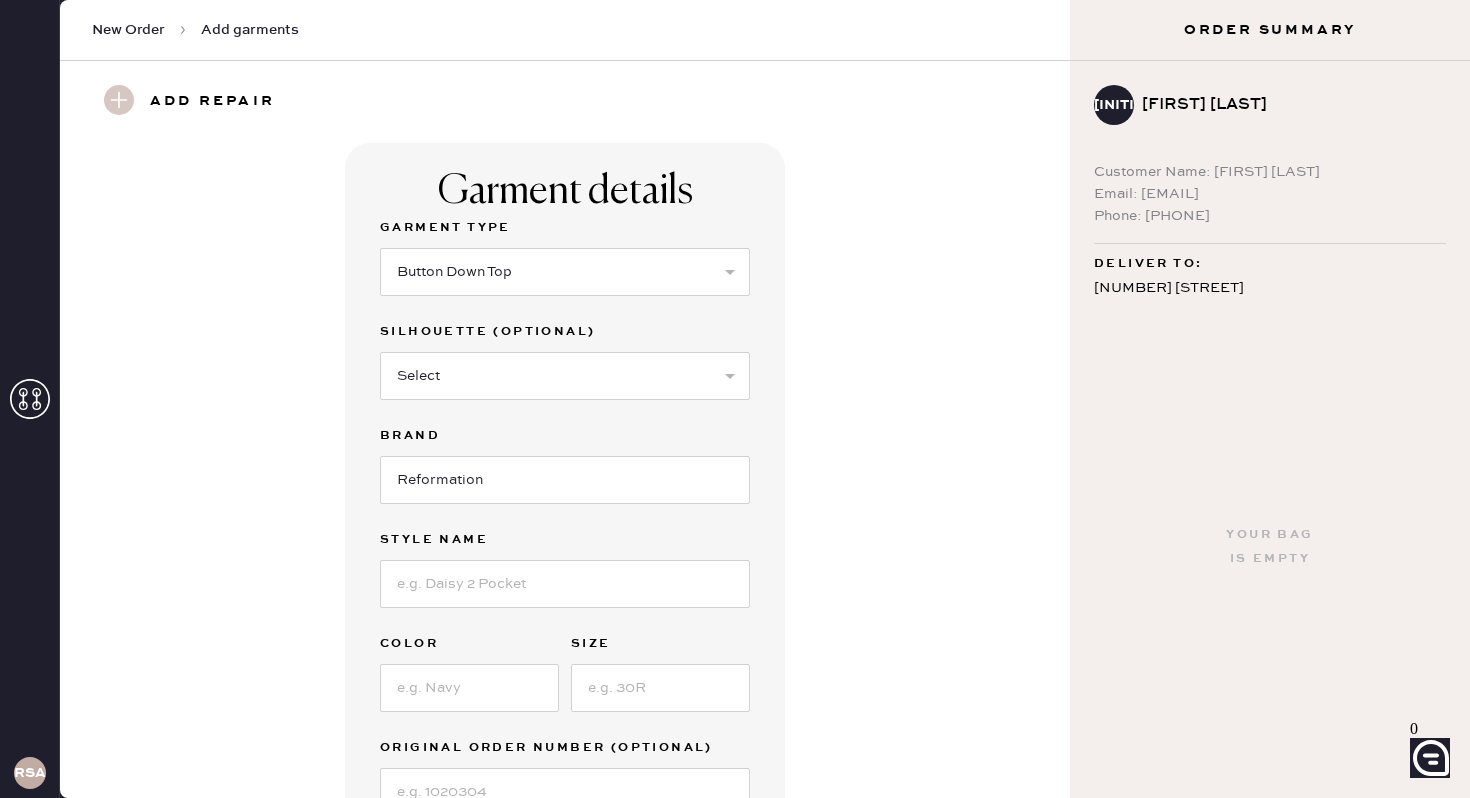 click on "Select Short Sleeves Long Sleeves Other" at bounding box center [565, 270] 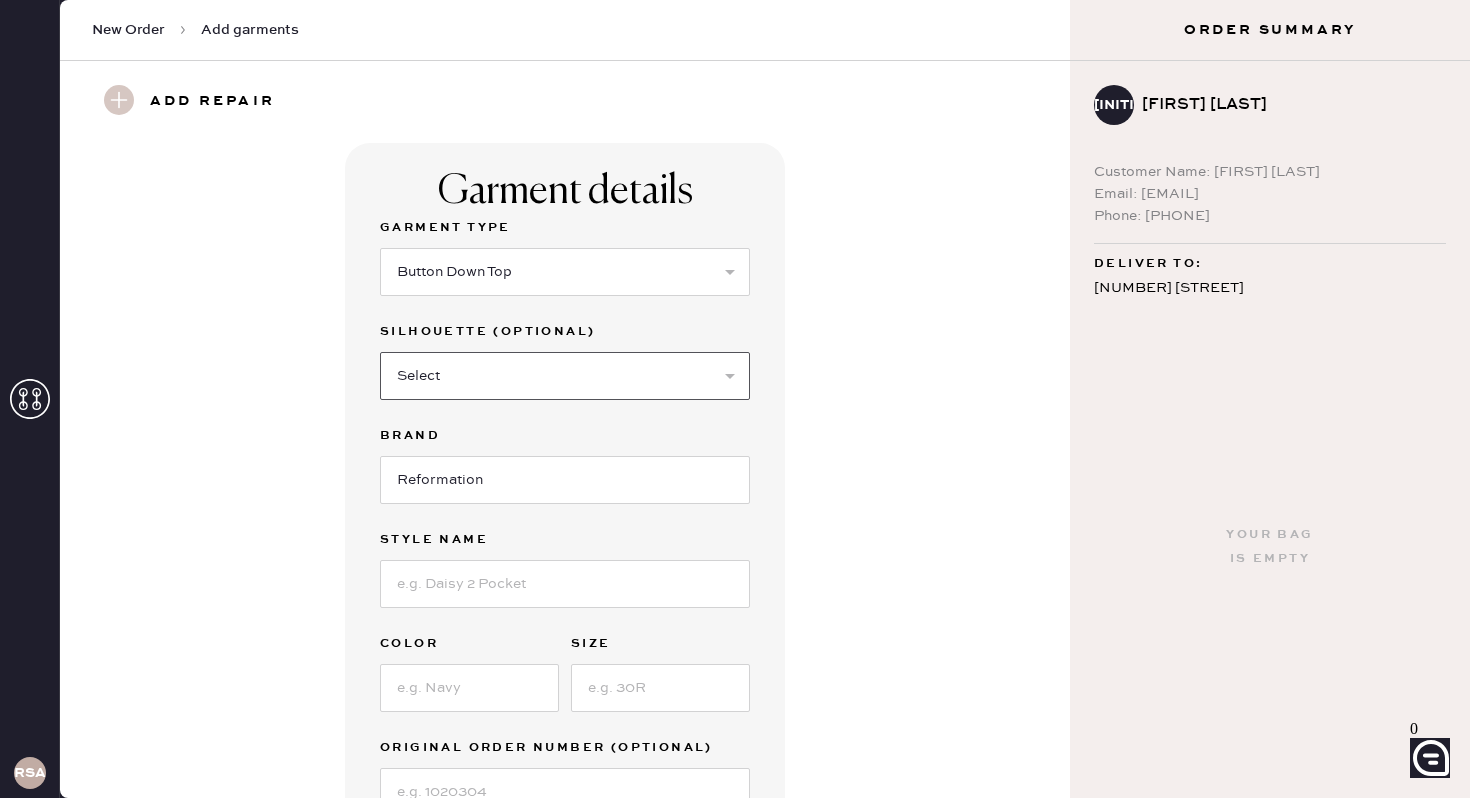 click on "Select Short Sleeves Long Sleeves Other" at bounding box center [565, 376] 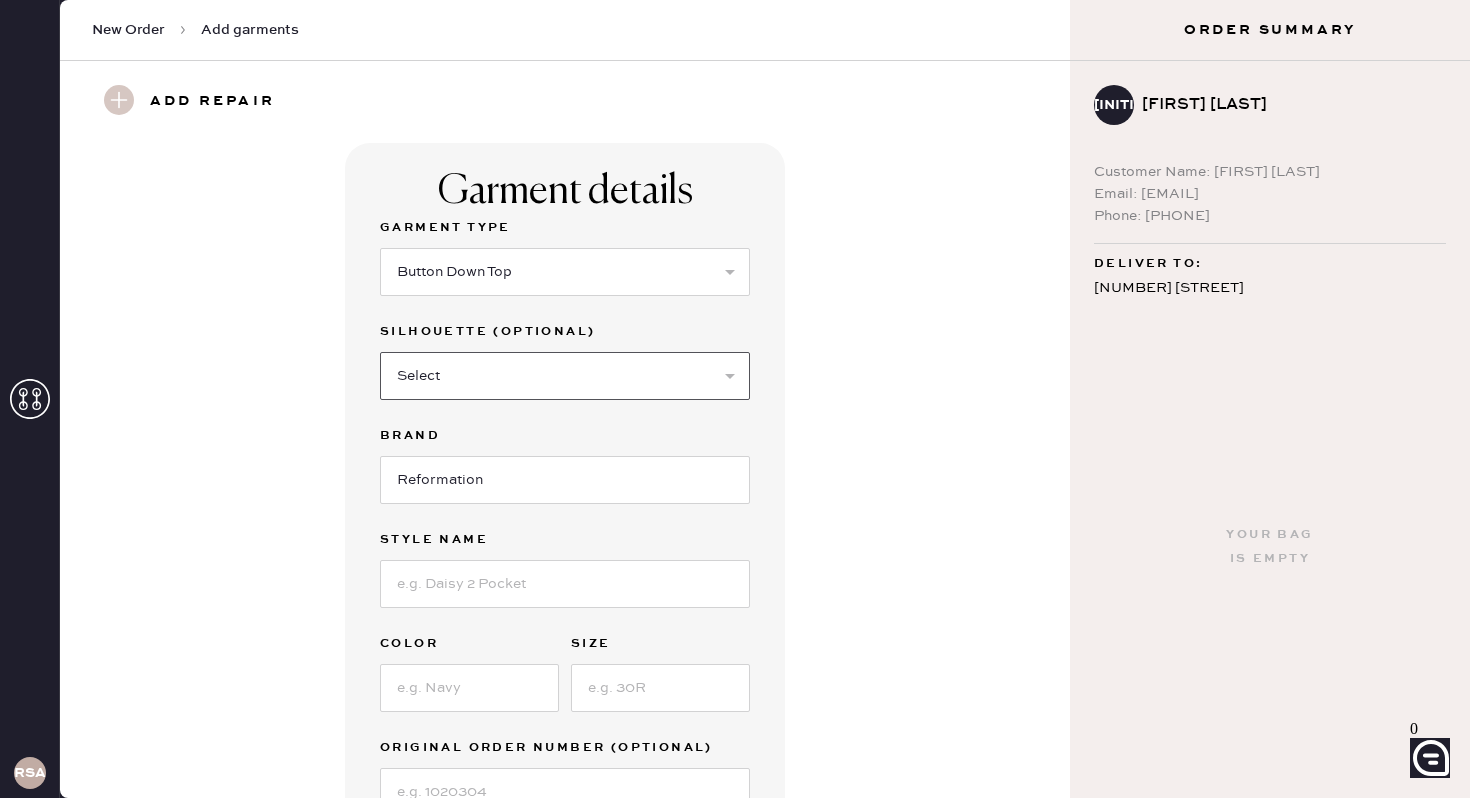 select on "18" 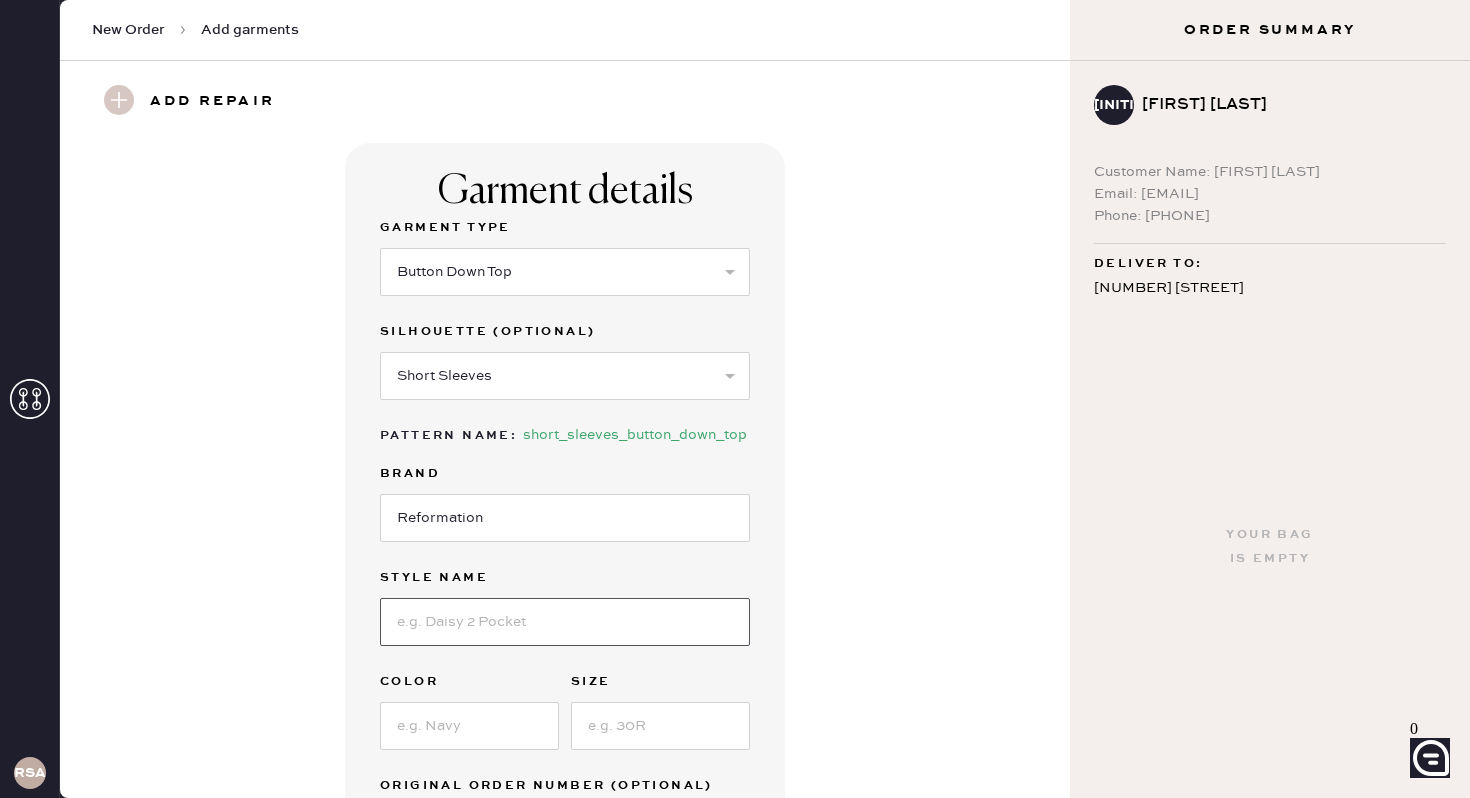 click at bounding box center [565, 622] 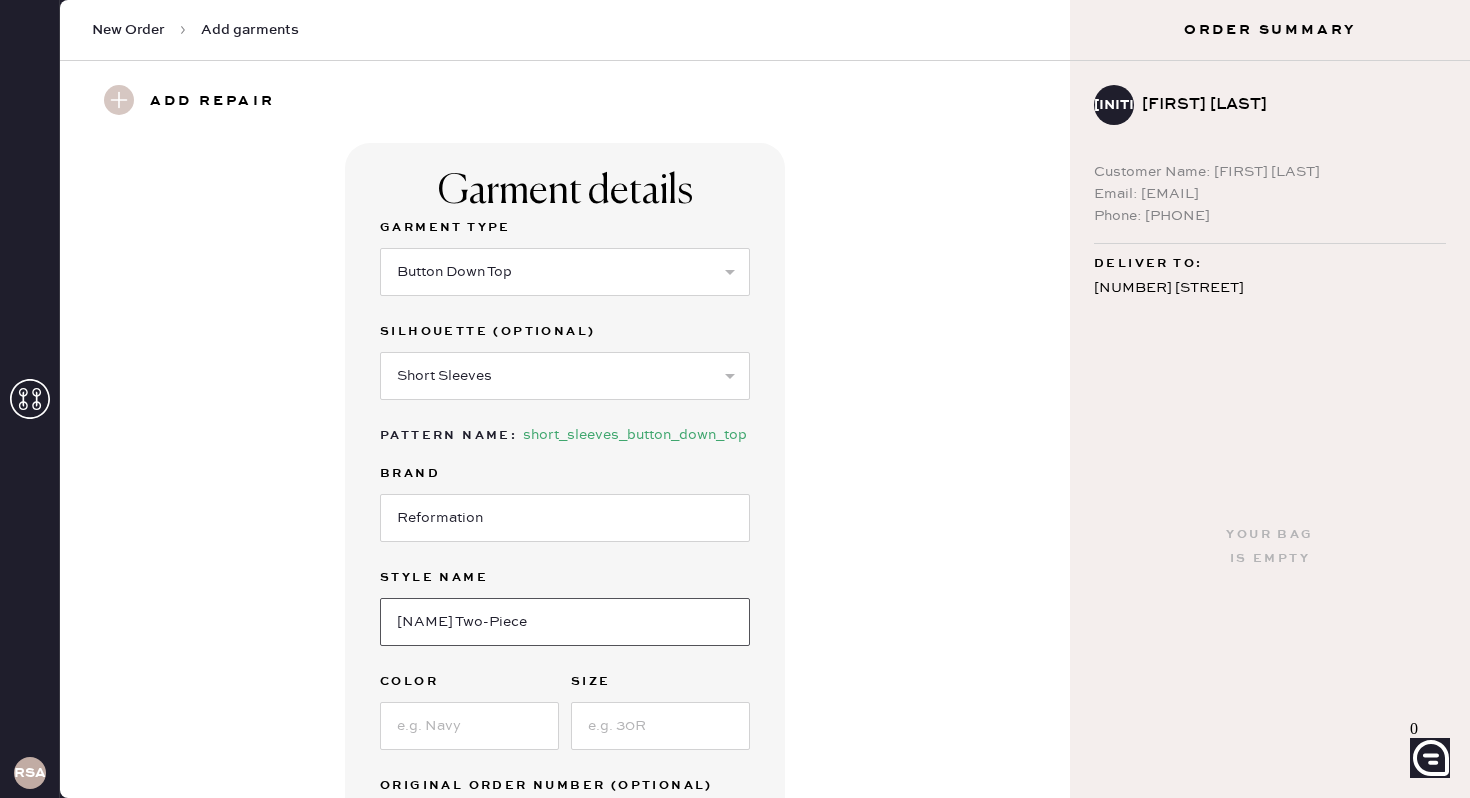 type on "[NAME] Two-Piece" 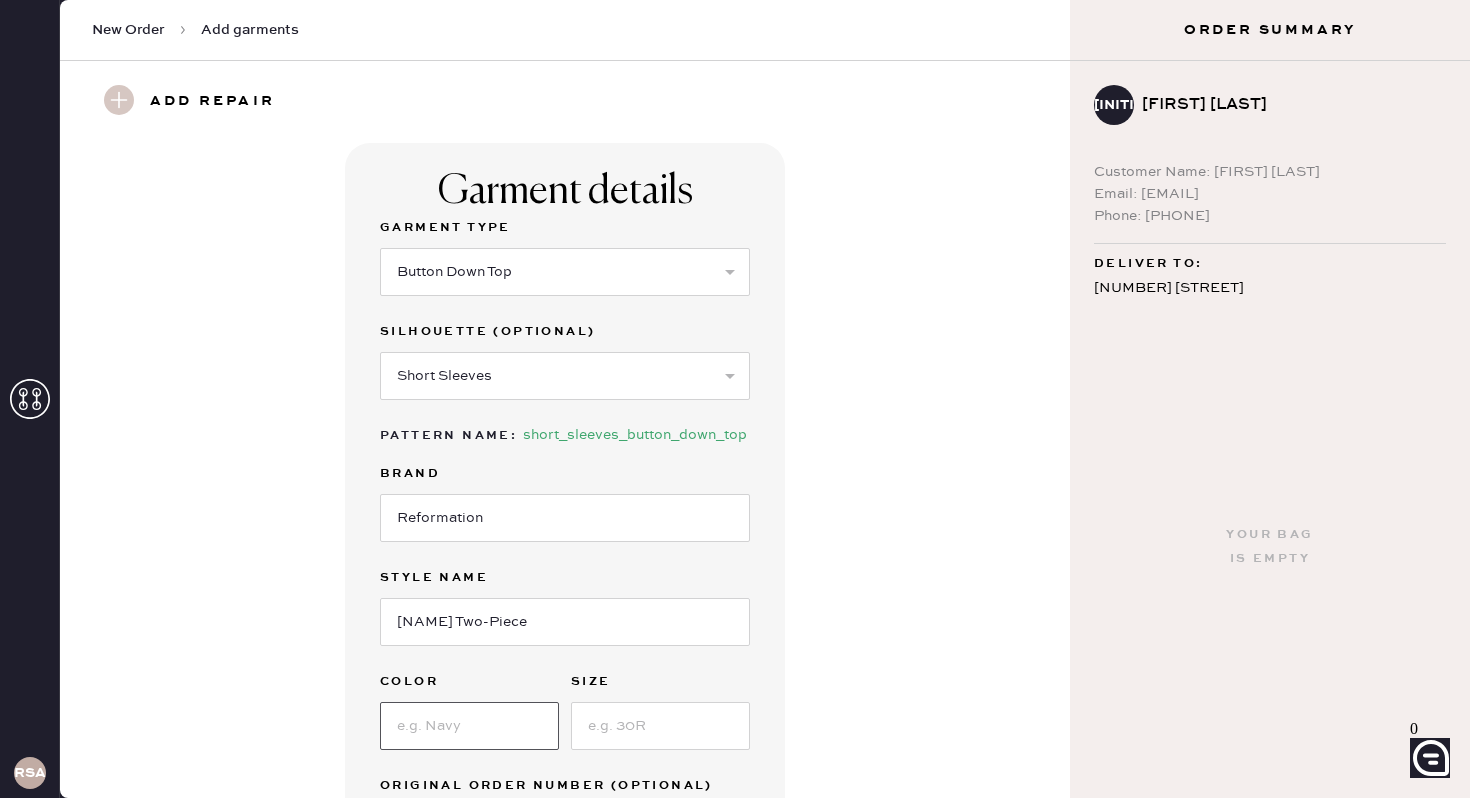 click at bounding box center [469, 726] 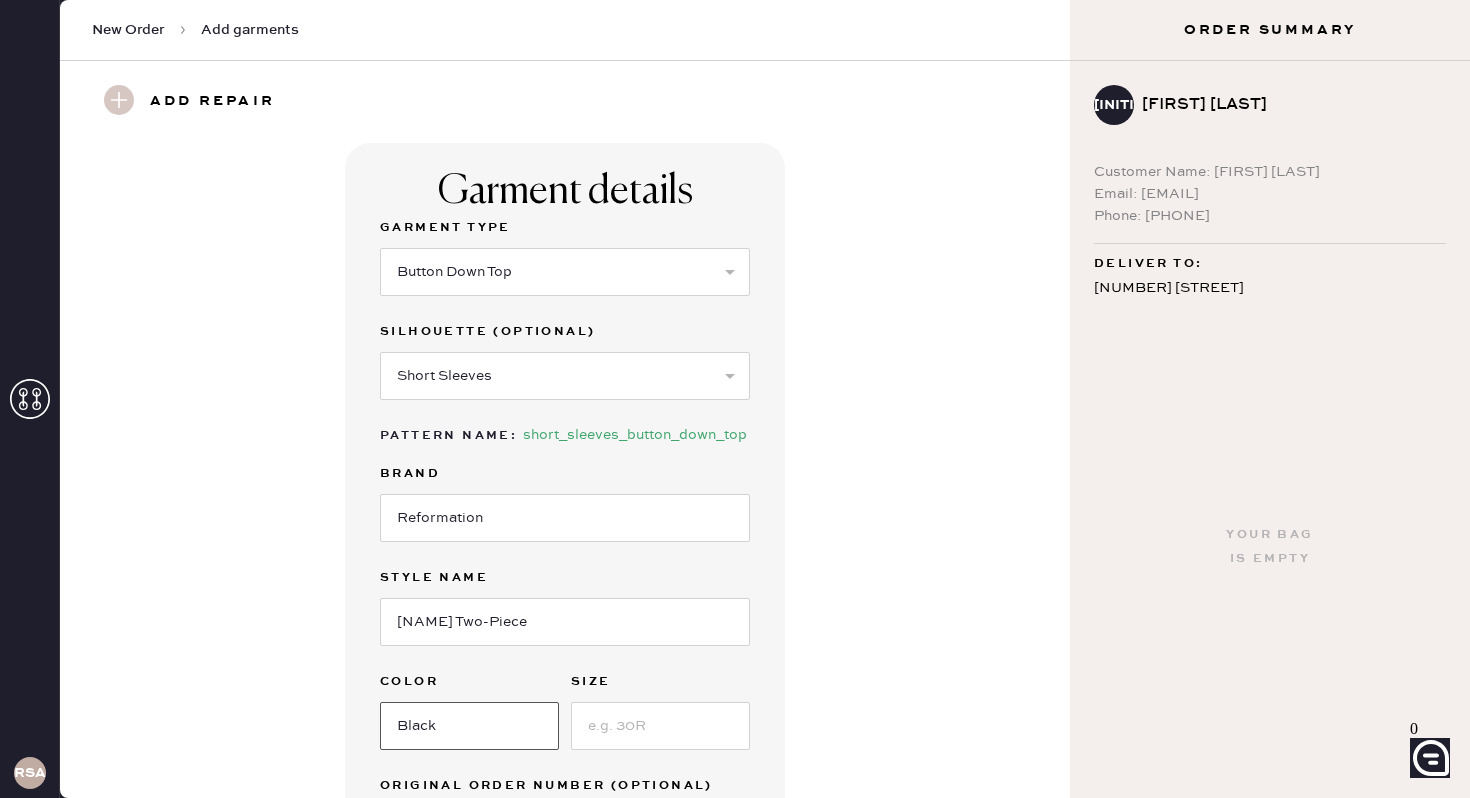 type on "Black" 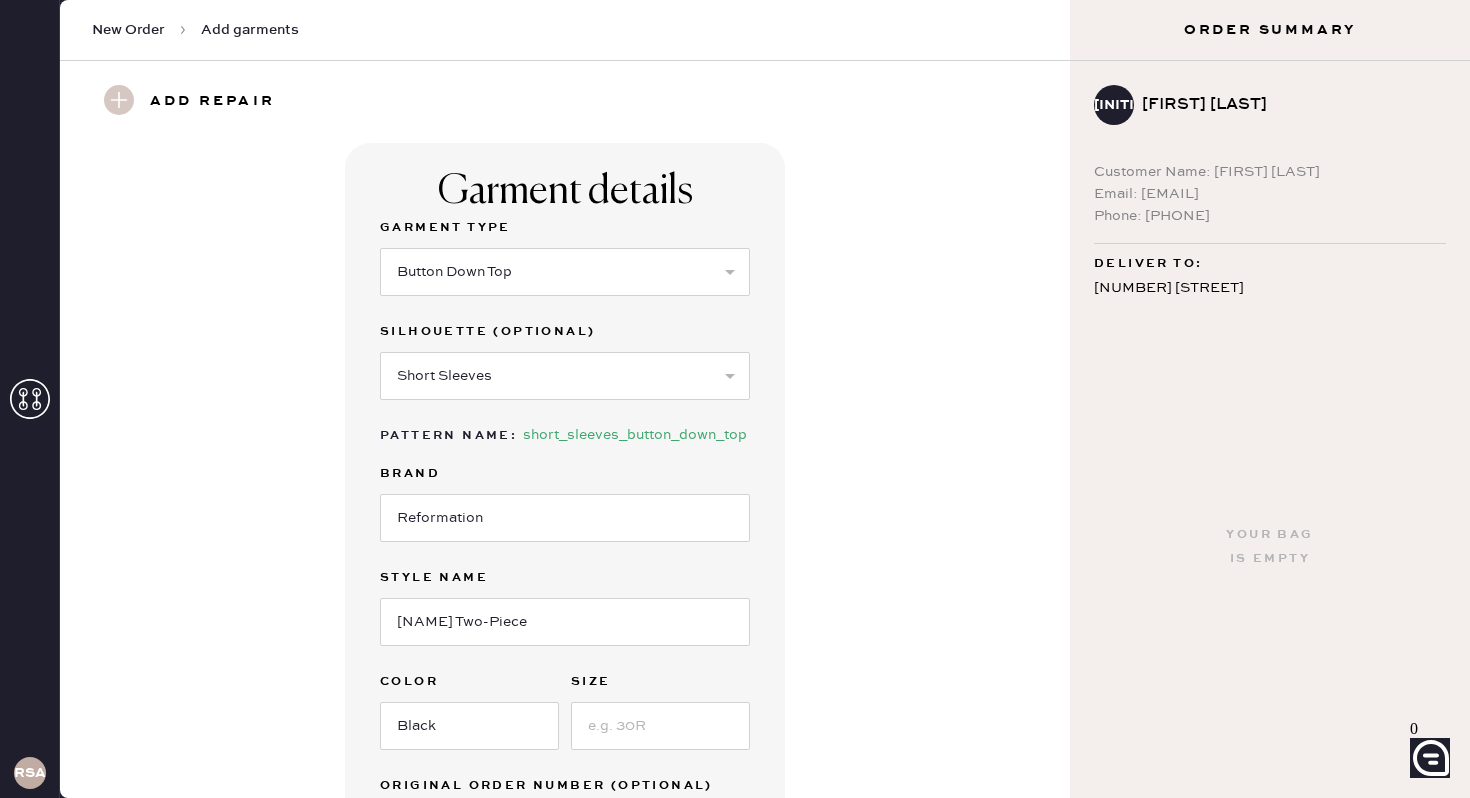 click on "Garment details Garment Type Select Basic Skirt Jeans Leggings Pants Shorts Basic Sleeved Dress Basic Sleeveless Dress Basic Strap Dress Strap Jumpsuit Button Down Top Sleeved Top Sleeveless Top Silhouette (optional) Select Short Sleeves Long Sleeves Other Pattern Name : [PRODUCT_DETAIL] Brand [BRAND] Style name [PRODUCT] Color [COLOR] Size [NUMBER] Original Order Number (Optional)" at bounding box center (565, 535) 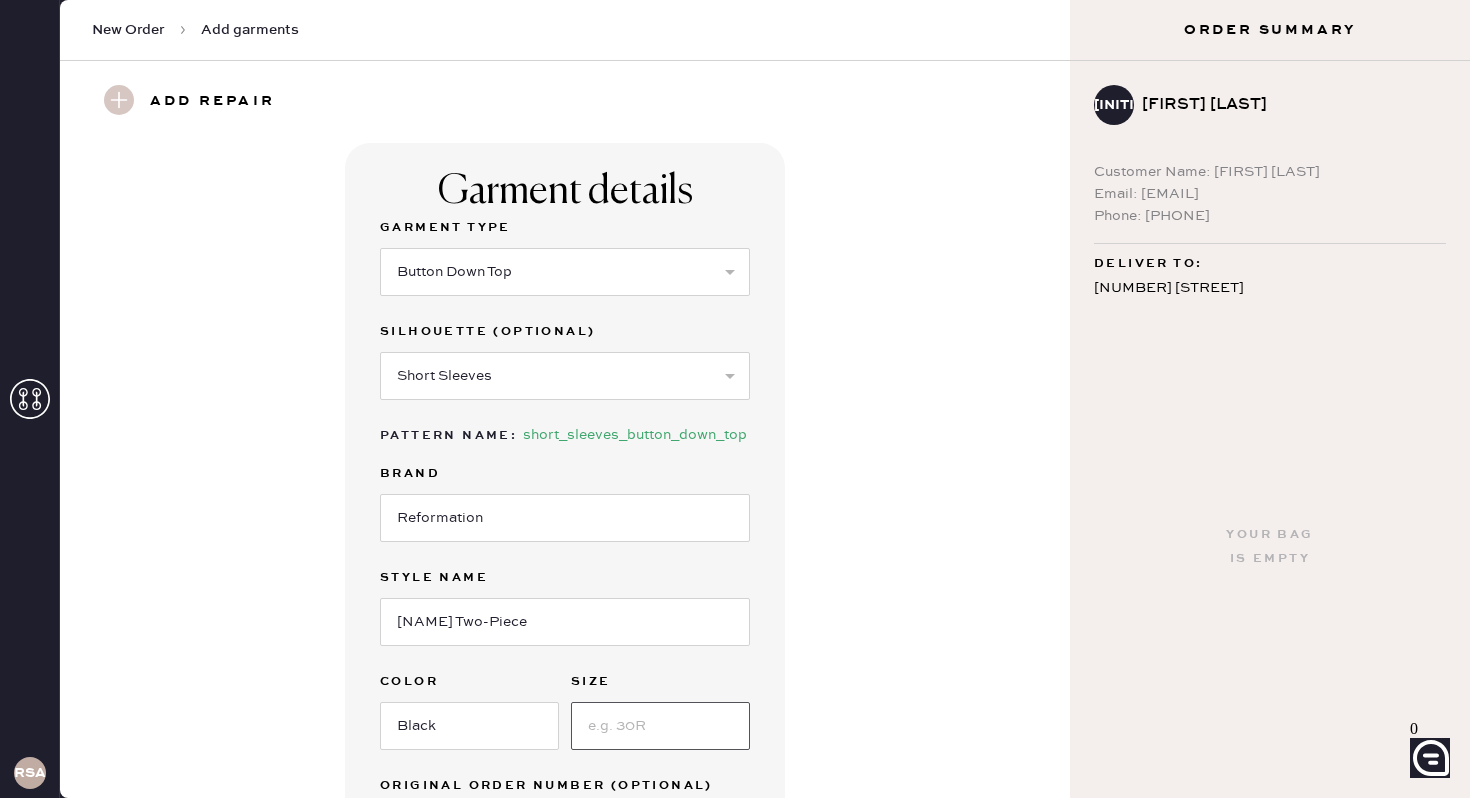 click at bounding box center (660, 726) 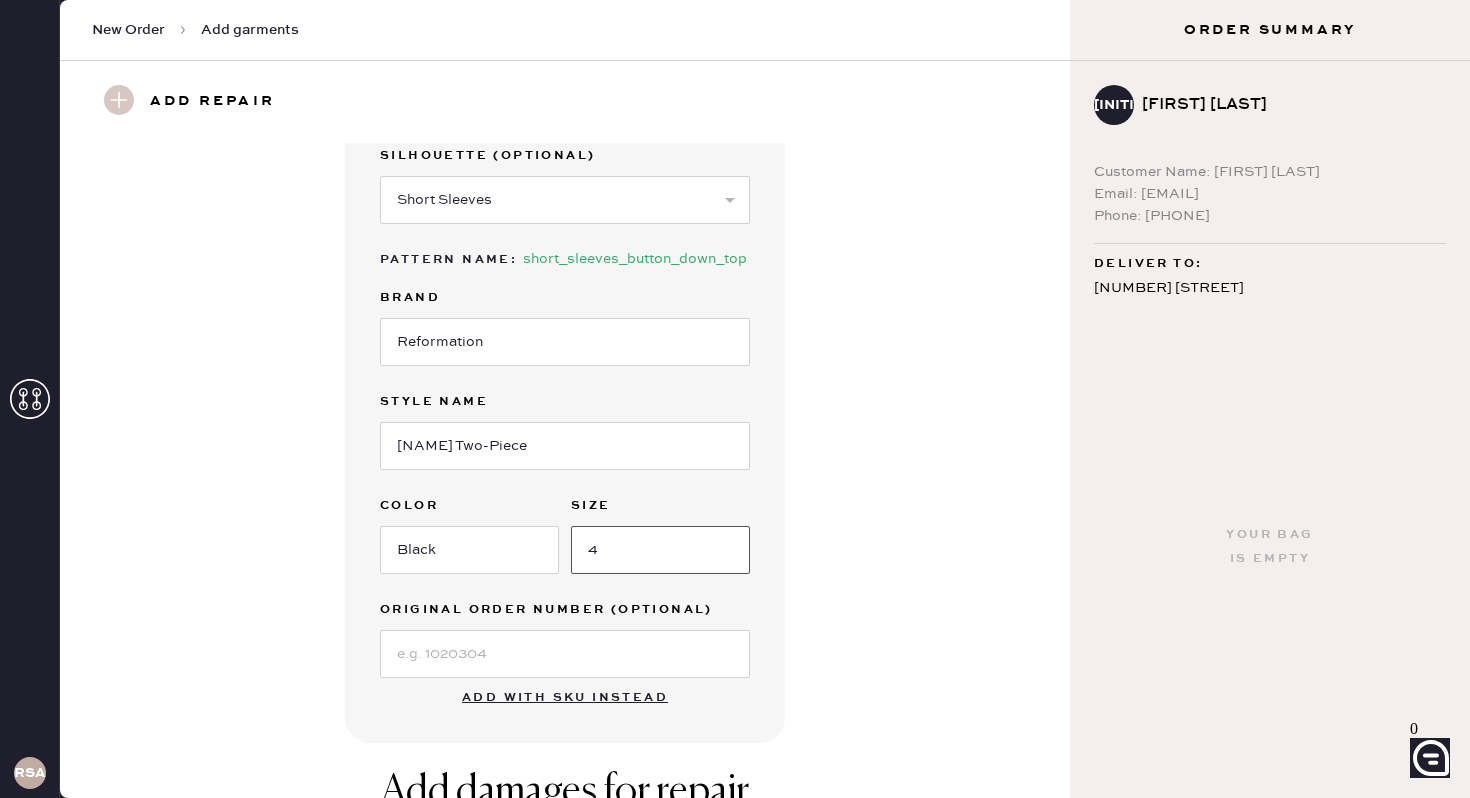 type on "4" 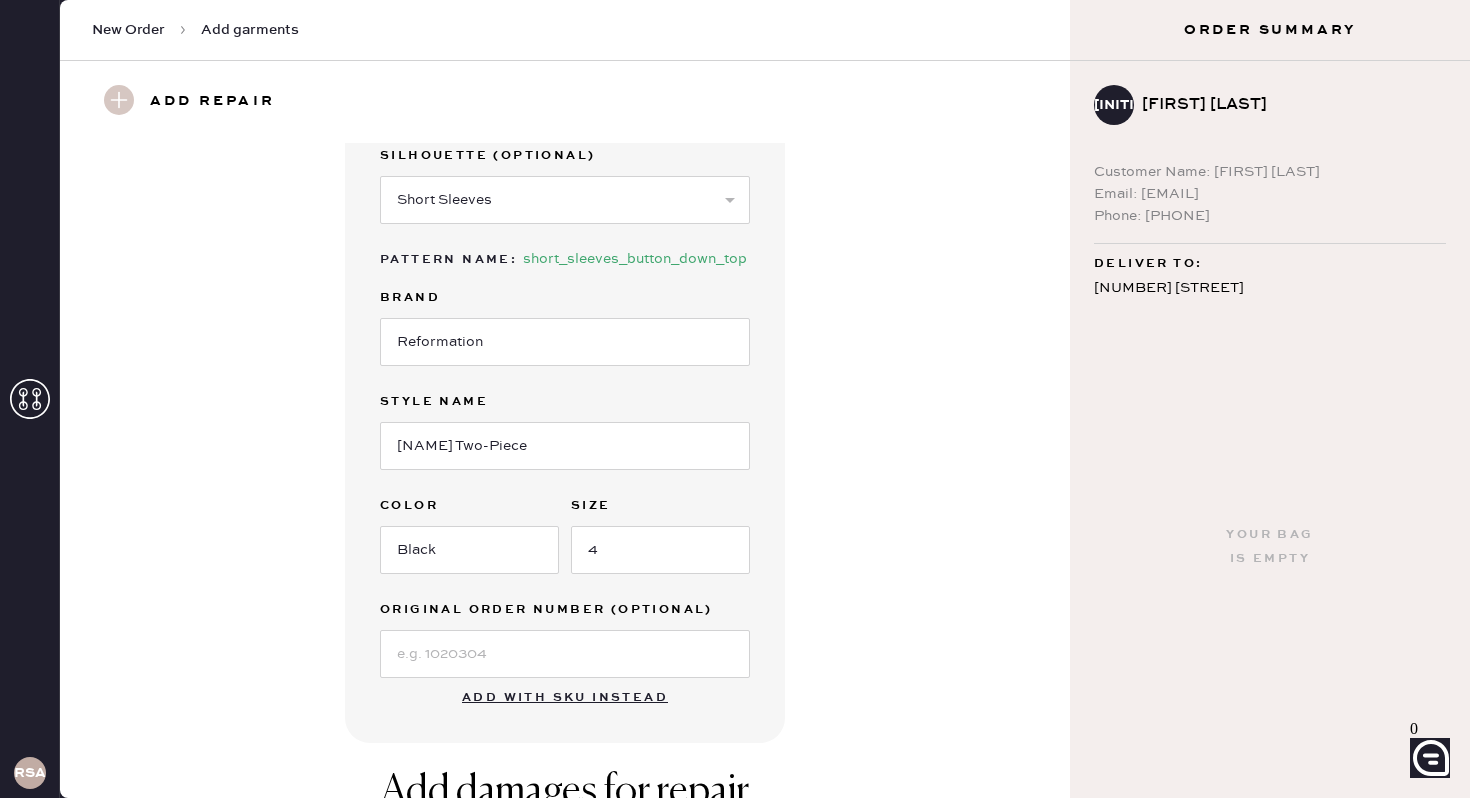 click on "Garment details Garment Type Select Basic Skirt Jeans Leggings Pants Shorts Basic Sleeved Dress Basic Sleeveless Dress Basic Strap Dress Strap Jumpsuit Button Down Top Sleeved Top Sleeveless Top Silhouette (optional) Select Short Sleeves Long Sleeves Other Pattern Name : [PRODUCT_DETAIL] Brand [BRAND] Style name [PRODUCT] Color [COLOR] Size [NUMBER] Original Order Number (Optional) Add with SKU instead" at bounding box center (565, 355) 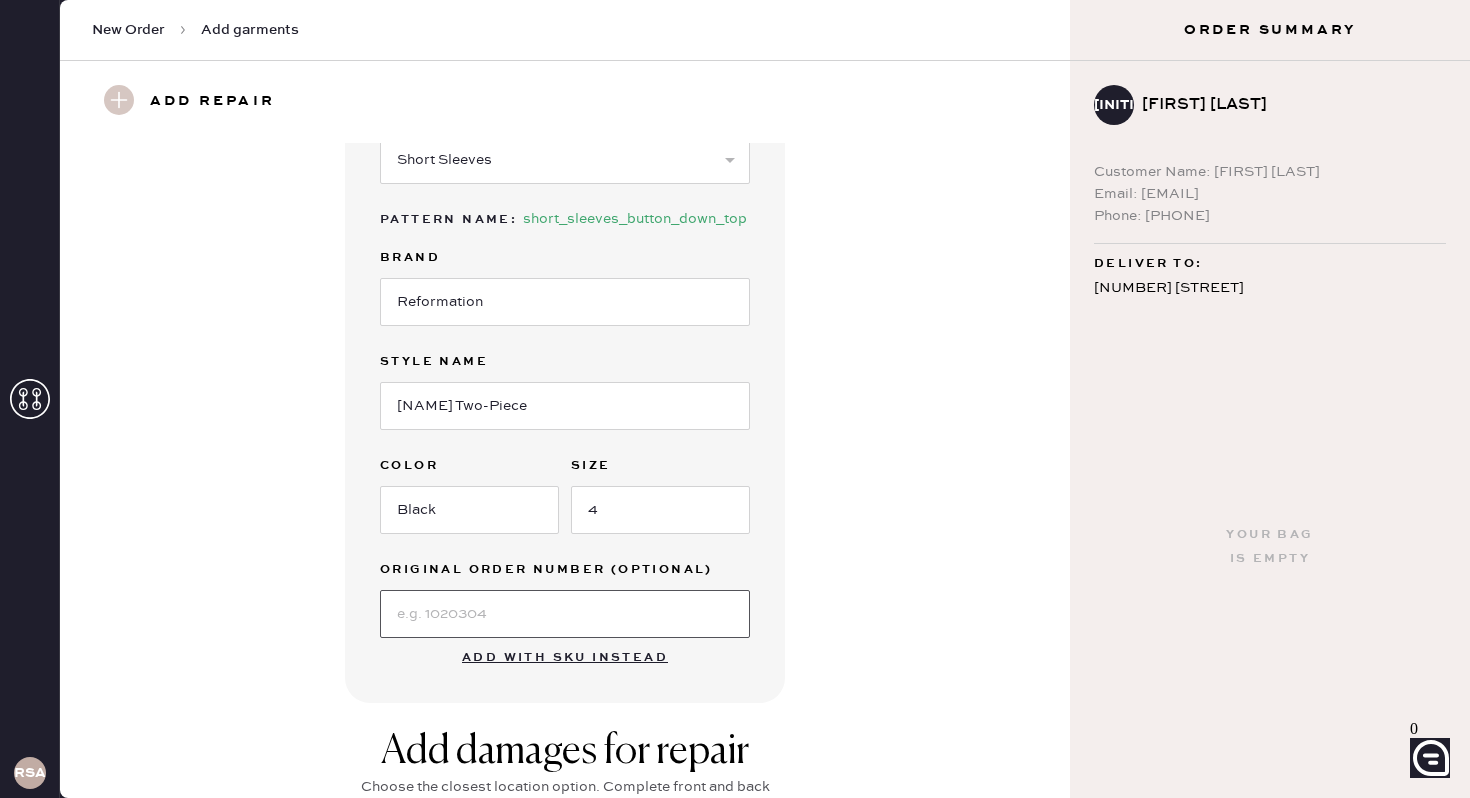 click at bounding box center (565, 614) 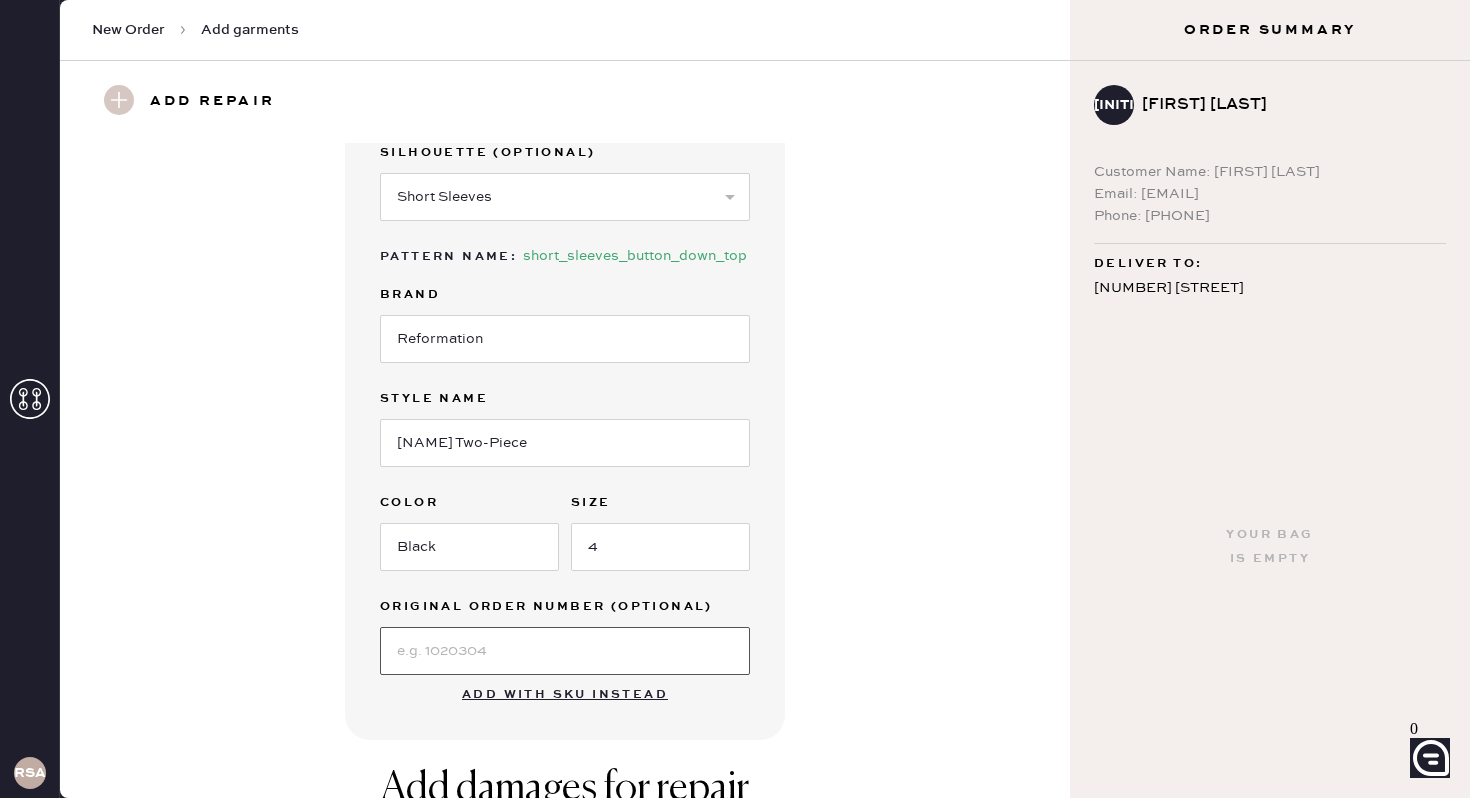 scroll, scrollTop: 180, scrollLeft: 0, axis: vertical 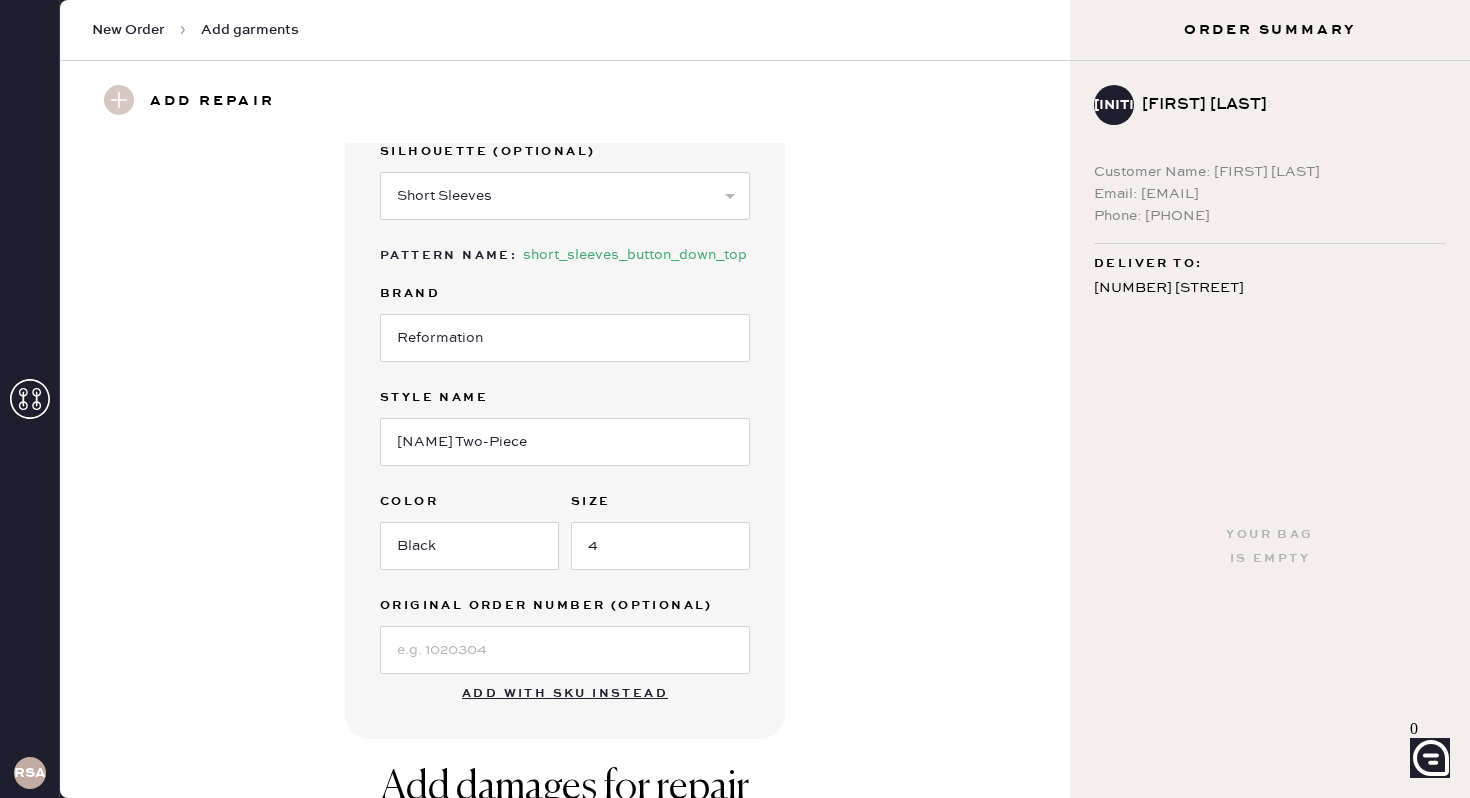click on "Garment details Garment Type Select Basic Skirt Jeans Leggings Pants Shorts Basic Sleeved Dress Basic Sleeveless Dress Basic Strap Dress Strap Jumpsuit Button Down Top Sleeved Top Sleeveless Top Silhouette (optional) Select Short Sleeves Long Sleeves Other Pattern Name : [PRODUCT_DETAIL] Brand [BRAND] Style name [PRODUCT] Color [COLOR] Size [NUMBER] Original Order Number (Optional) Add with SKU instead" at bounding box center [565, 351] 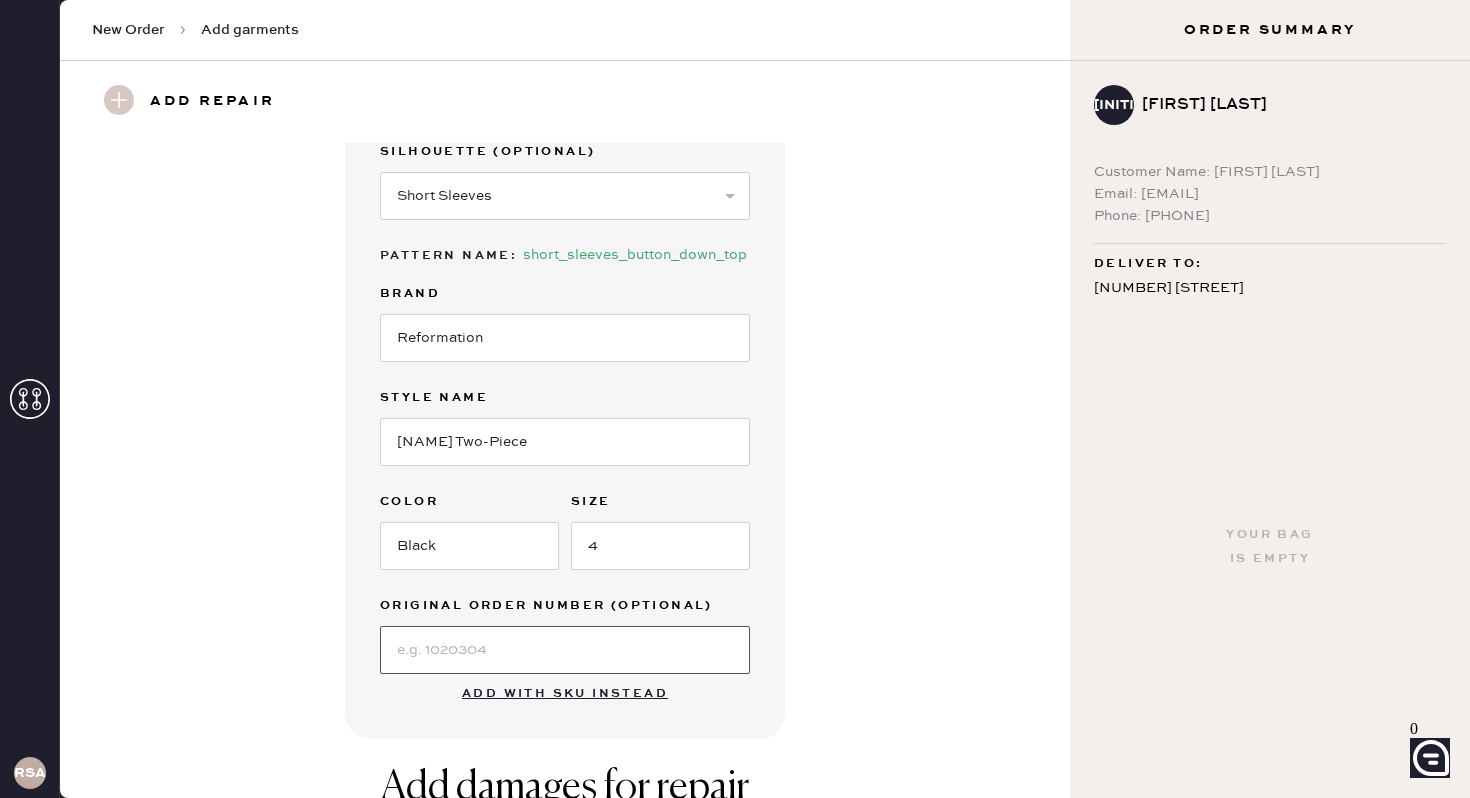 click at bounding box center [565, 650] 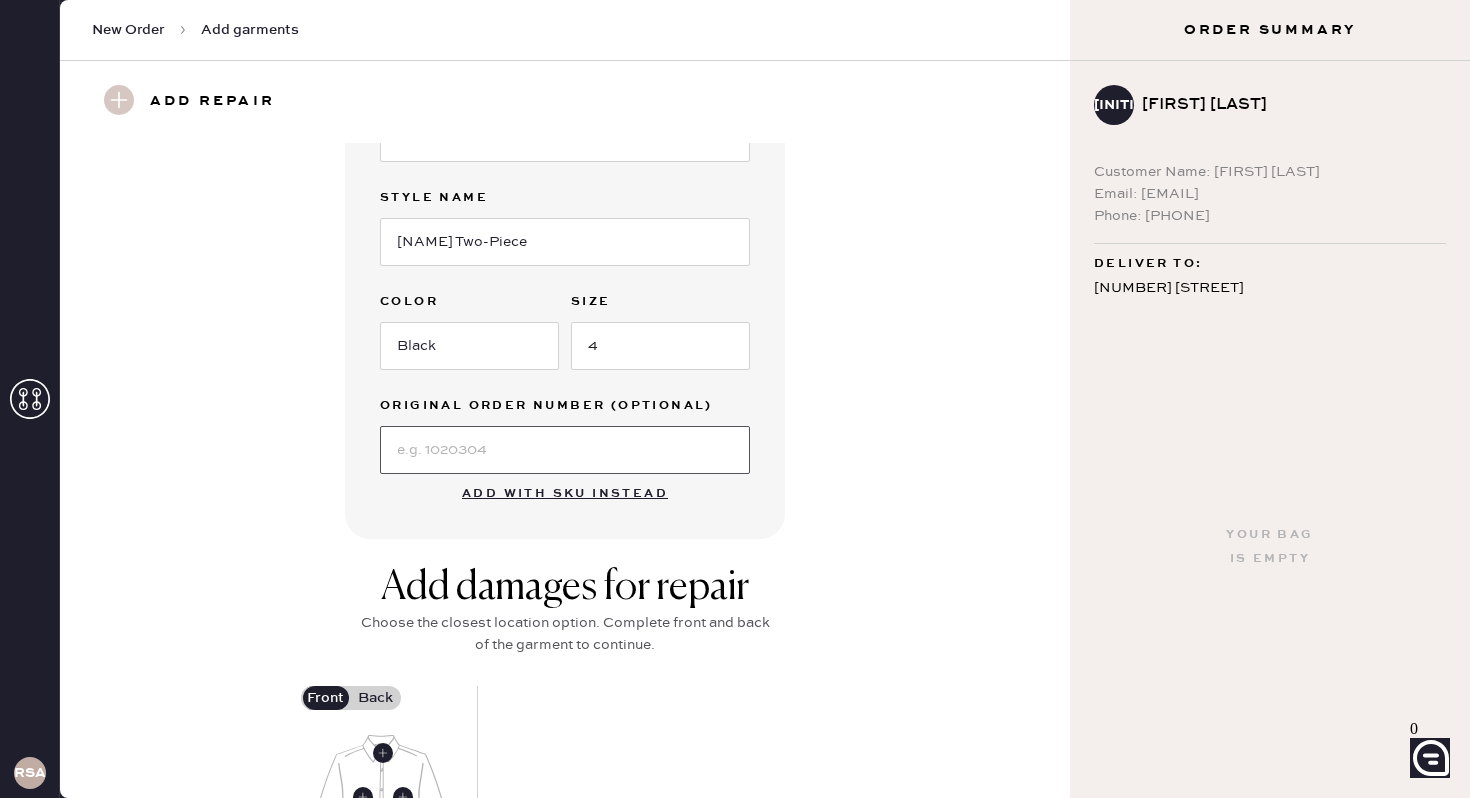 scroll, scrollTop: 383, scrollLeft: 0, axis: vertical 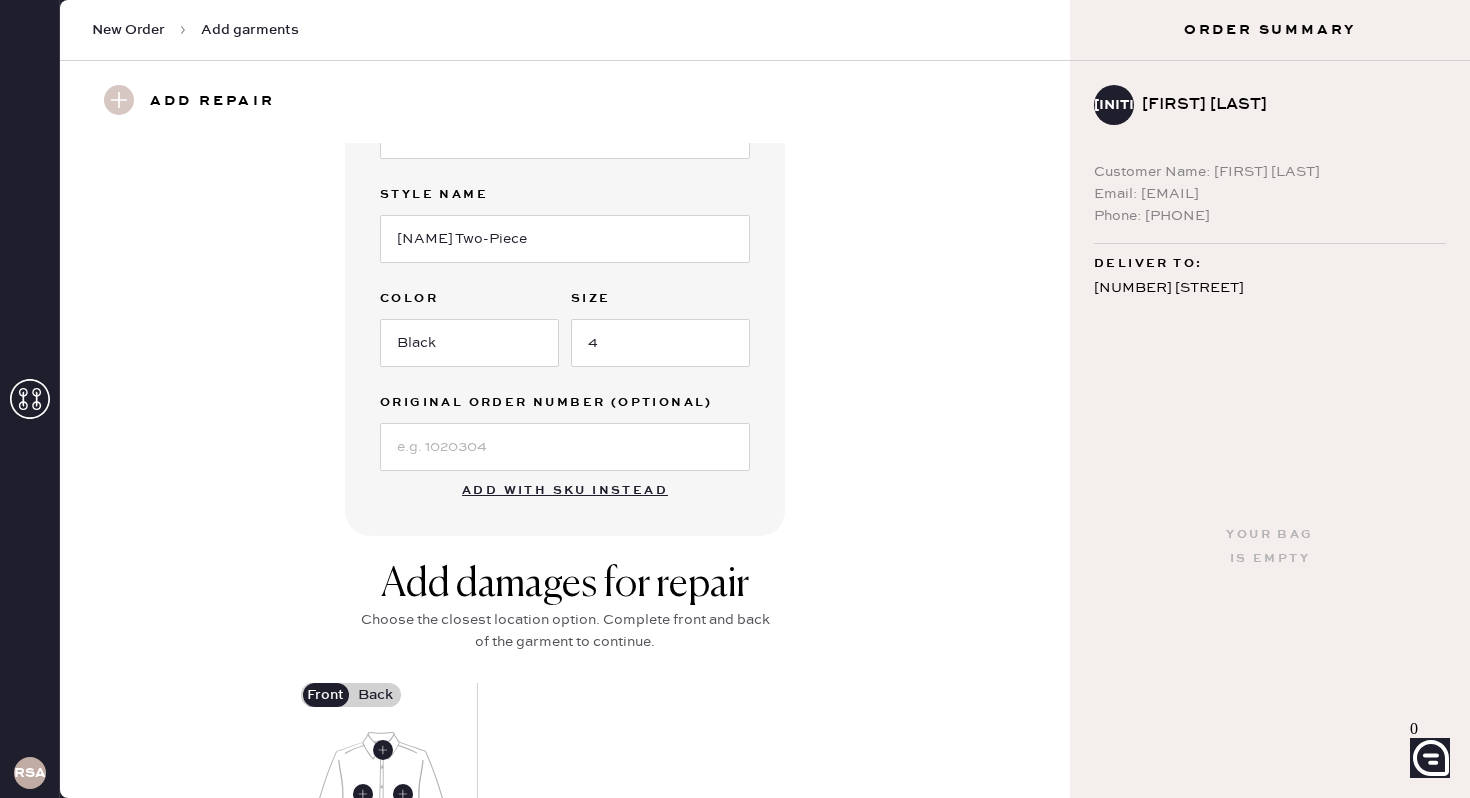 click on "Add damages for repair" at bounding box center (565, 585) 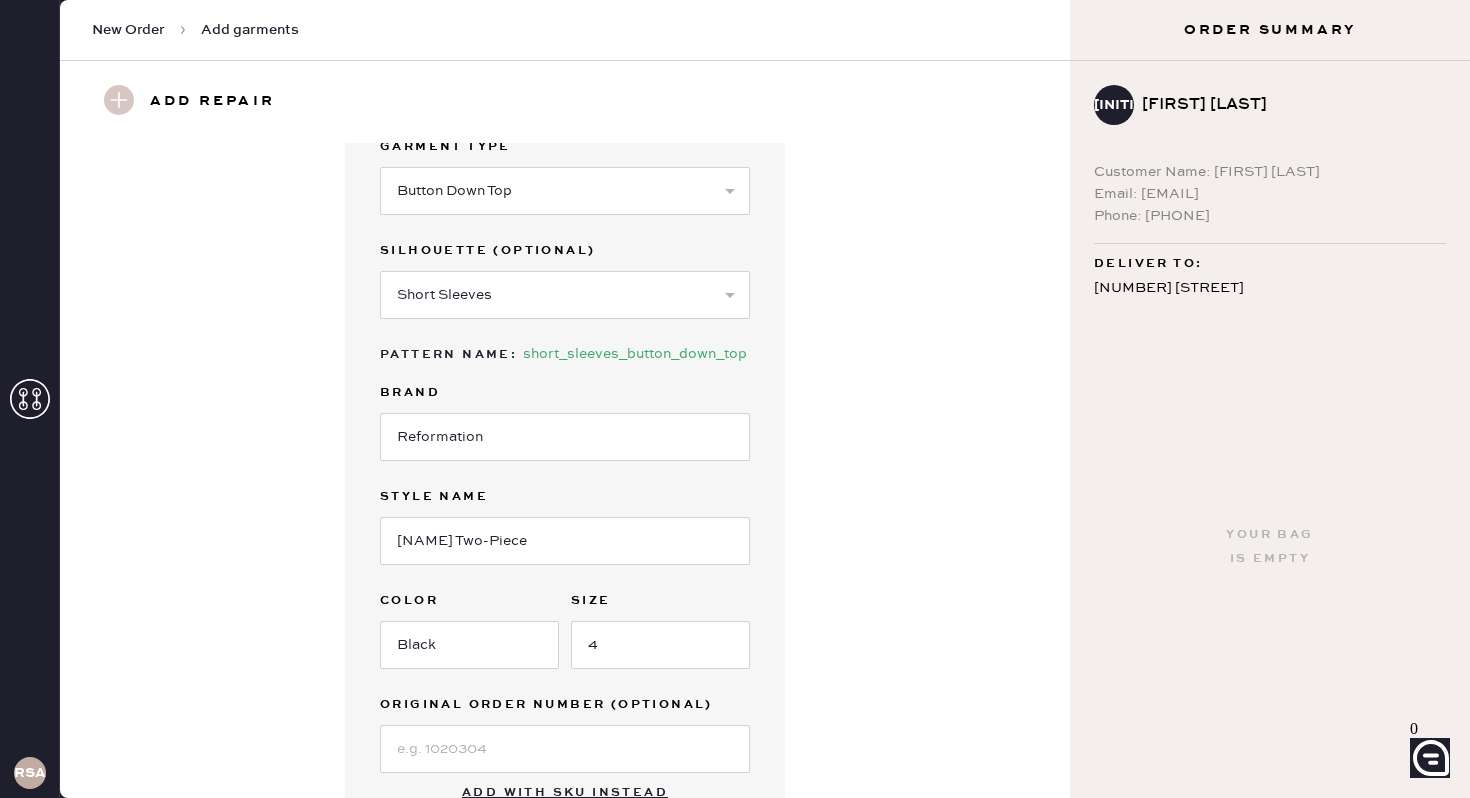 scroll, scrollTop: 82, scrollLeft: 0, axis: vertical 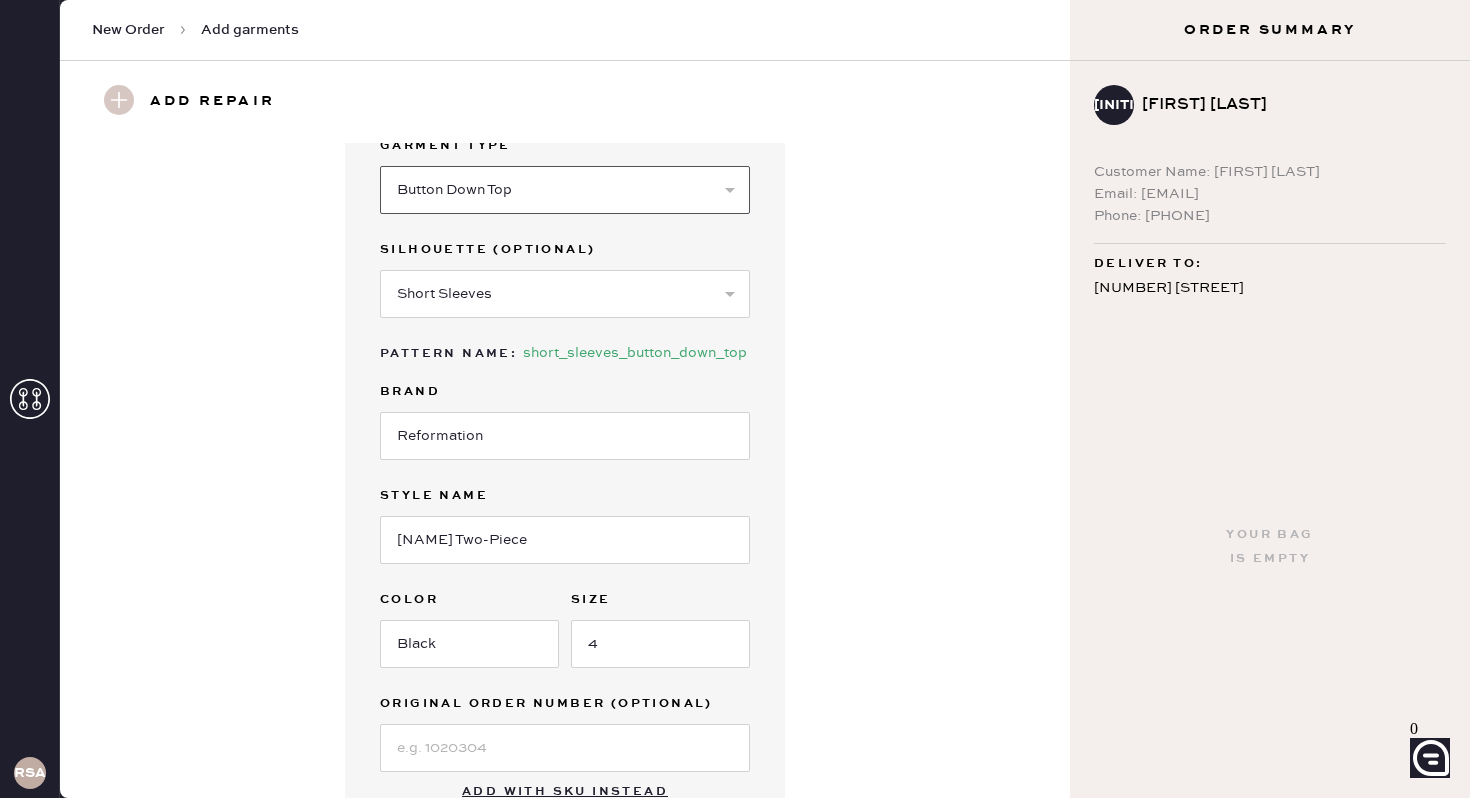 click on "Select Basic Skirt Jeans Leggings Pants Shorts Basic Sleeved Dress Basic Sleeveless Dress Basic Strap Dress Strap Jumpsuit Button Down Top Sleeved Top Sleeveless Top" at bounding box center (565, 190) 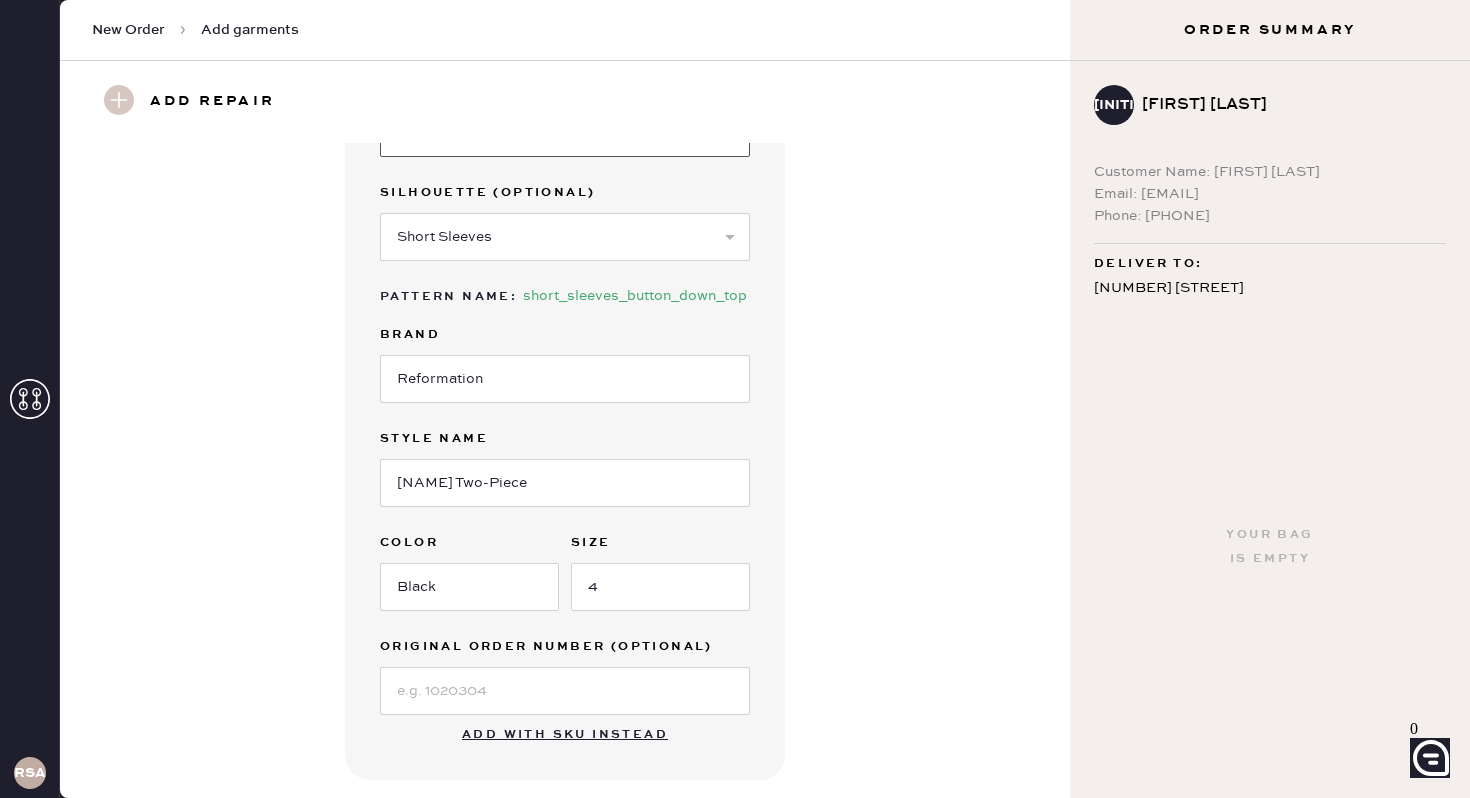 scroll, scrollTop: 149, scrollLeft: 0, axis: vertical 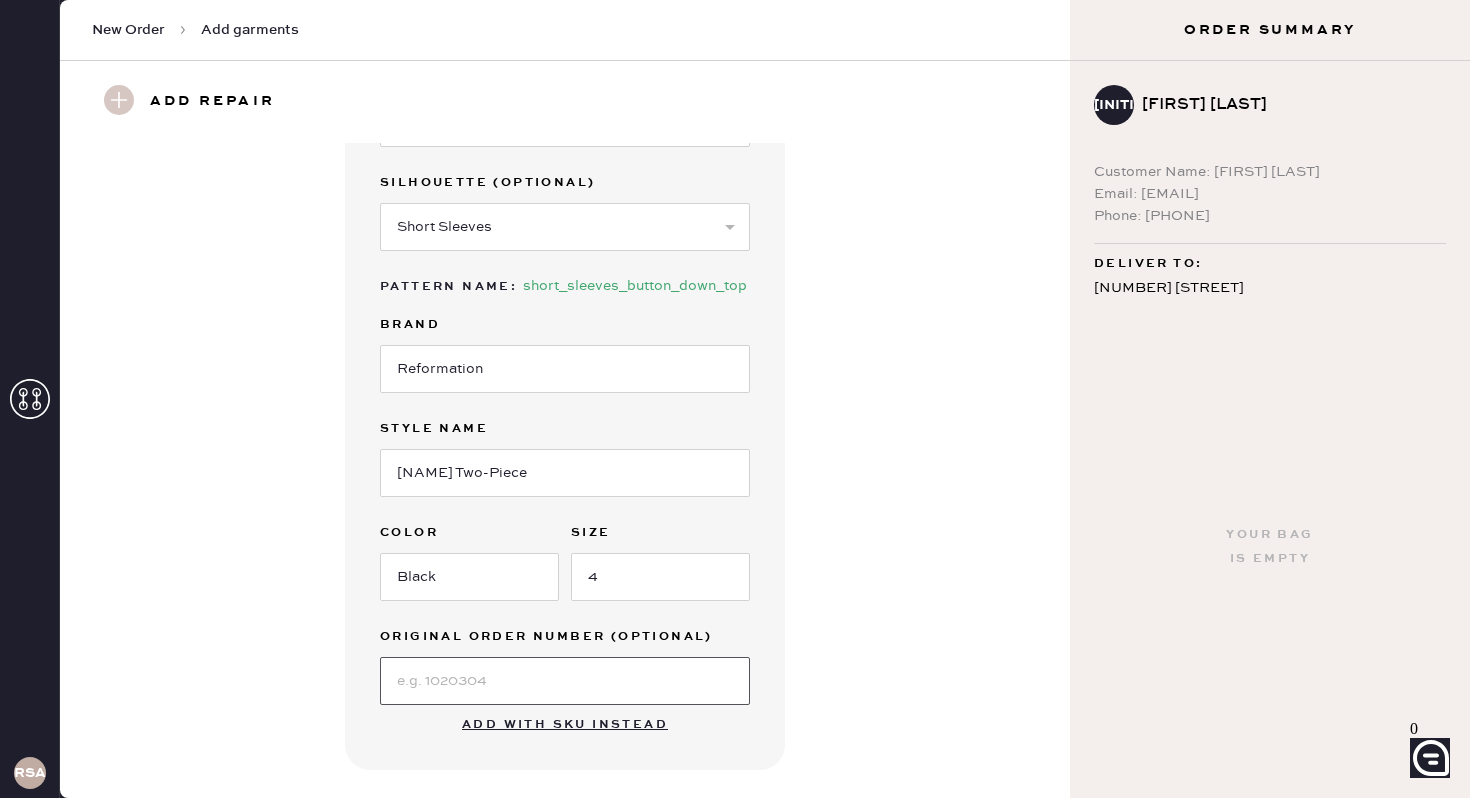 click at bounding box center [565, 681] 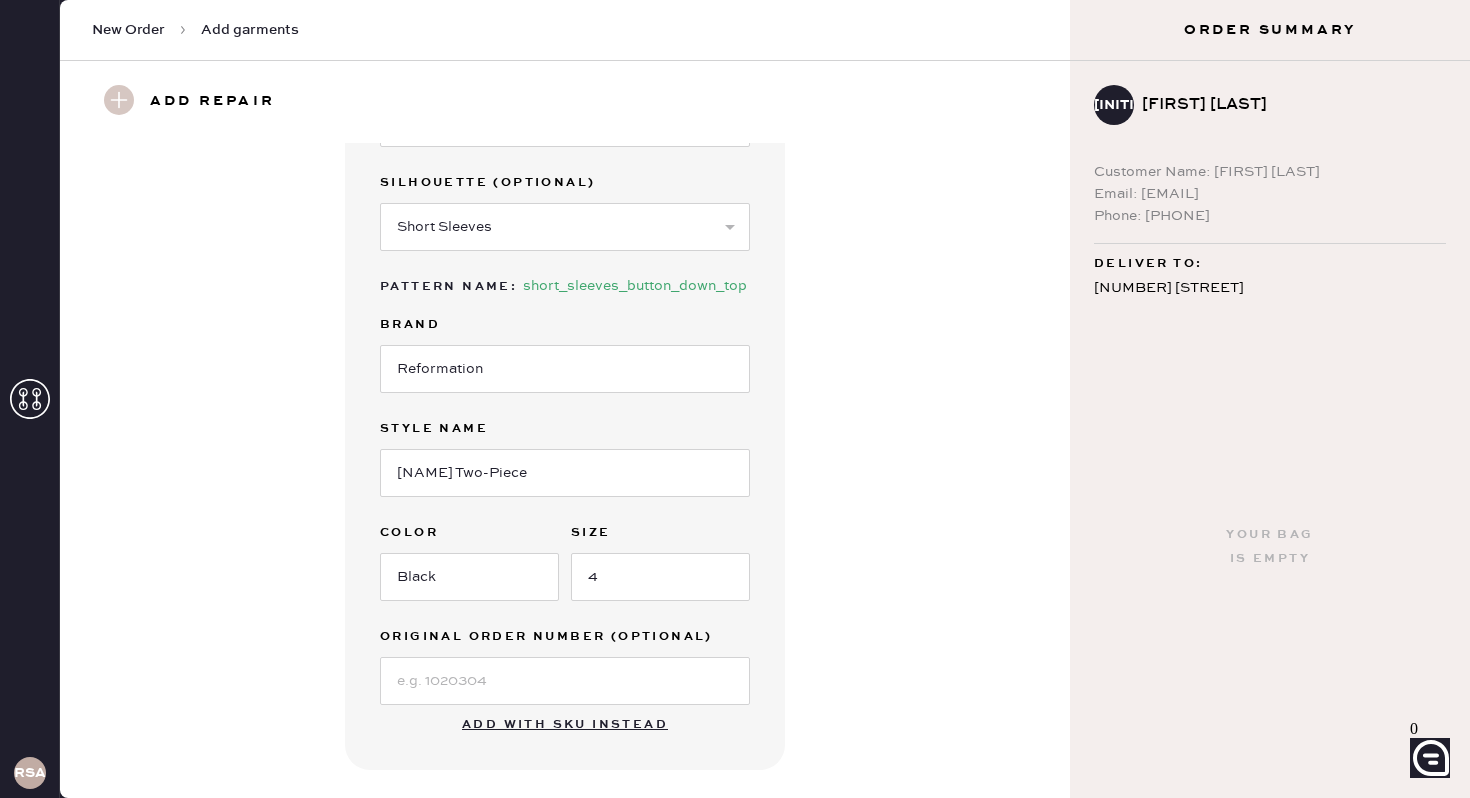 click on "Garment details Garment Type Select Basic Skirt Jeans Leggings Pants Shorts Basic Sleeved Dress Basic Sleeveless Dress Basic Strap Dress Strap Jumpsuit Button Down Top Sleeved Top Sleeveless Top Silhouette (optional) Select Short Sleeves Long Sleeves Other Pattern Name : [PRODUCT_DETAIL] Brand [BRAND] Style name [PRODUCT] Color [COLOR] Size [NUMBER] Original Order Number (Optional) Add with SKU instead" at bounding box center [565, 382] 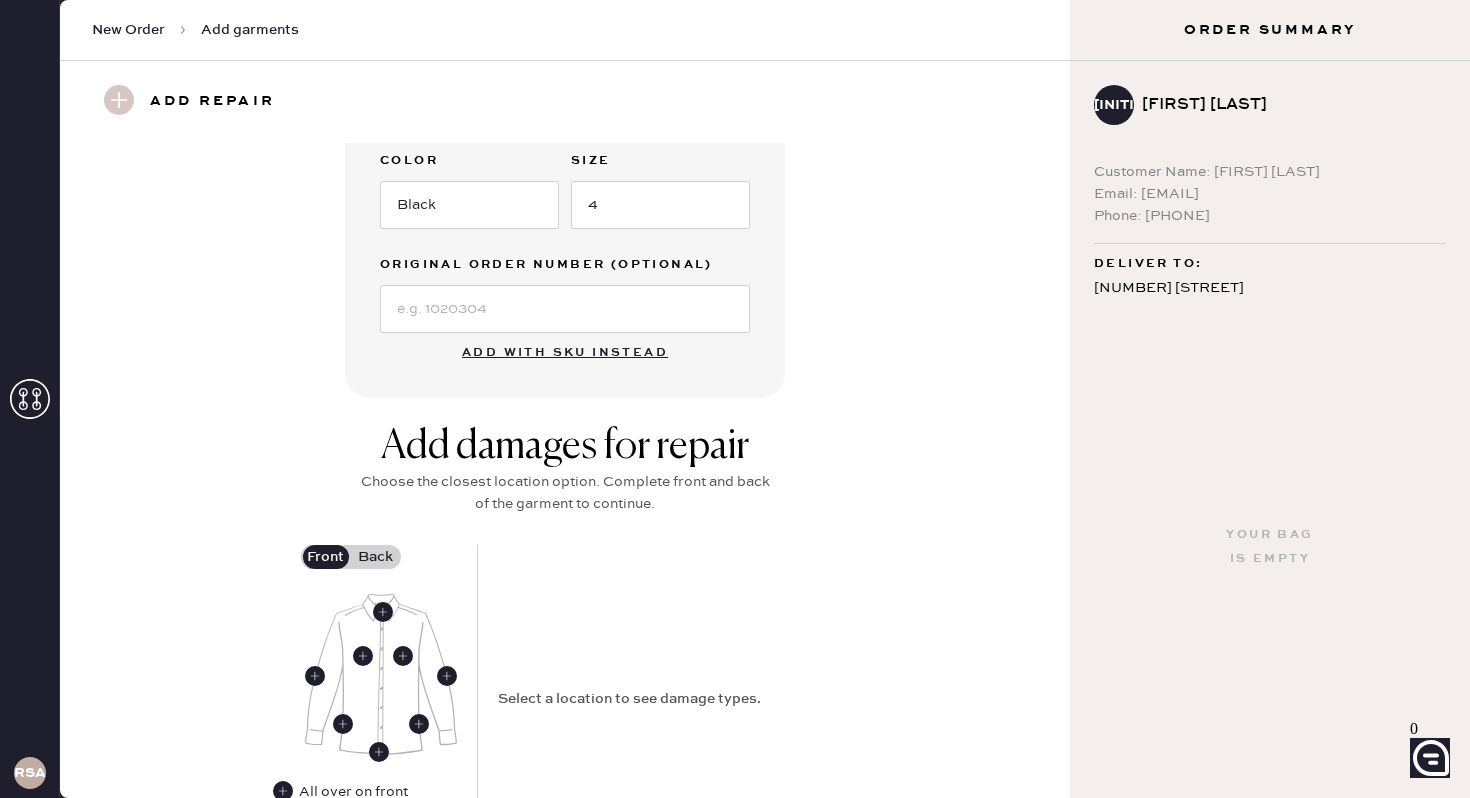 scroll, scrollTop: 765, scrollLeft: 0, axis: vertical 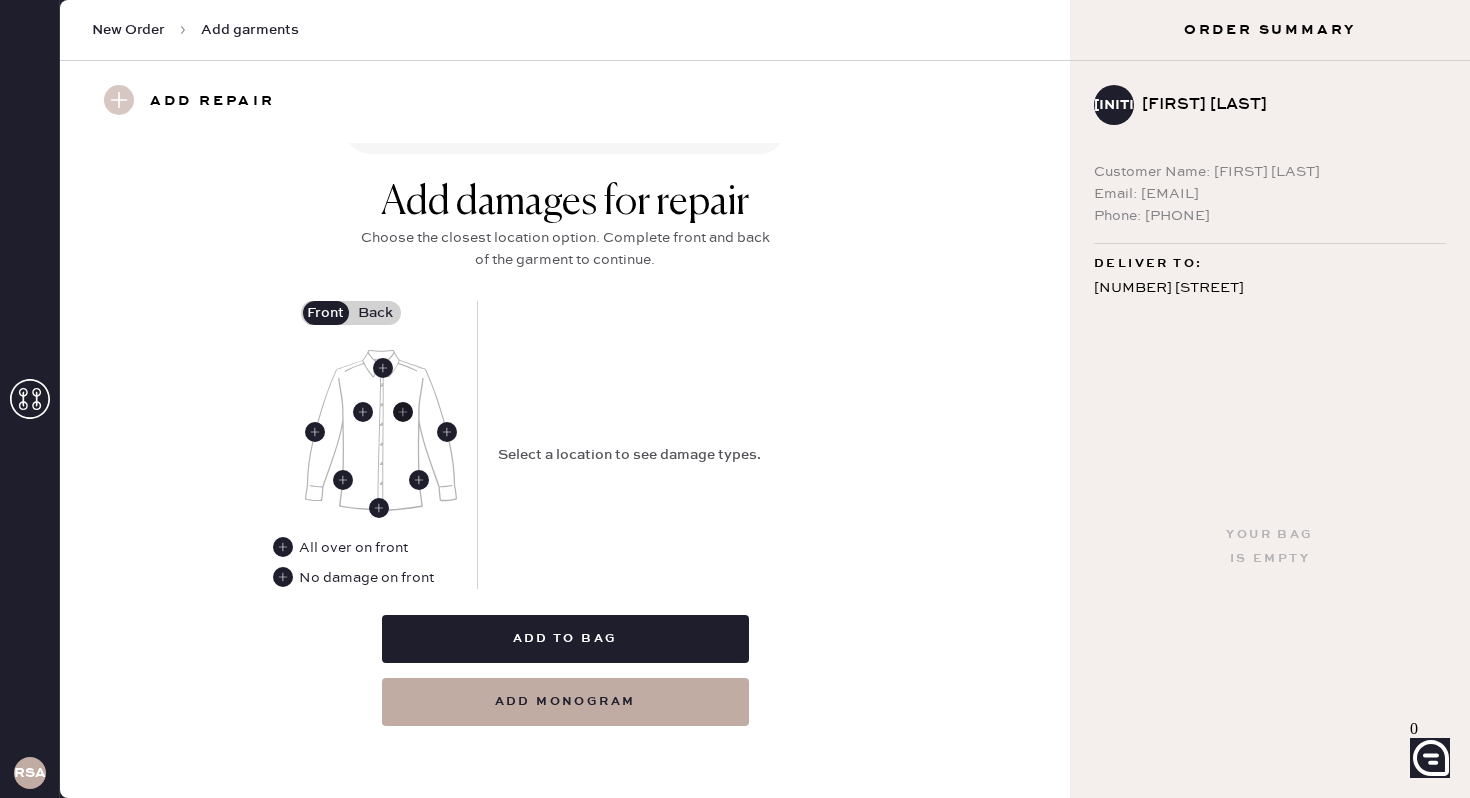 click at bounding box center [403, 412] 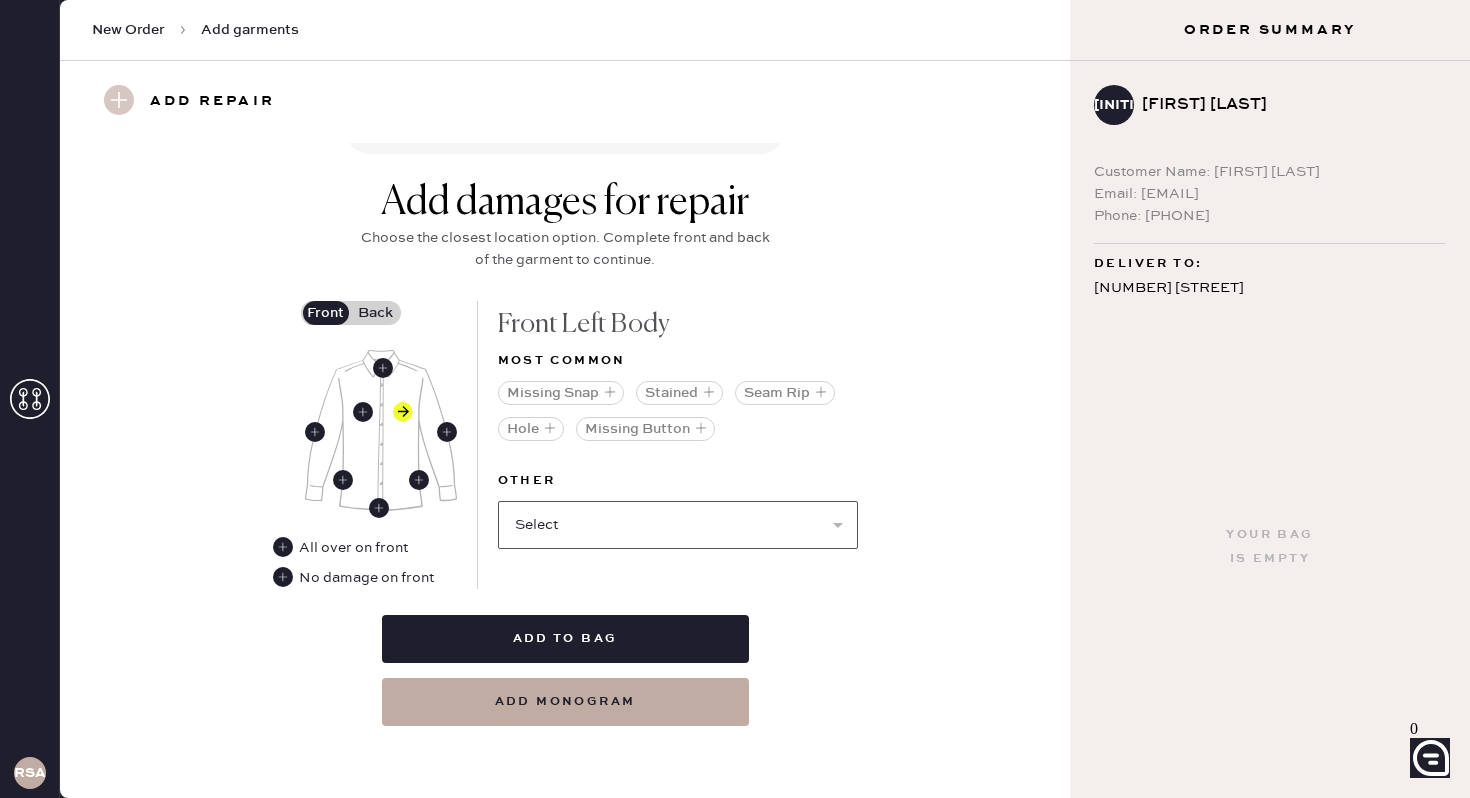 click on "Select Broken / Ripped Hem Broken Beads Broken Button Broken Elastic Broken Hook & Eye Broken Label/tag Broken Snap Broken Strap Broken Zipper Lint/hair Missing Beads Missing Elastic Missing Hook & Eye Missing Strap Missing Zipper Odor Pilled Pull / Snag Stretched Elastic Wrinkled" at bounding box center [678, 525] 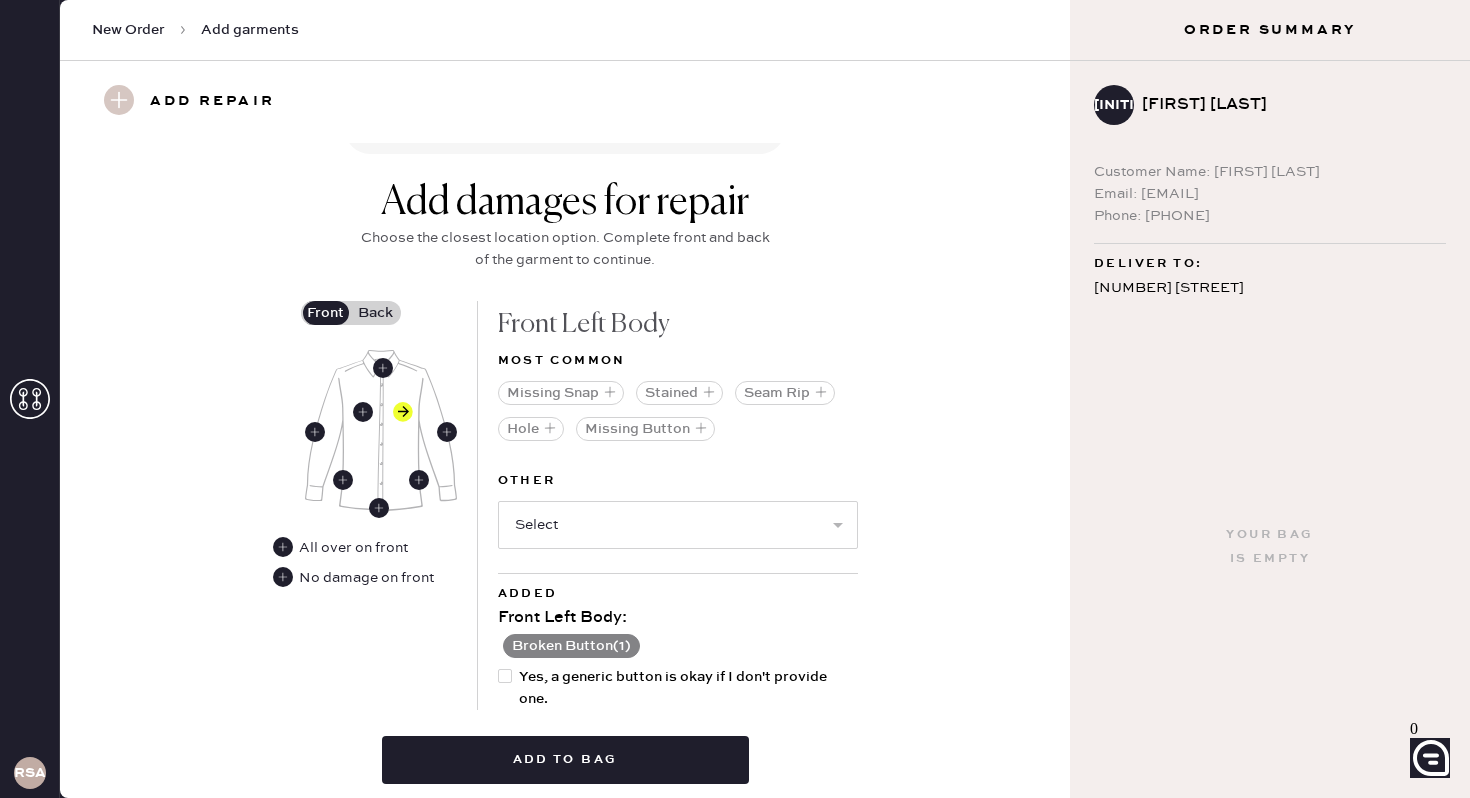 click on "Other" at bounding box center [678, 481] 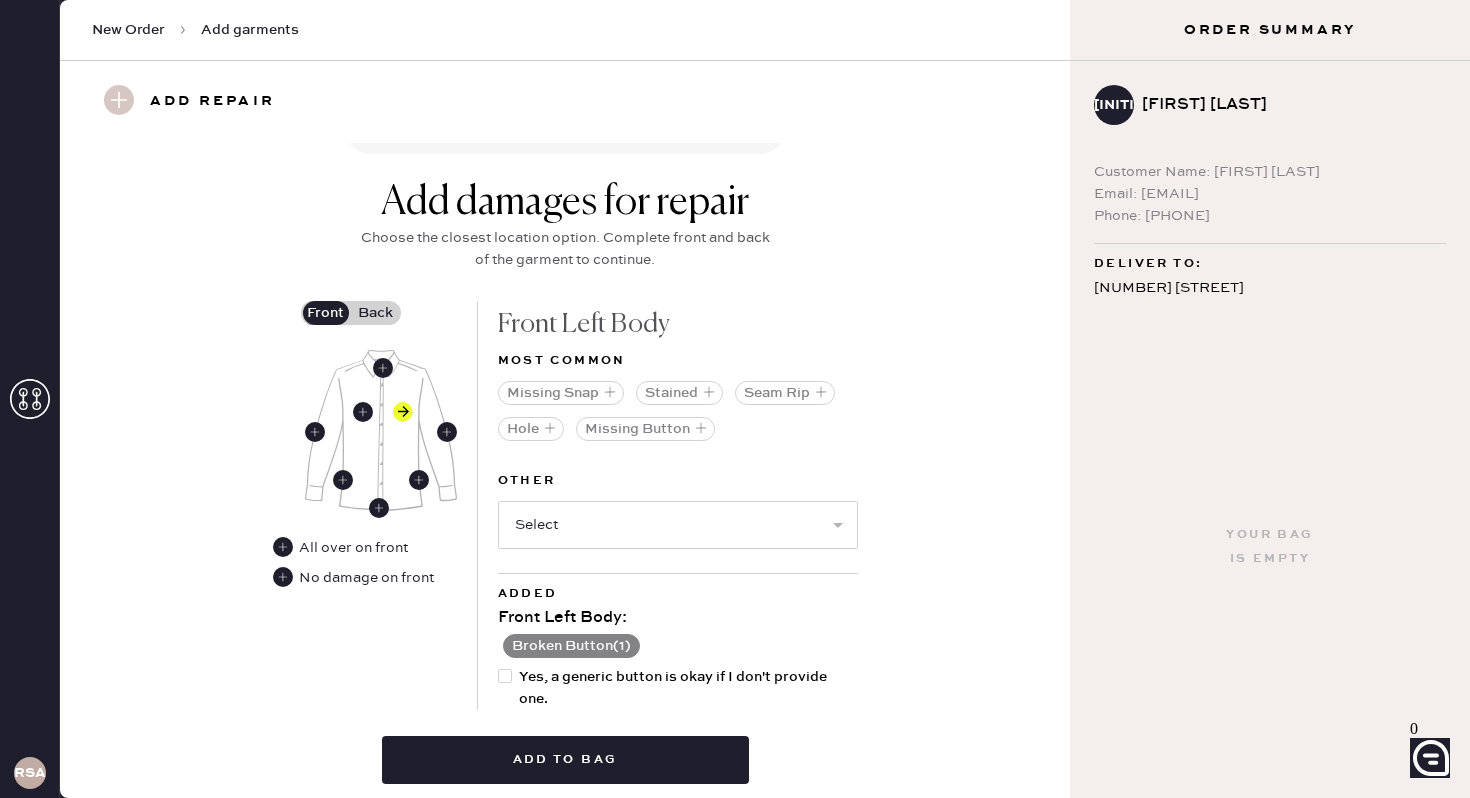 scroll, scrollTop: 823, scrollLeft: 0, axis: vertical 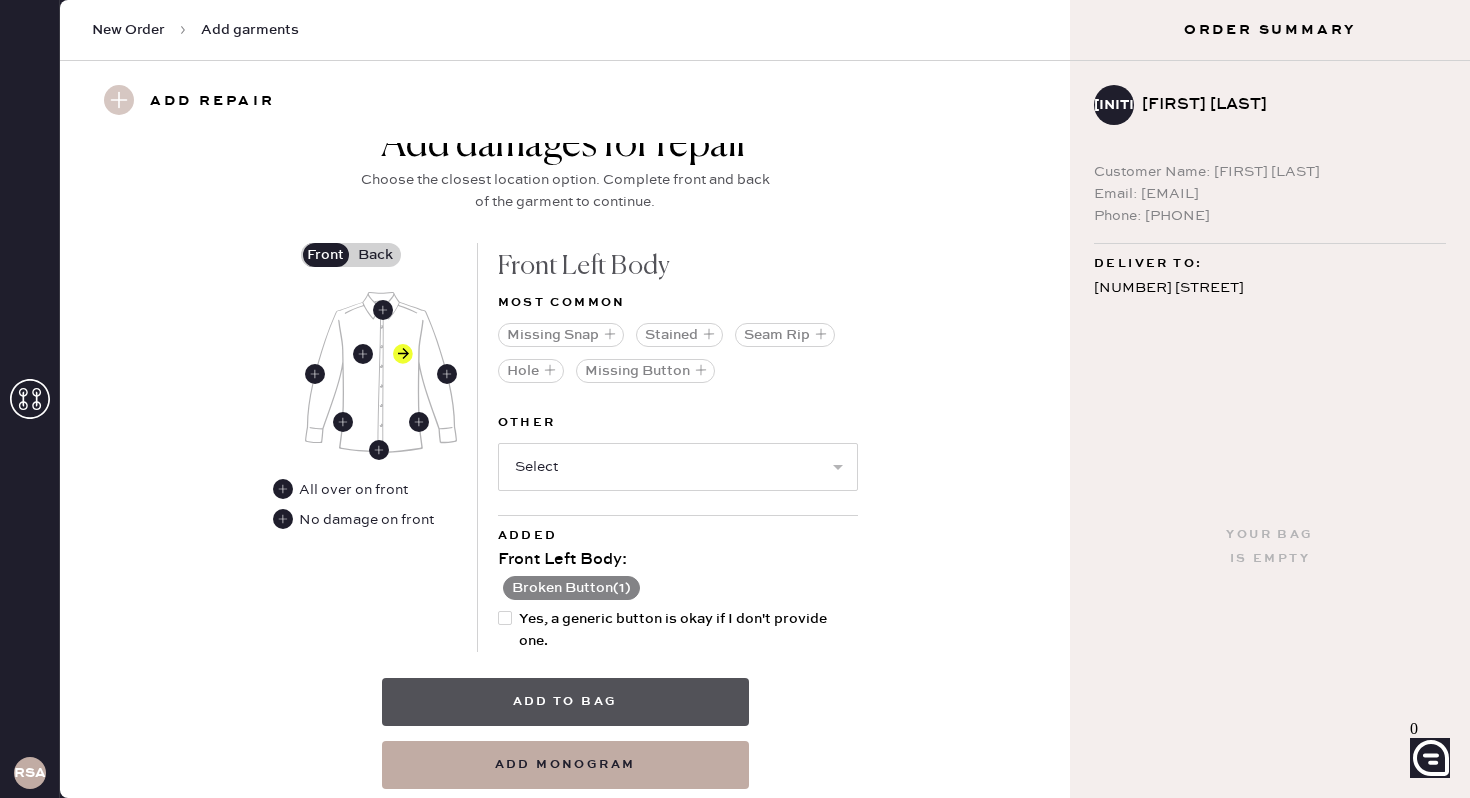 click on "Add to bag" at bounding box center [565, 702] 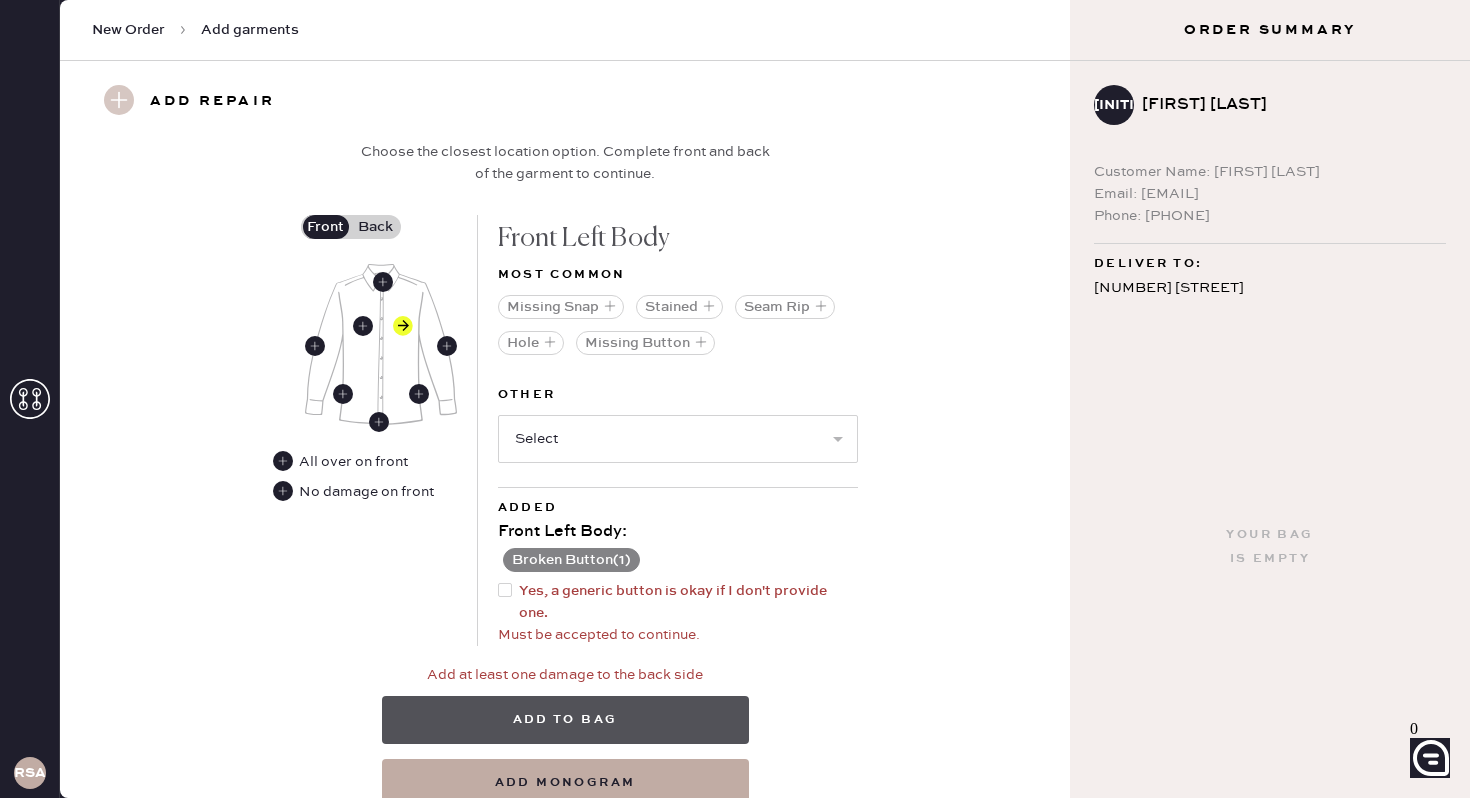 scroll, scrollTop: 863, scrollLeft: 0, axis: vertical 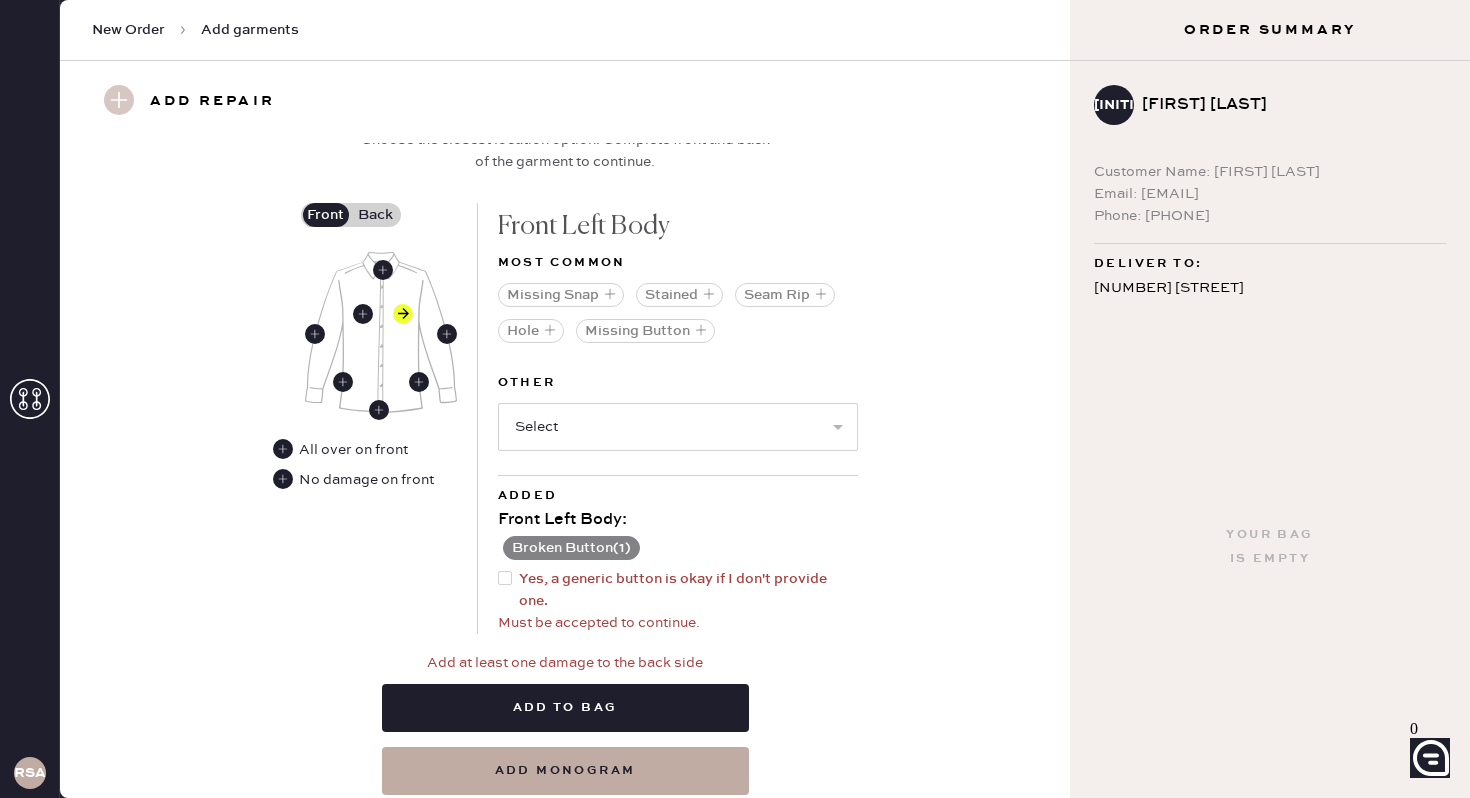 click on "Back" at bounding box center (376, 215) 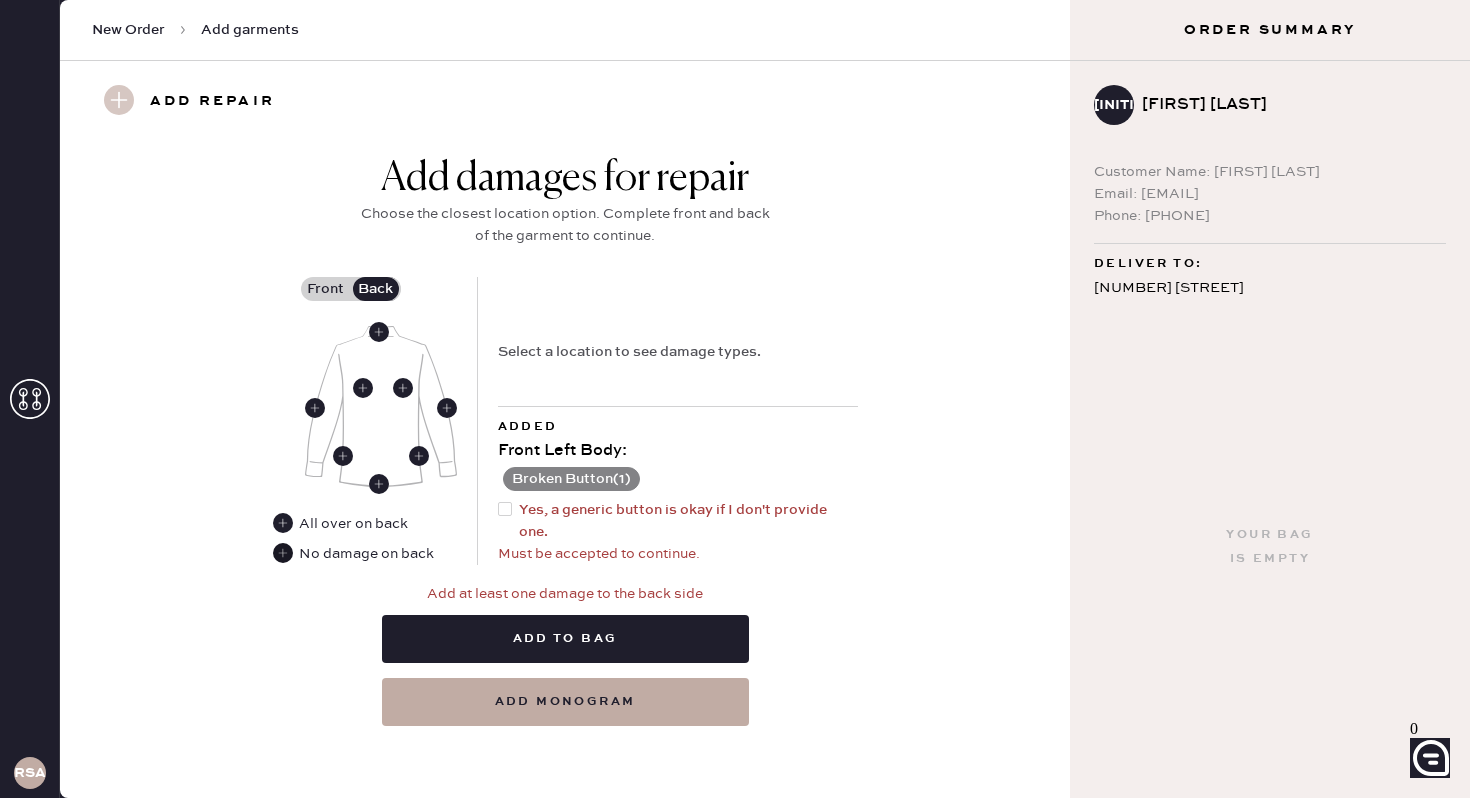 click at bounding box center (283, 553) 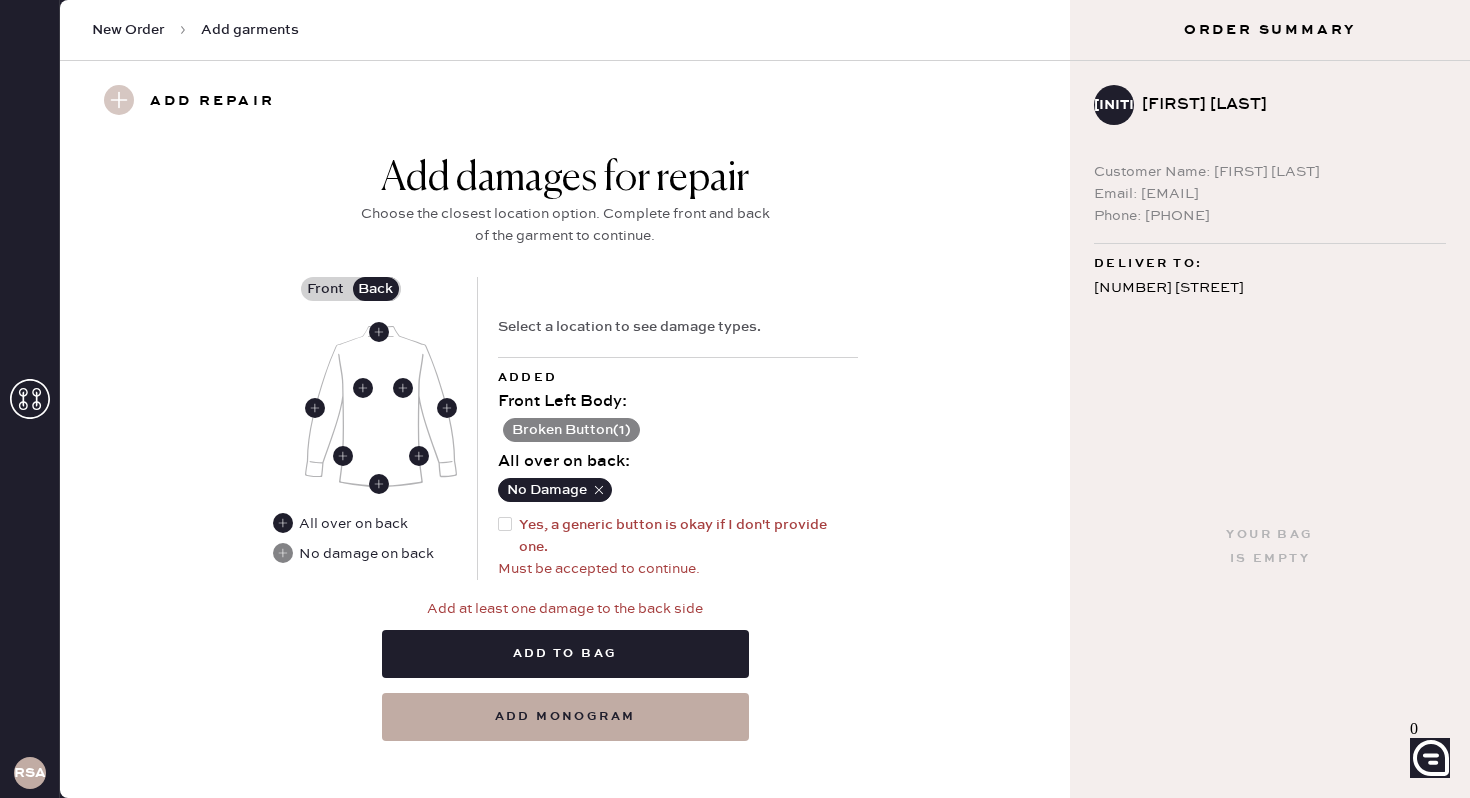 click on "Add damages for repair Choose the closest location option. Complete front and back of the garment to continue. Front Back All over on back No damage on back Select a location to see damage types. Added Front Left Body : Broken Button  ( [NUMBER] ) All over on back : No Damage Yes, a generic button is okay if I don't provide one. Must be accepted to continue. Add at least one damage to the back side Add to bag add monogram" at bounding box center [565, 448] 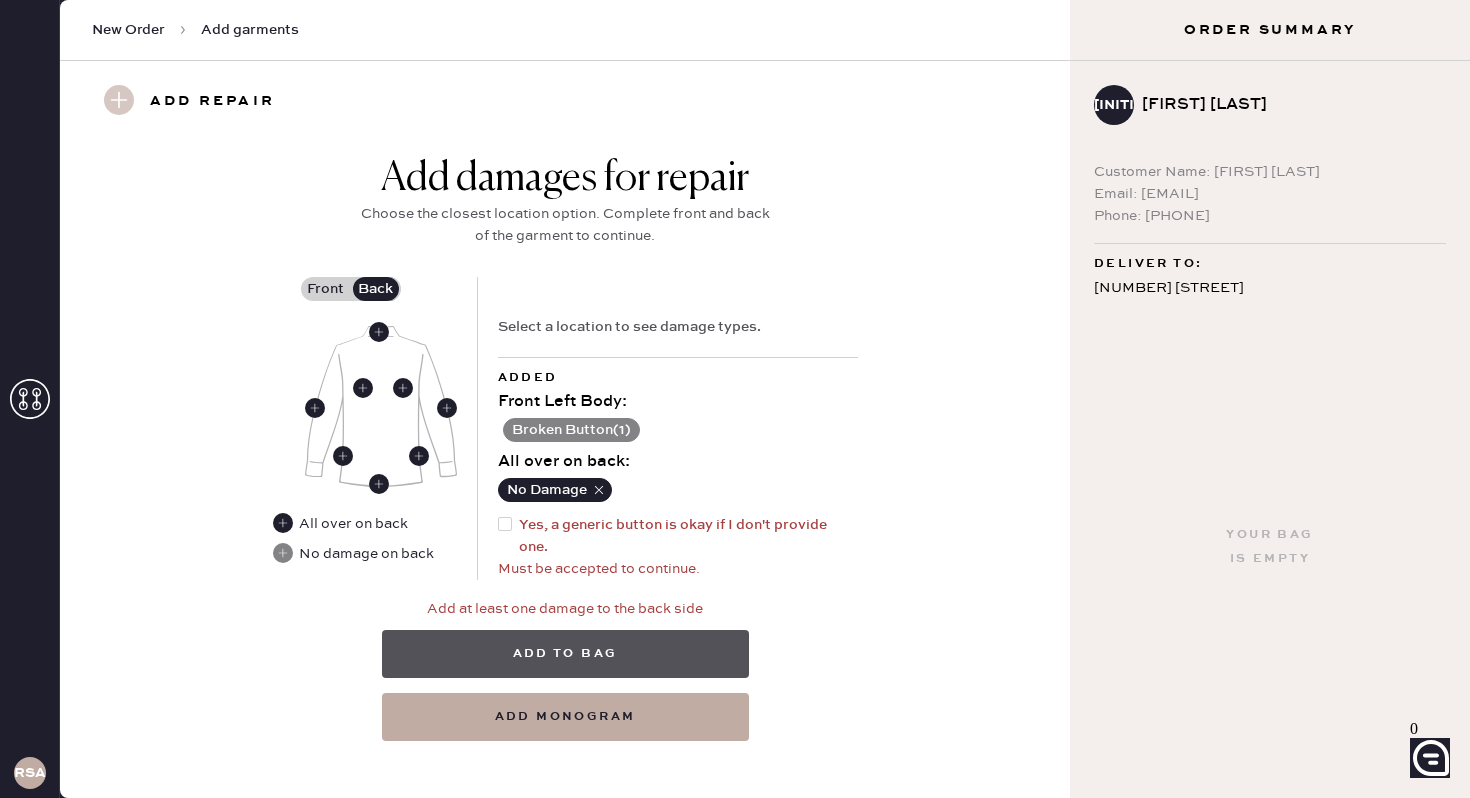 click on "Add to bag" at bounding box center [565, 654] 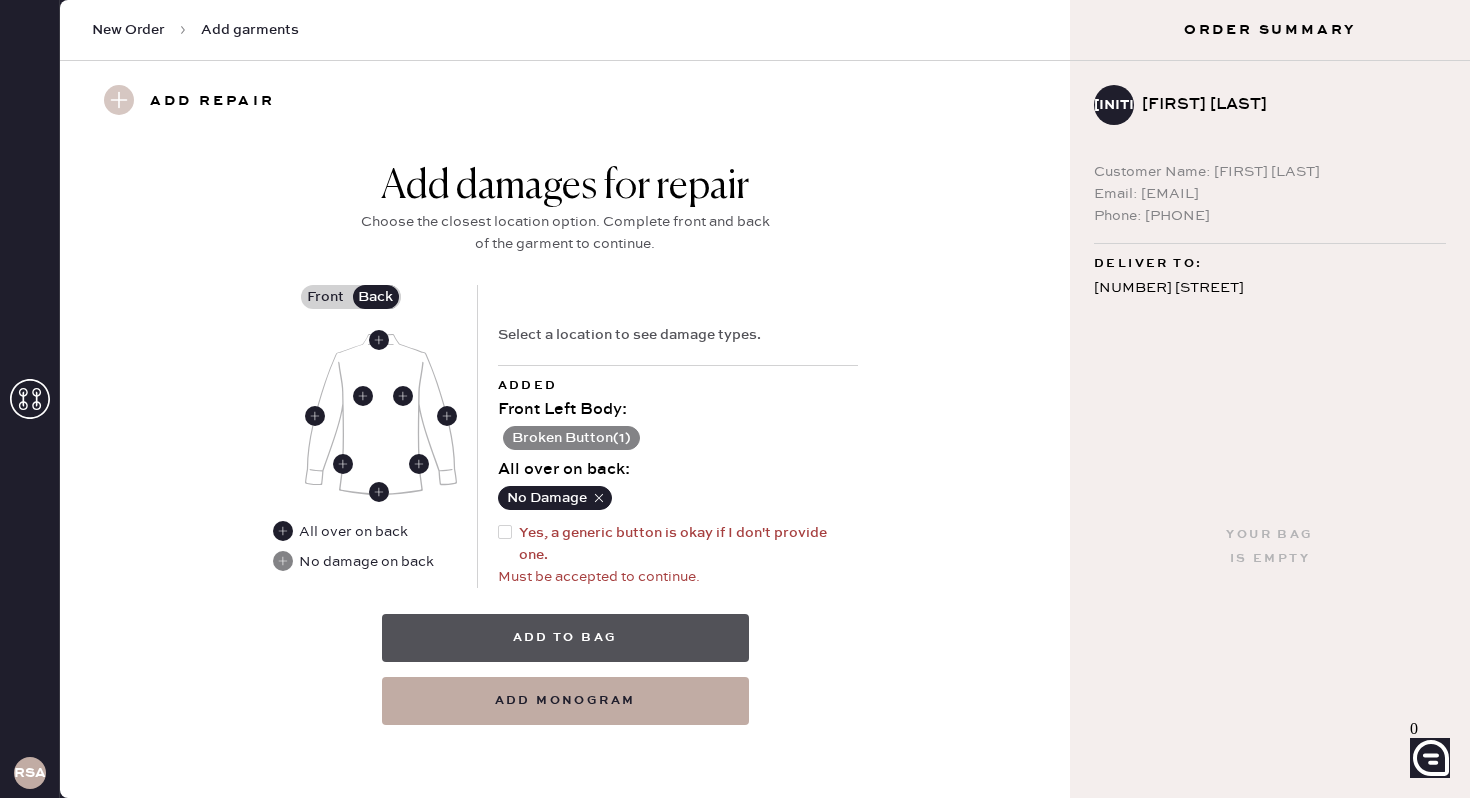 scroll, scrollTop: 780, scrollLeft: 0, axis: vertical 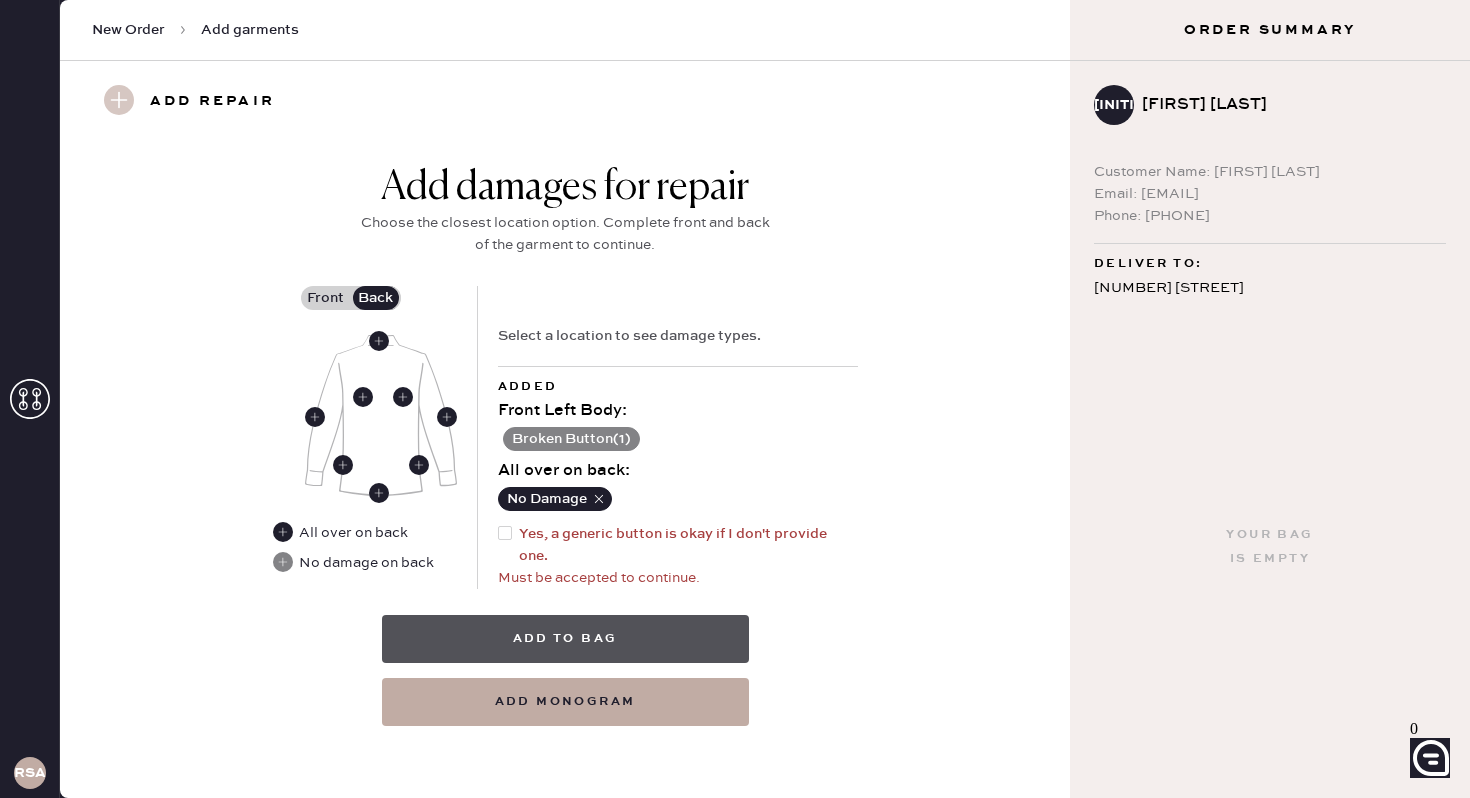 click on "Add to bag" at bounding box center [565, 639] 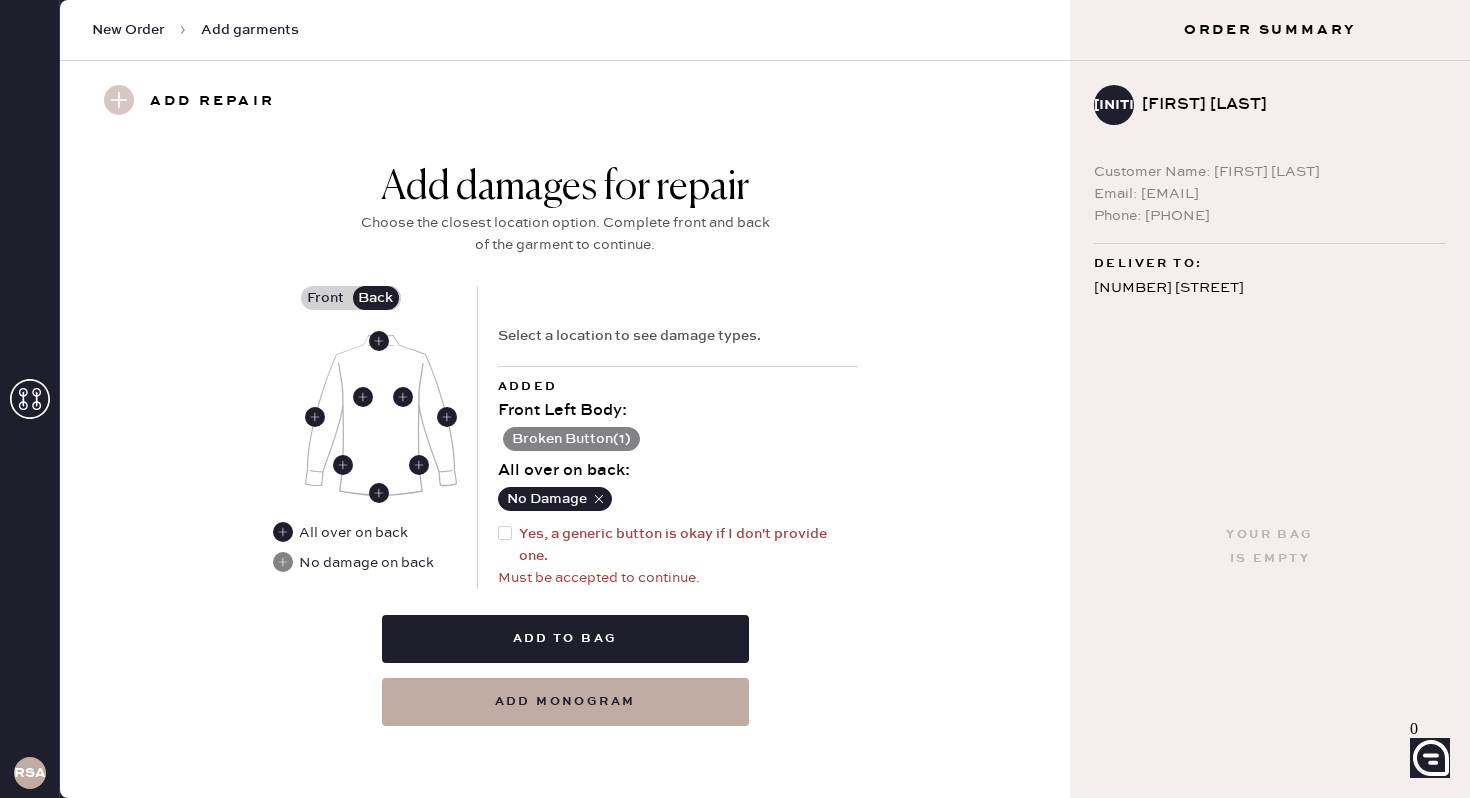 click on "Yes, a generic button is okay if I don't provide one." at bounding box center (688, 545) 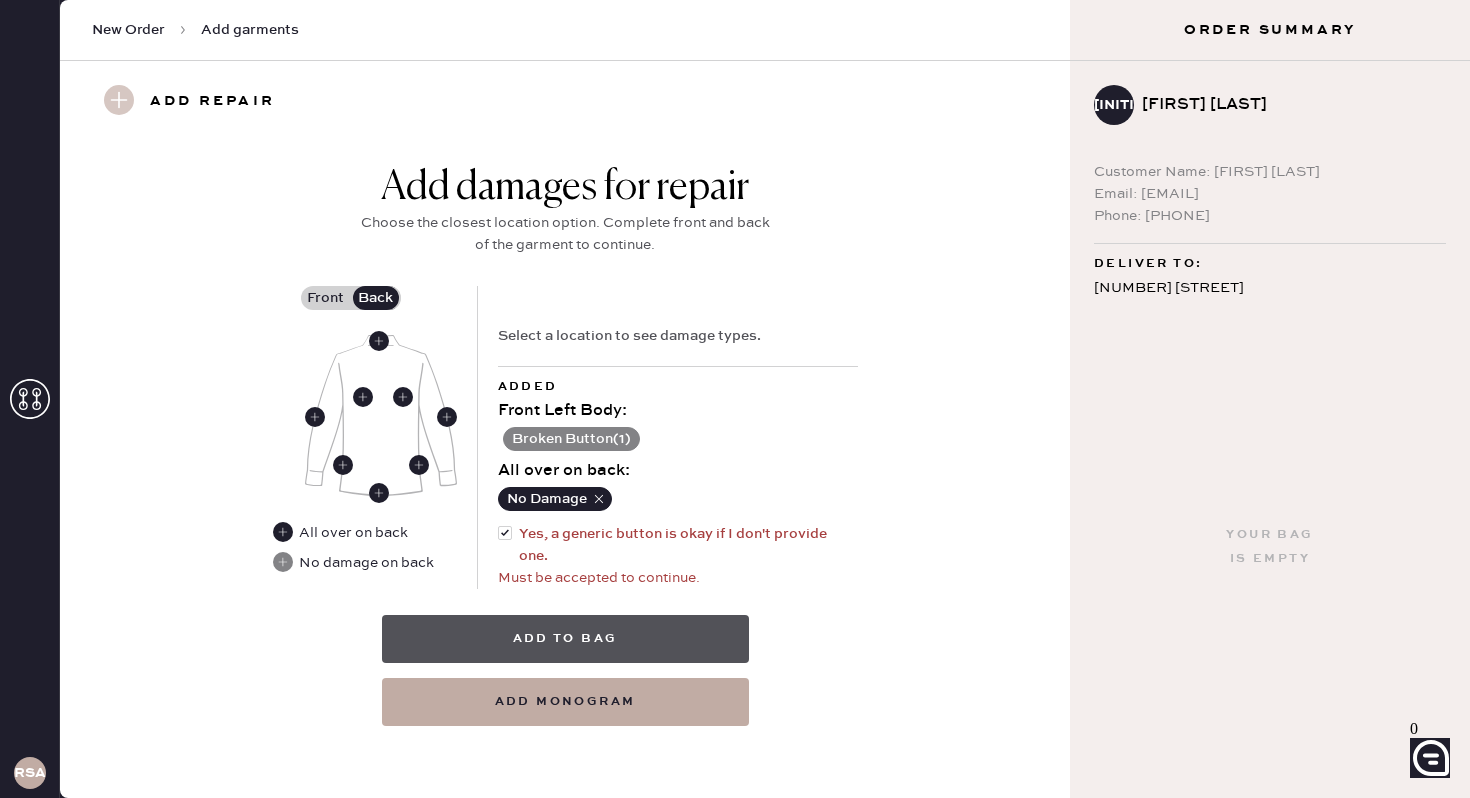 click on "Add to bag" at bounding box center [565, 639] 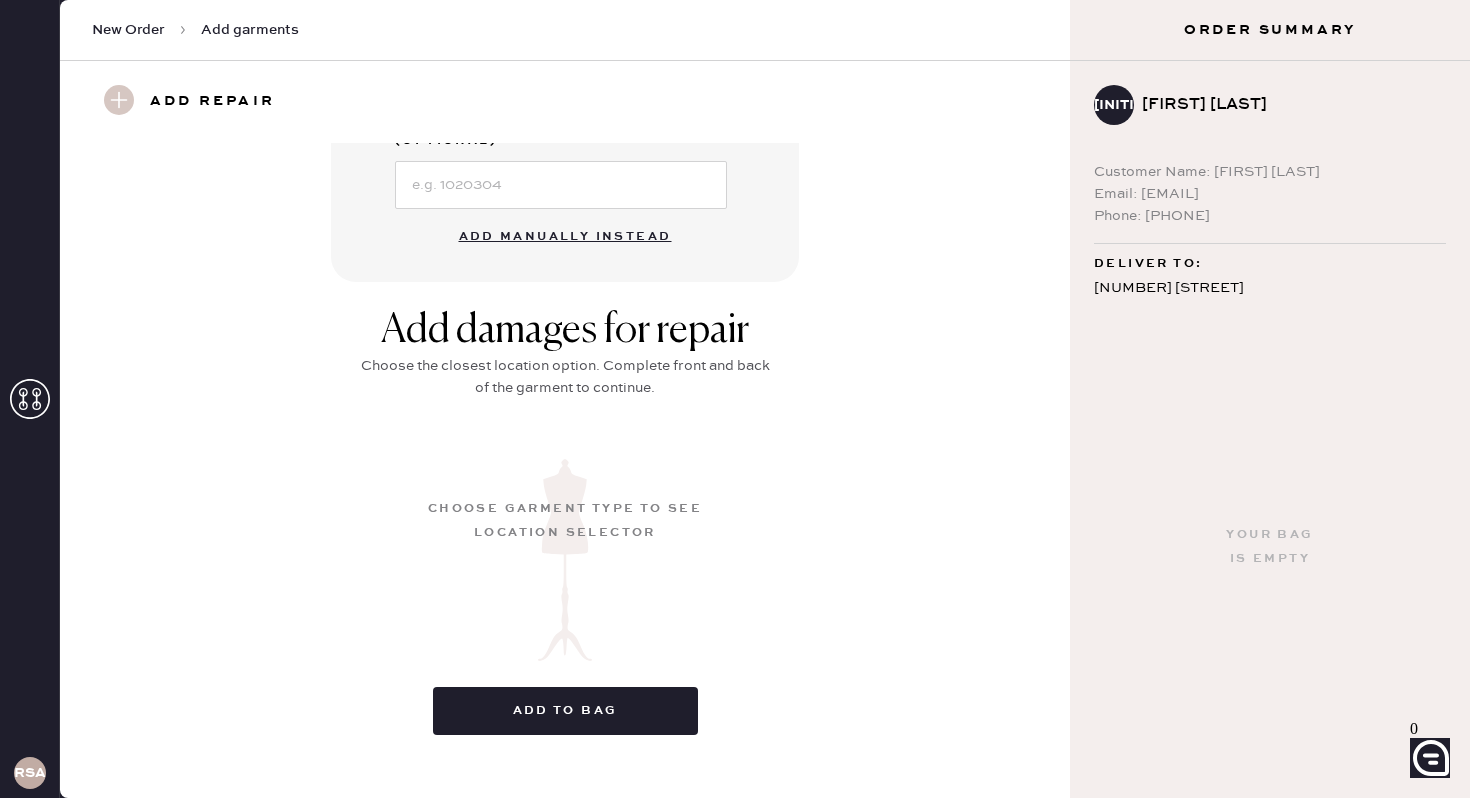 scroll, scrollTop: 0, scrollLeft: 0, axis: both 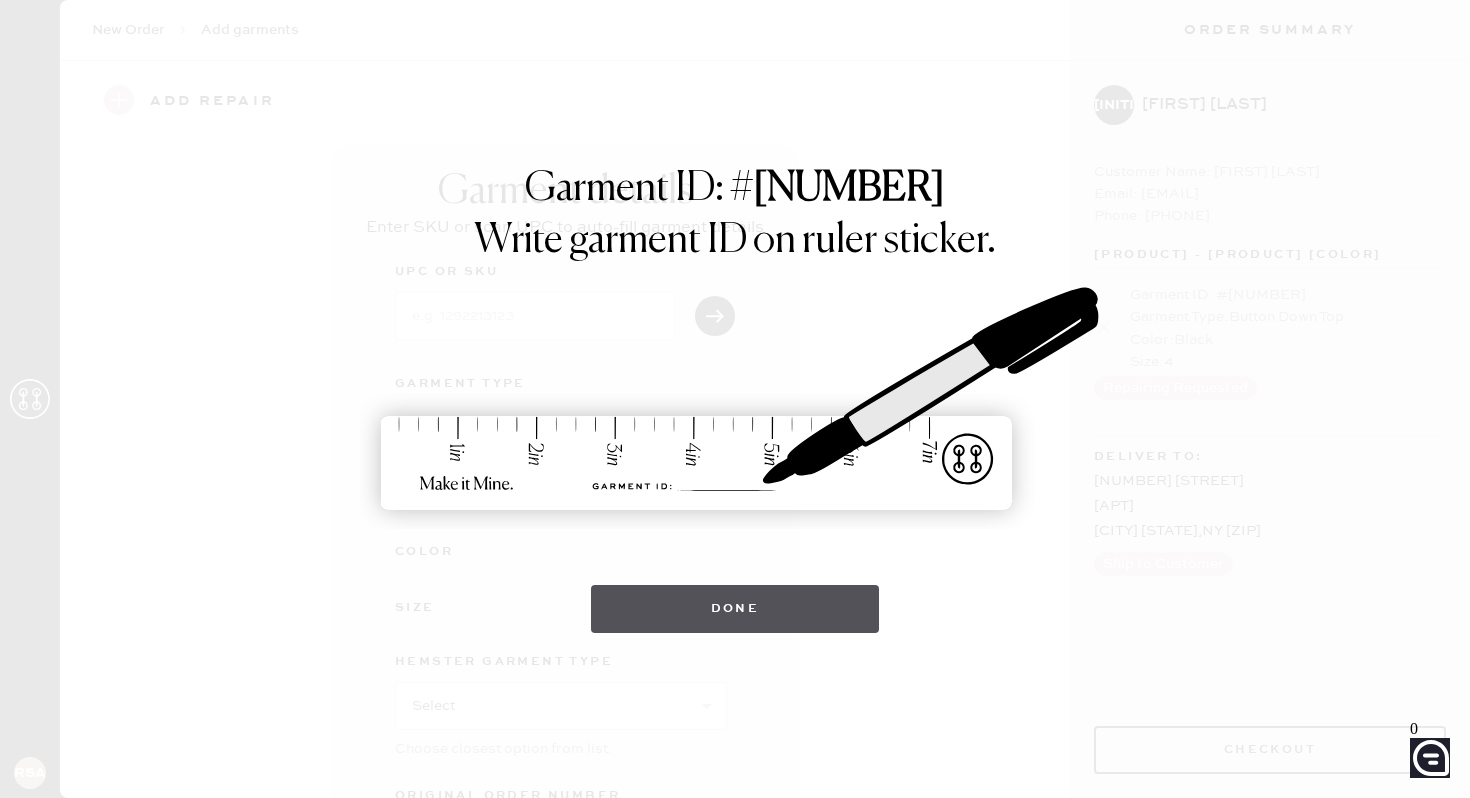 click on "Done" at bounding box center [735, 609] 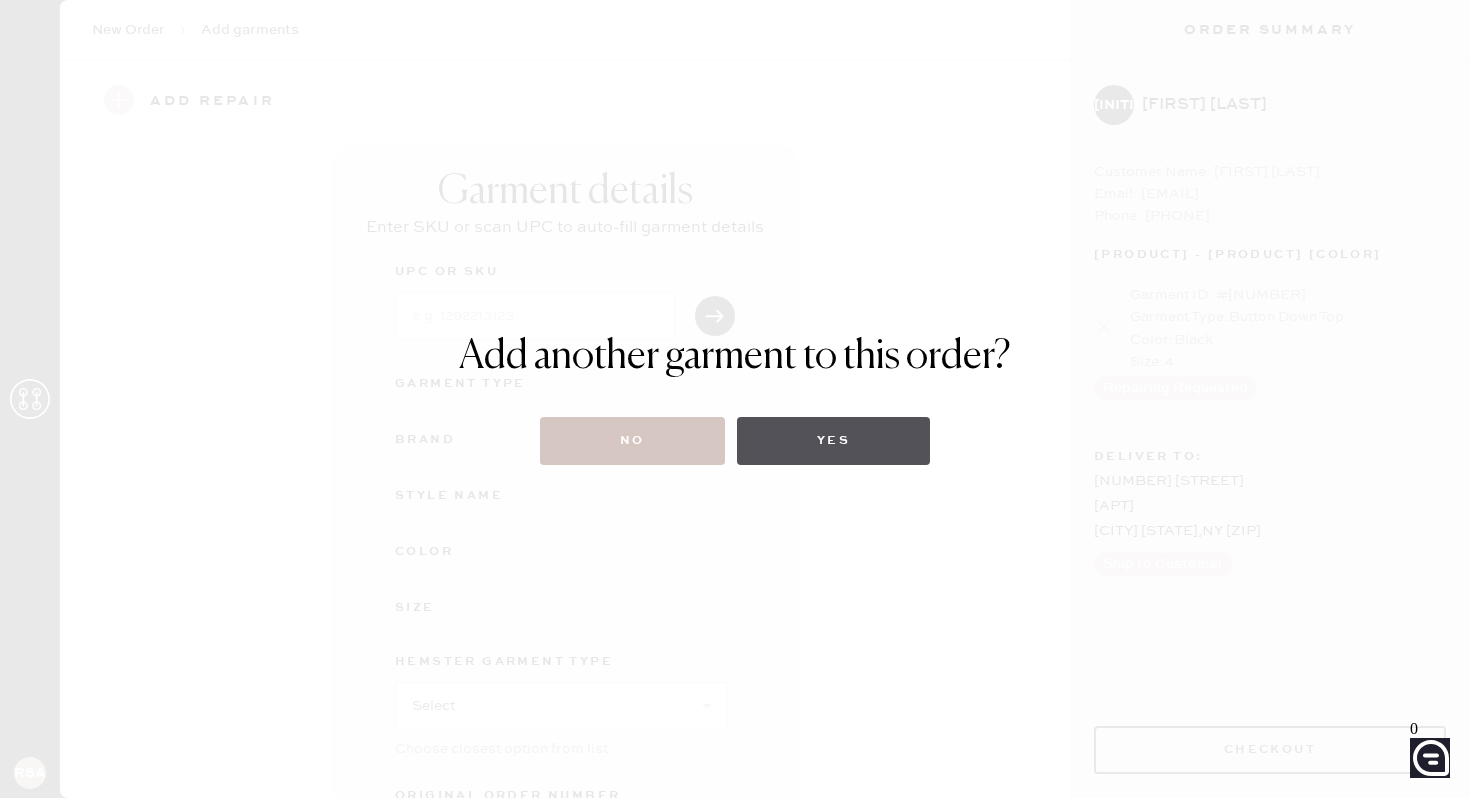 click on "Yes" at bounding box center [833, 441] 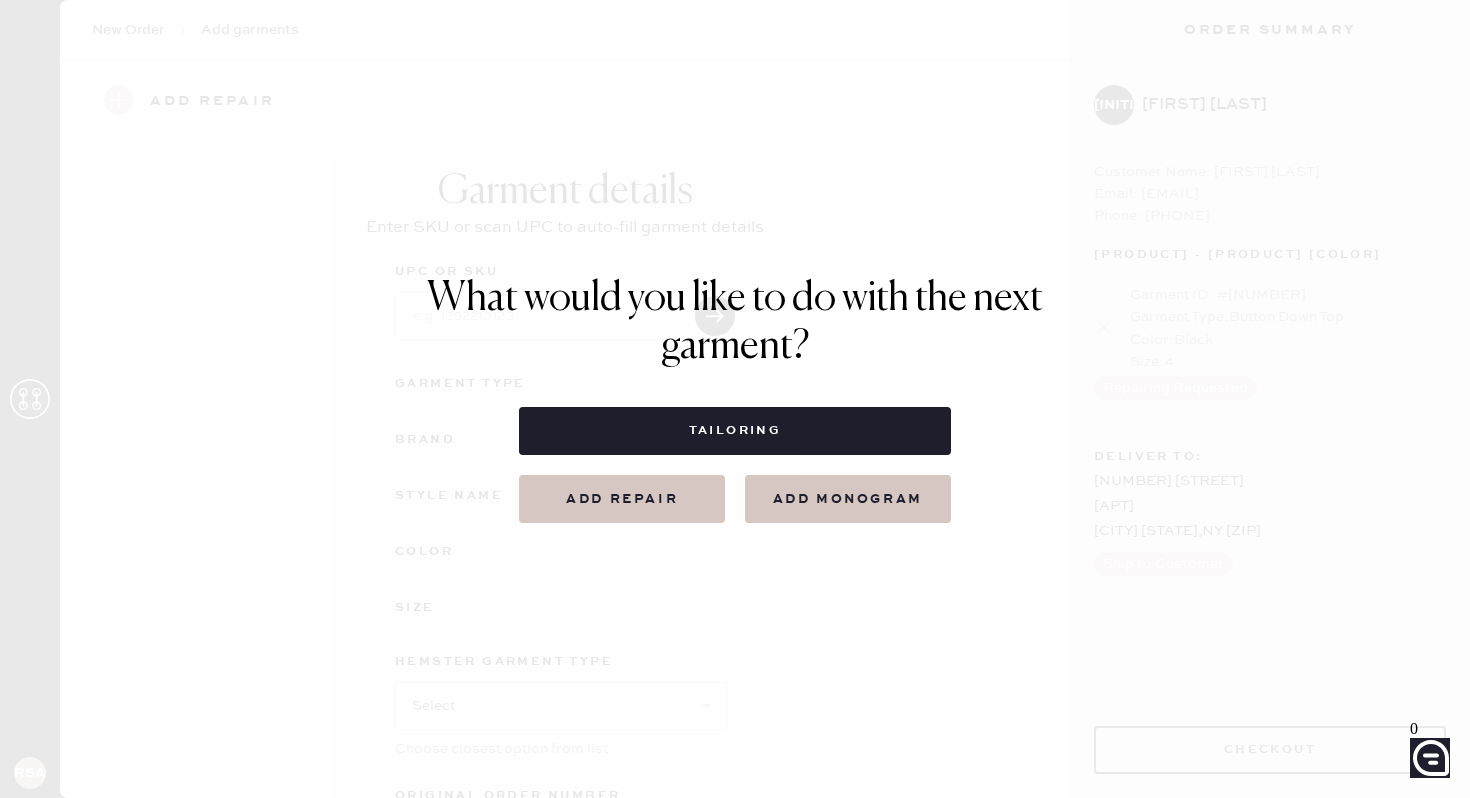 click on "Add repair" at bounding box center [622, 499] 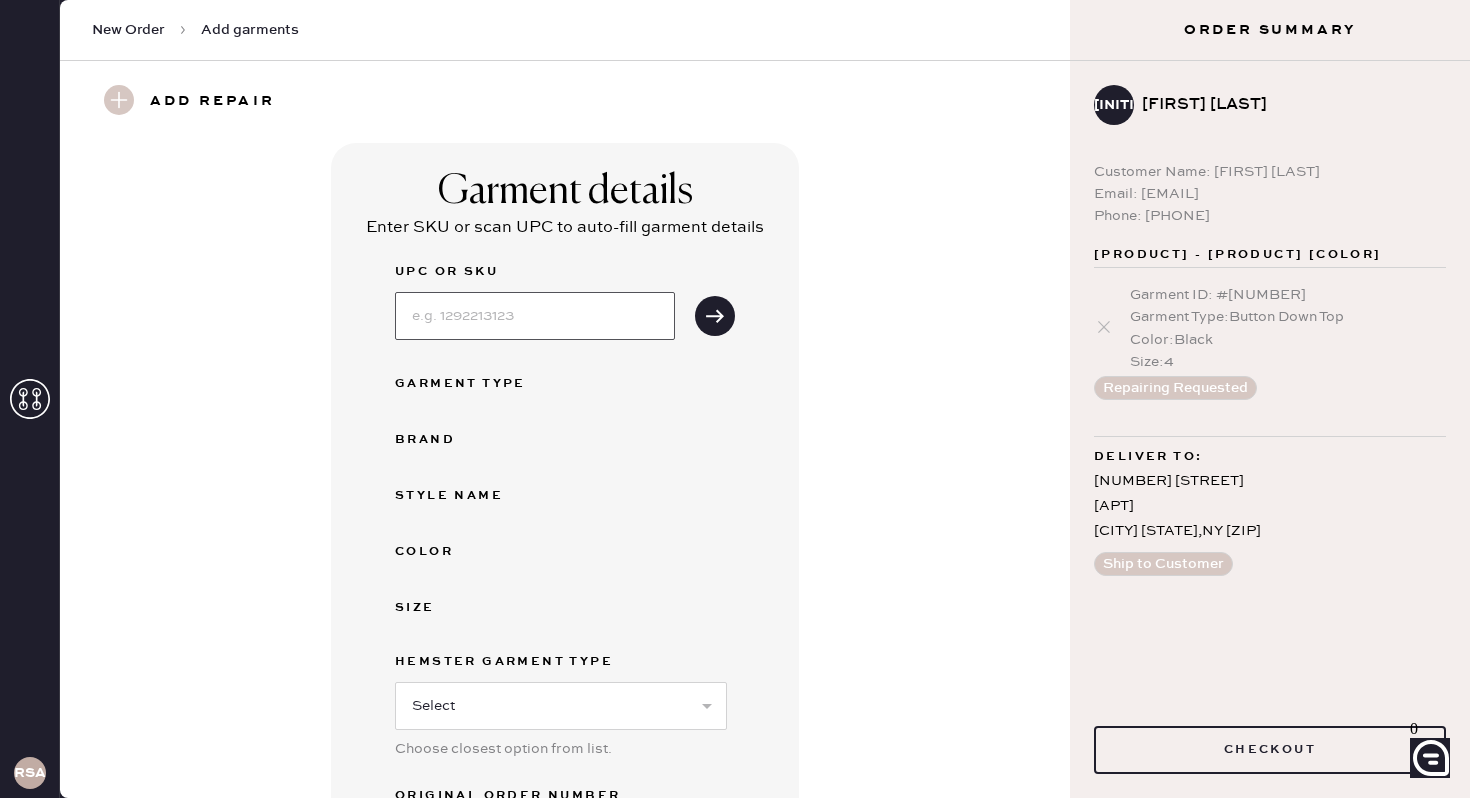 click at bounding box center [535, 316] 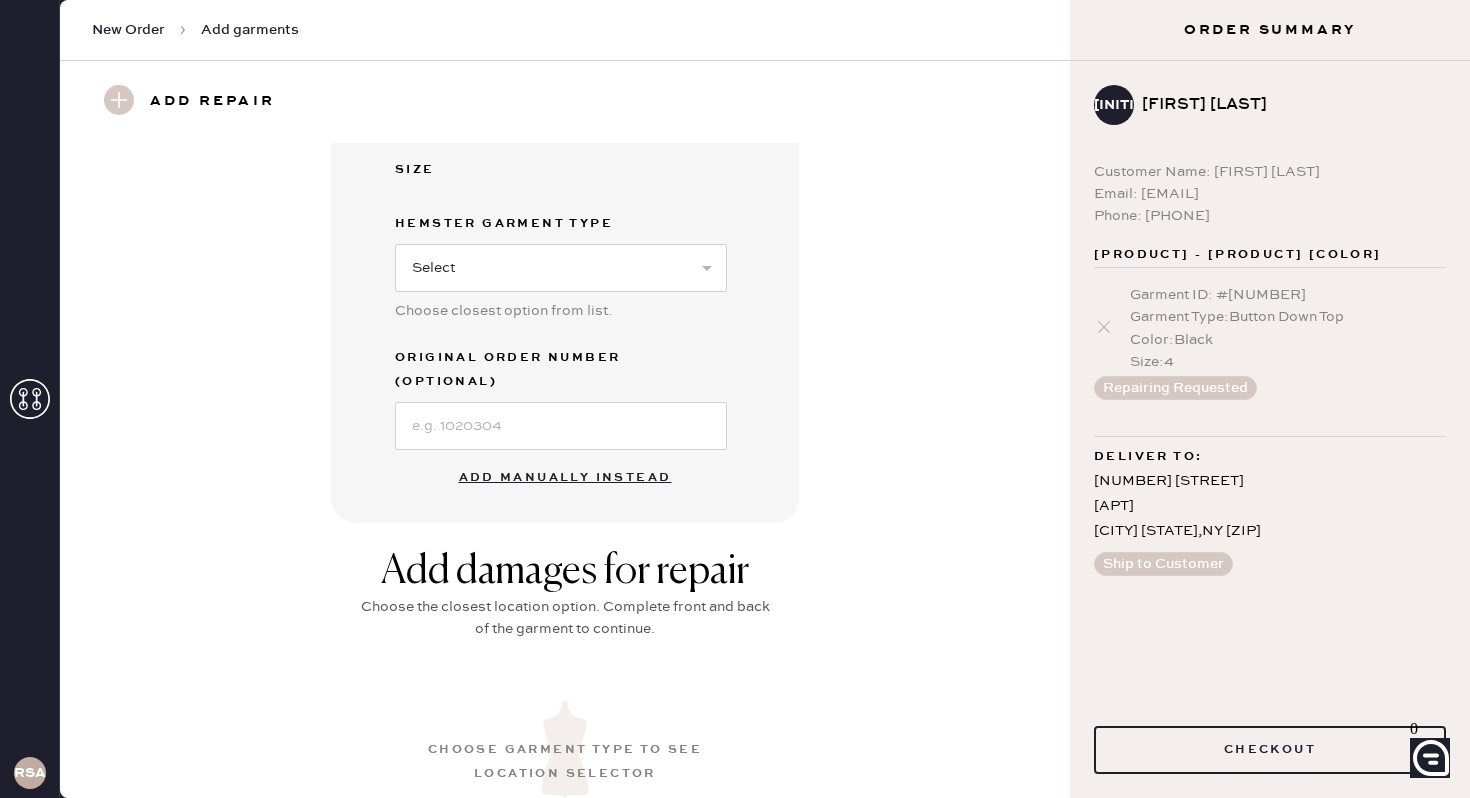 click on "Add manually instead" at bounding box center (565, 478) 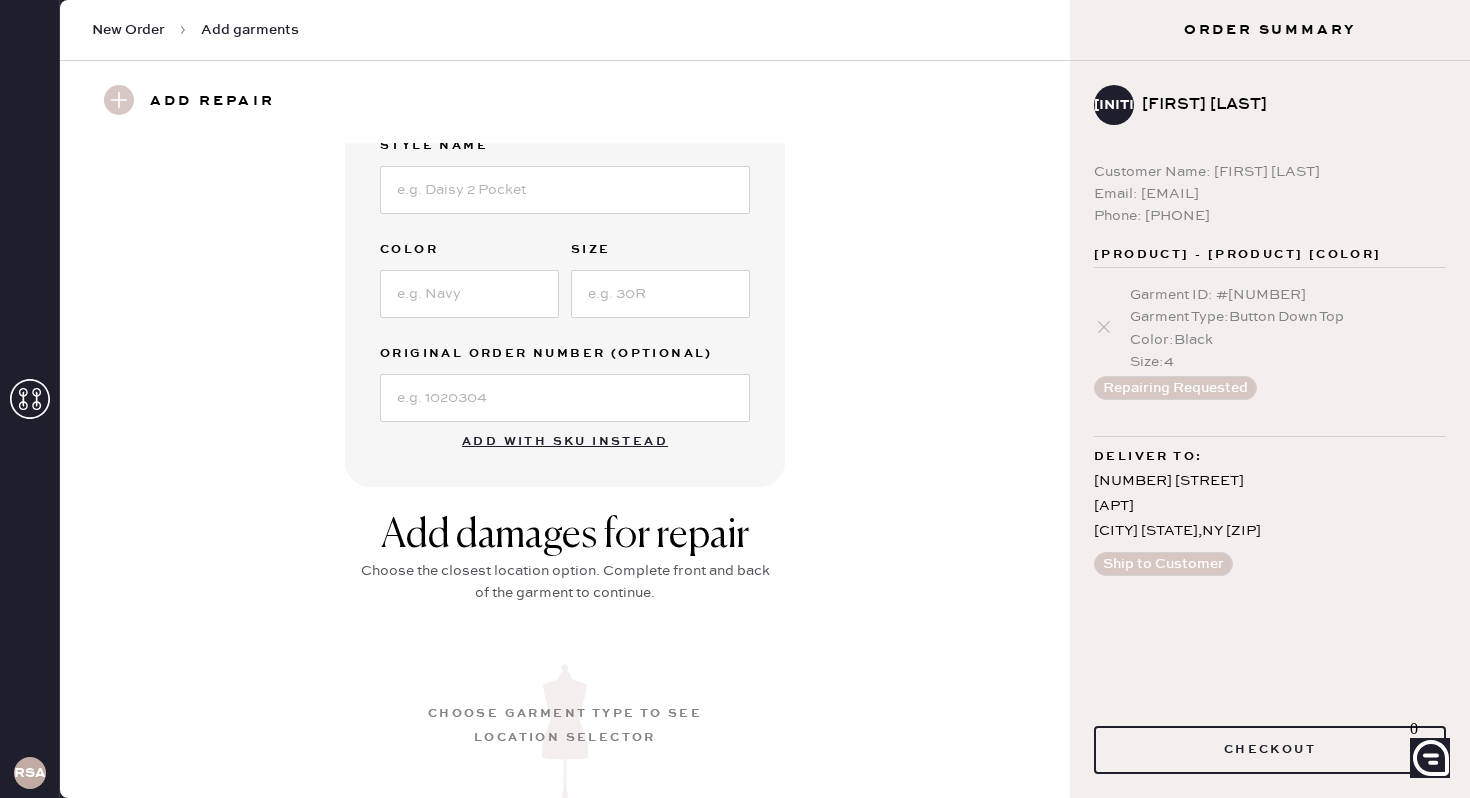 scroll, scrollTop: 346, scrollLeft: 0, axis: vertical 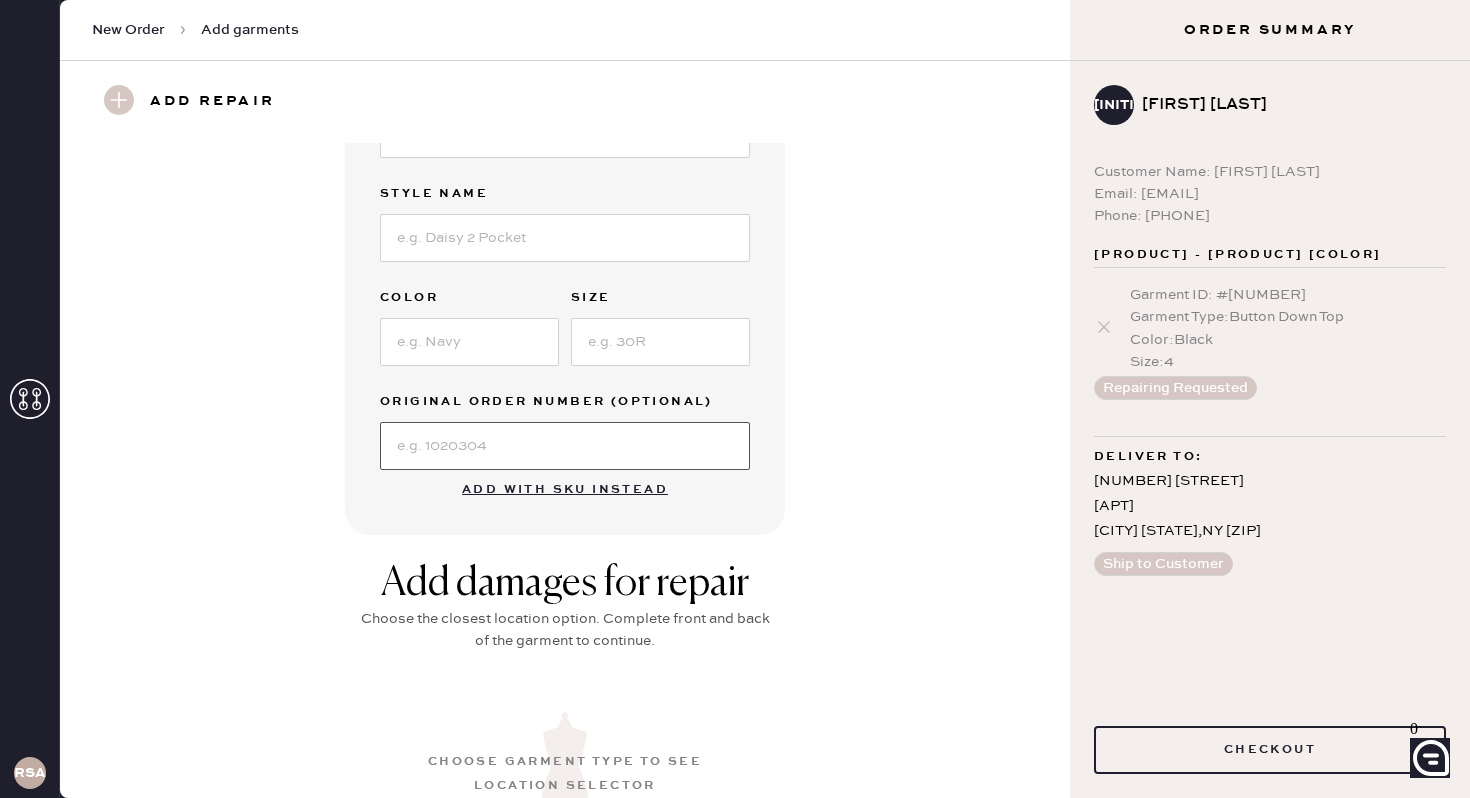 click at bounding box center [565, 446] 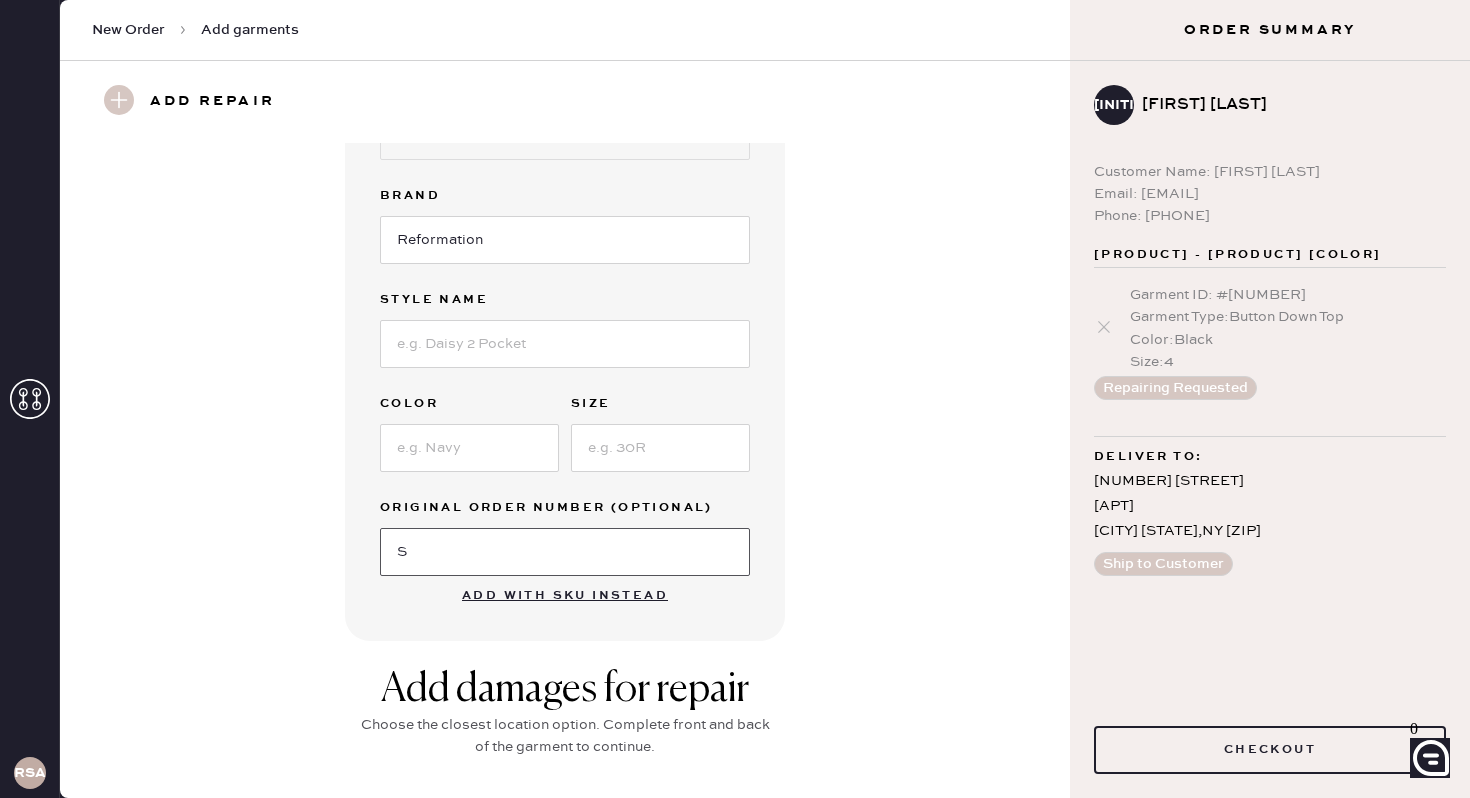 scroll, scrollTop: 214, scrollLeft: 0, axis: vertical 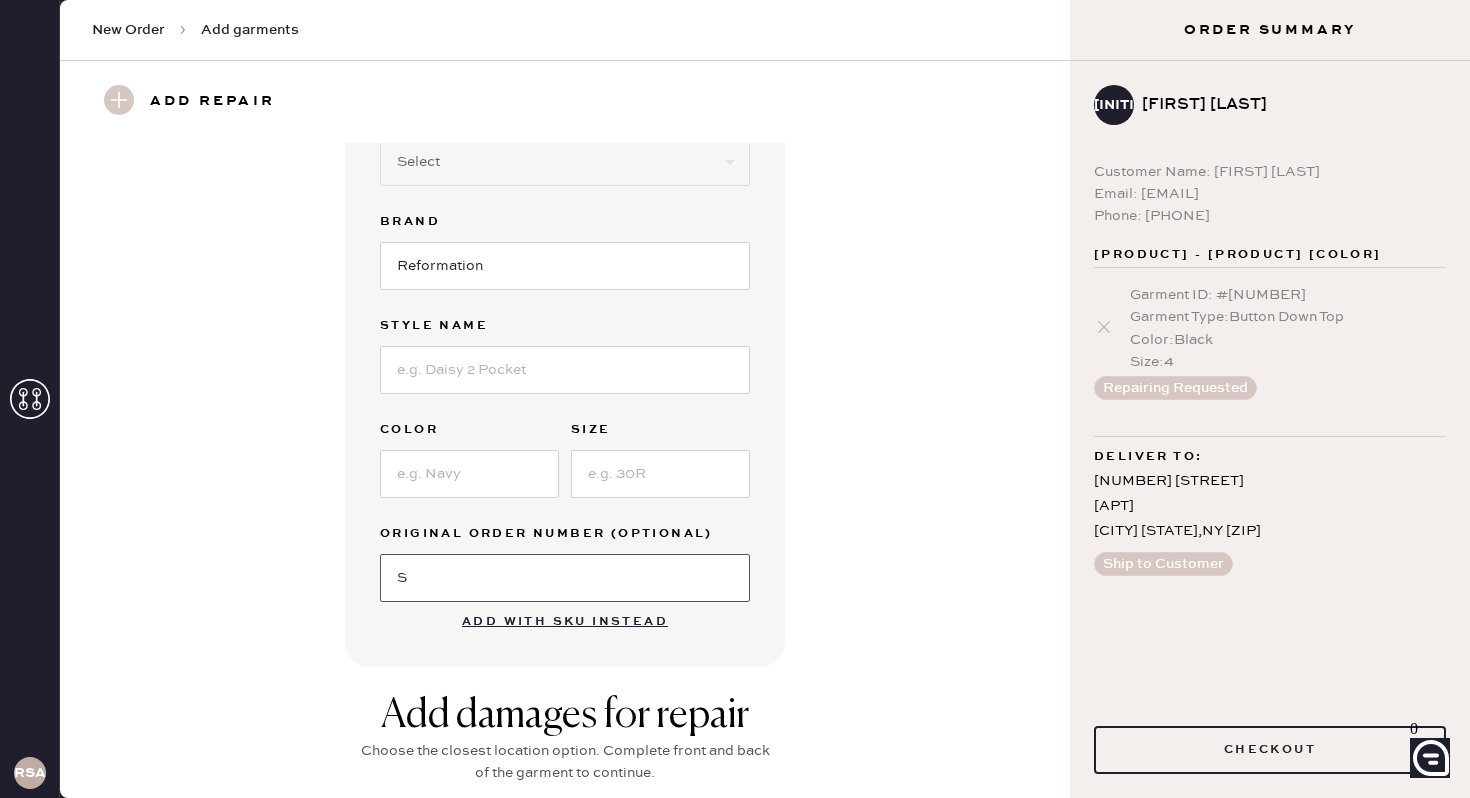 type on "S" 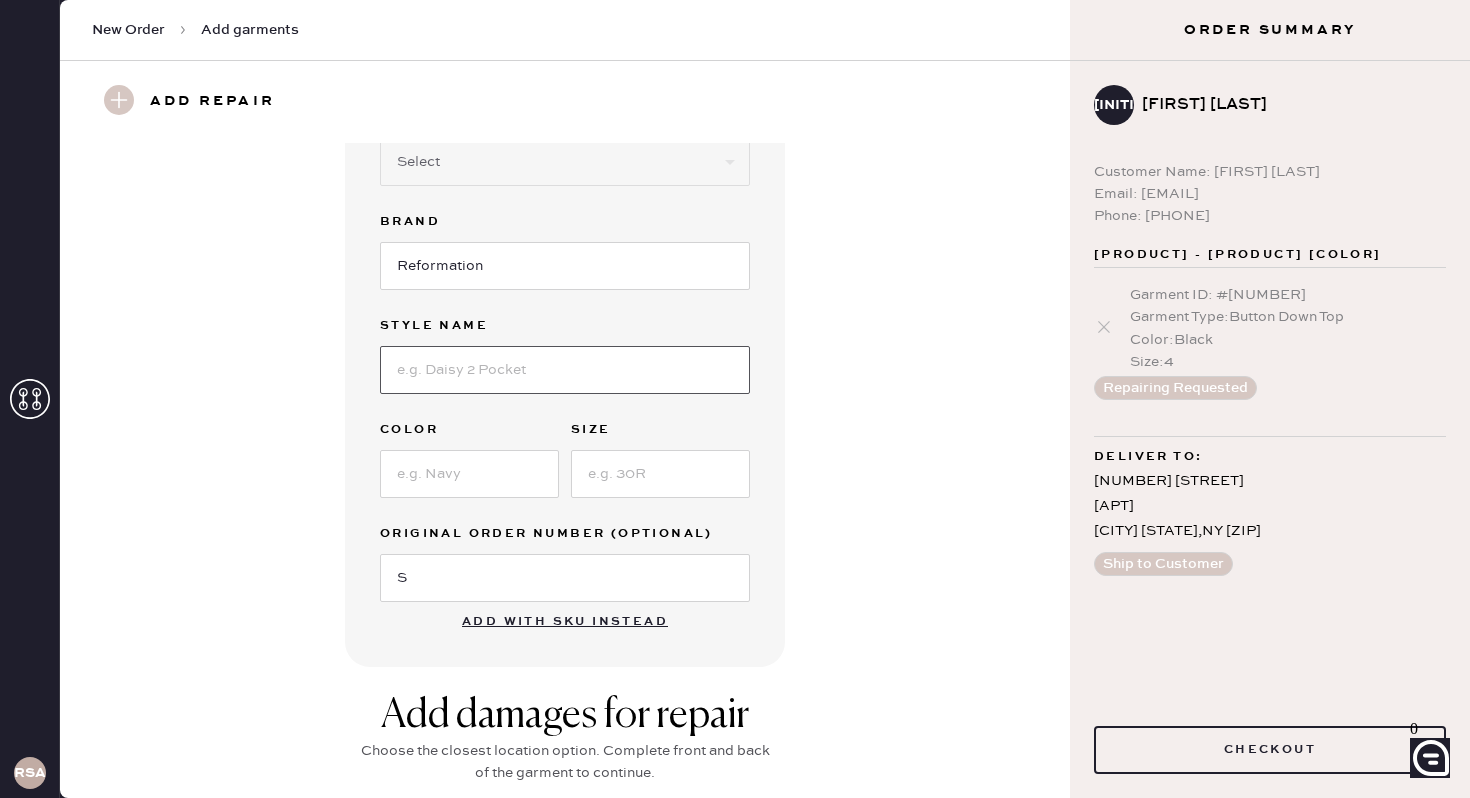 click at bounding box center [565, 370] 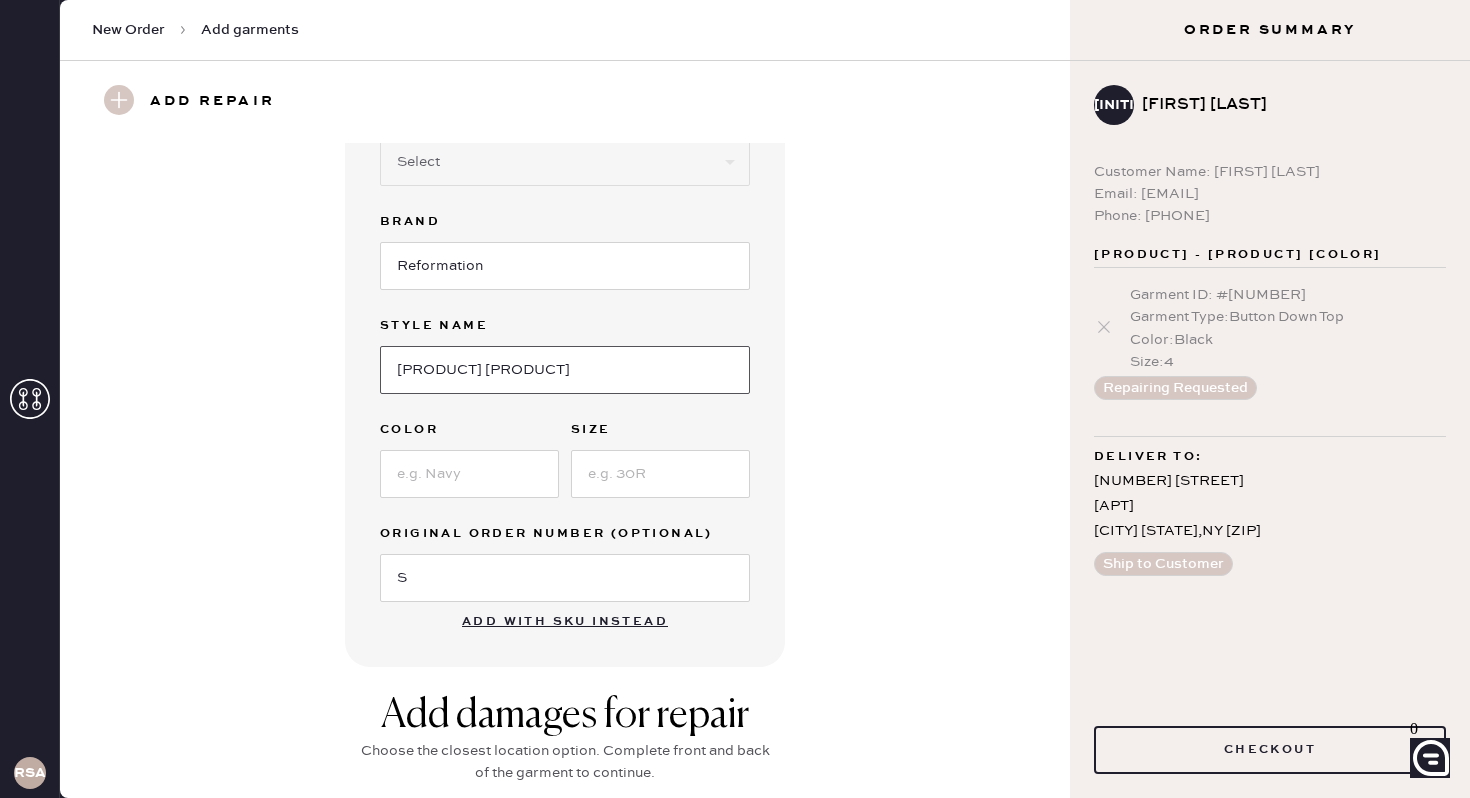type on "[PRODUCT] [PRODUCT]" 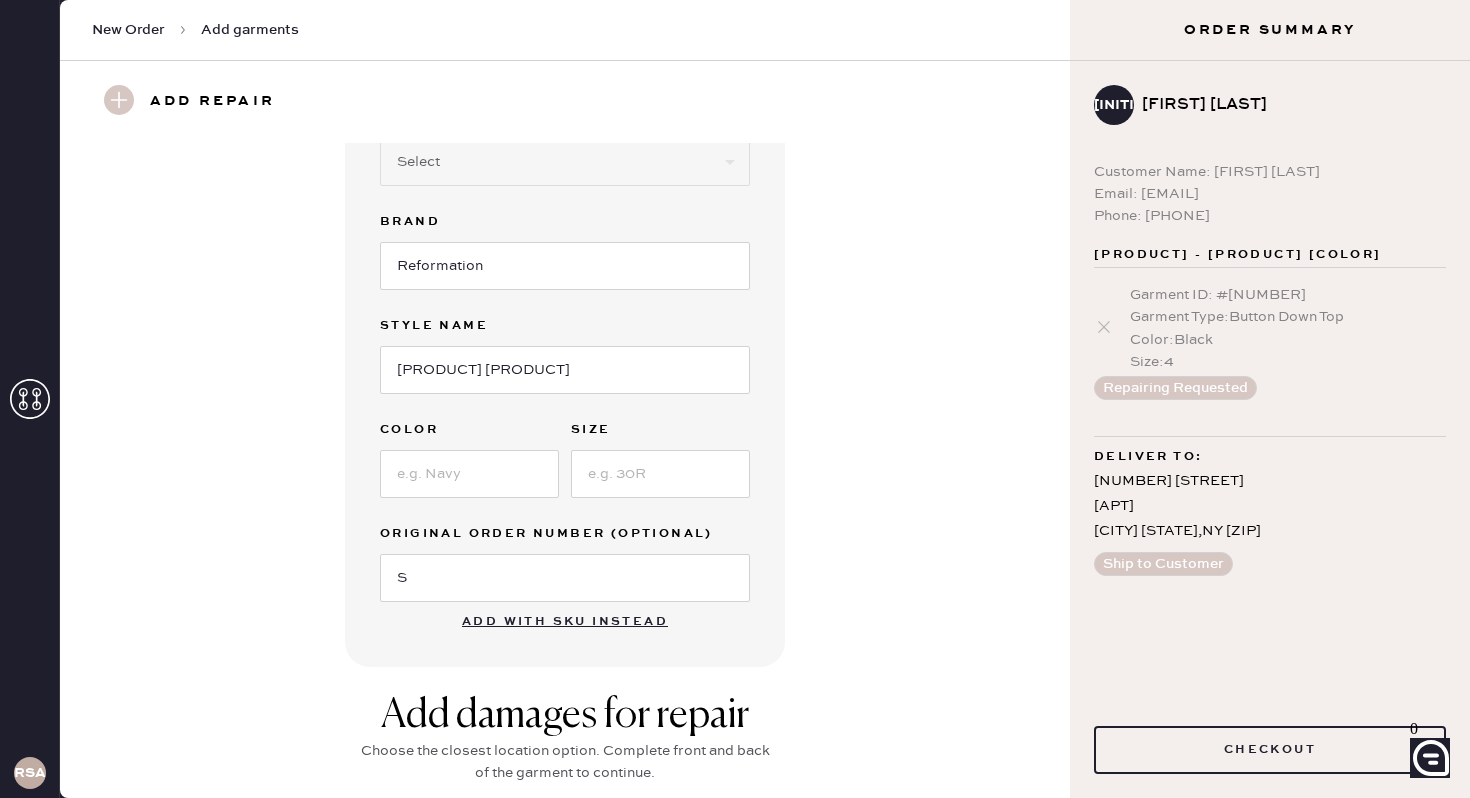 click on "Garment details Garment Type Select Basic Skirt Jeans Leggings Pants Shorts Basic Sleeved Dress Basic Sleeveless Dress Basic Strap Dress Strap Jumpsuit Button Down Top Sleeved Top Sleeveless Top Silhouette (optional) Select Other Brand [BRAND] Style name [PRODUCT] Color [COLOR] Size [NUMBER] Original Order Number (Optional) S Add with SKU instead" at bounding box center (565, 298) 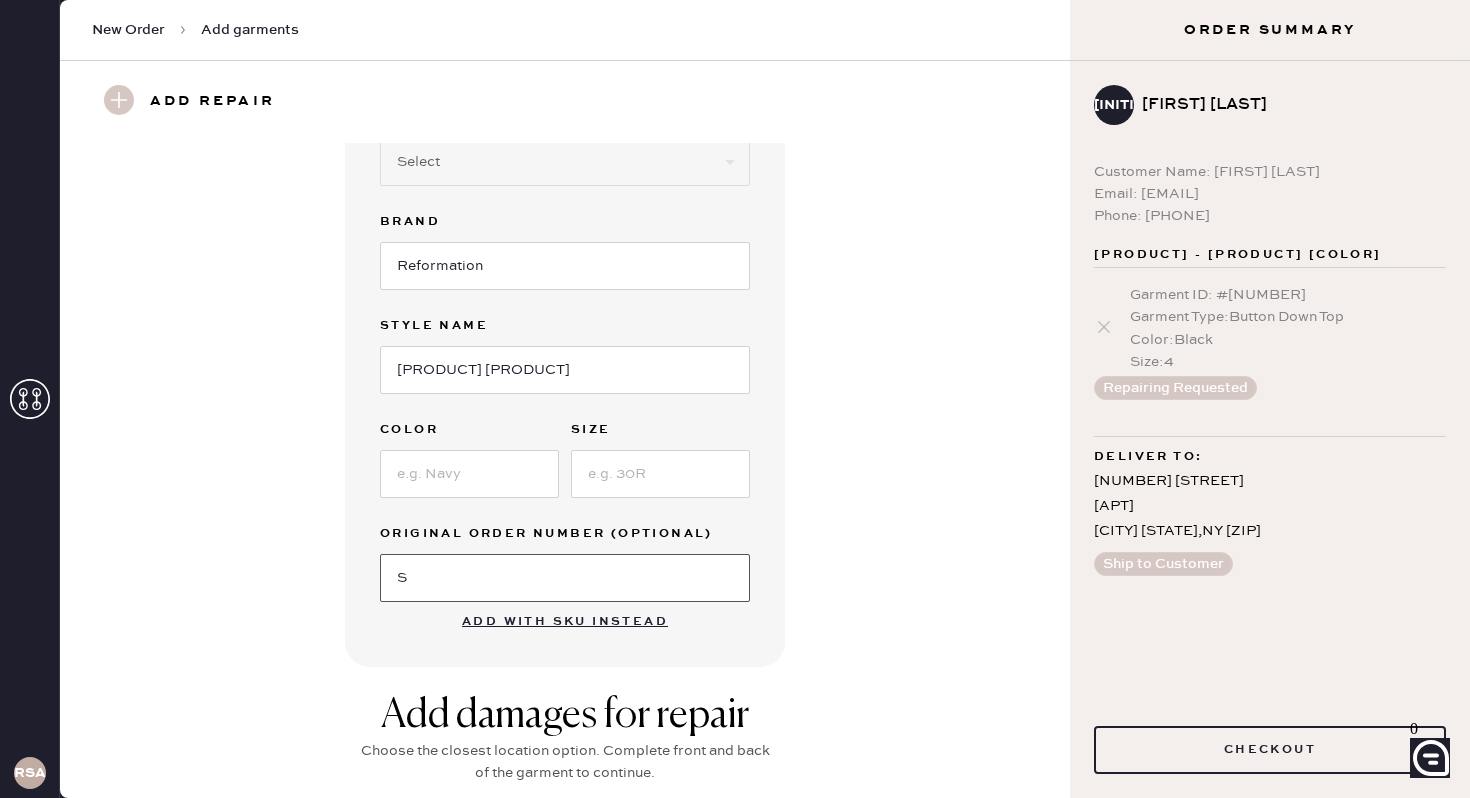 click on "S" at bounding box center (565, 578) 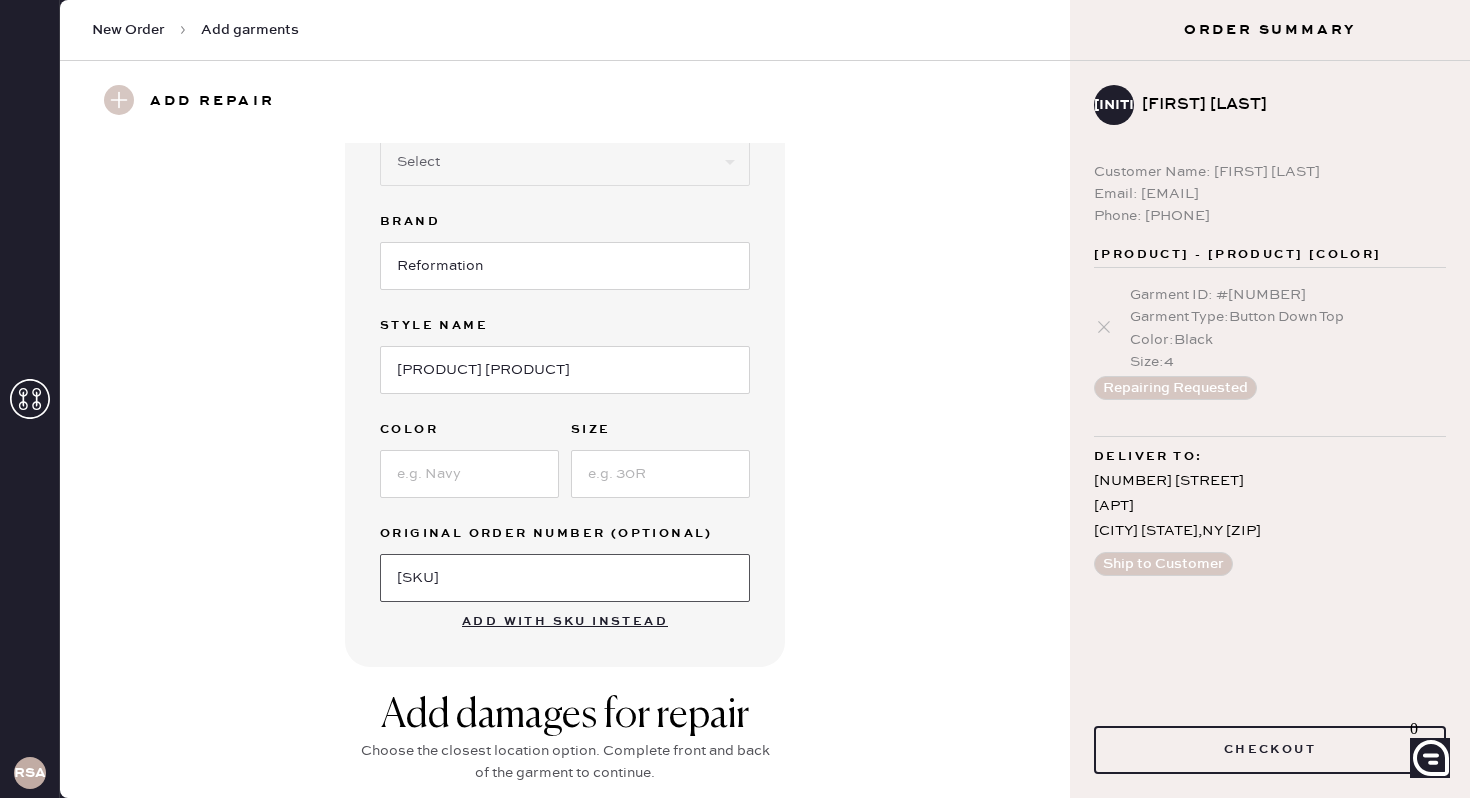 type on "[SKU]" 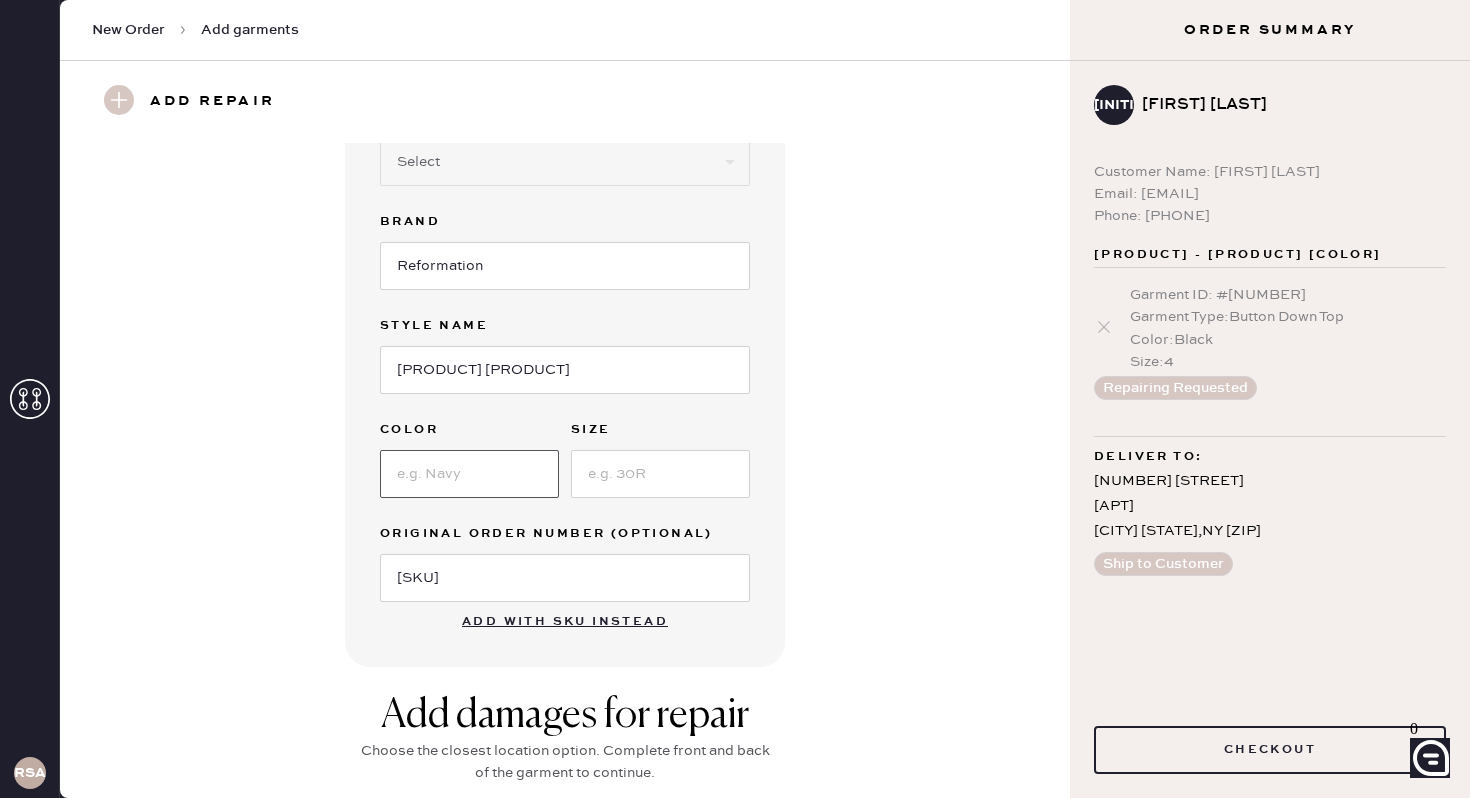 click at bounding box center [469, 474] 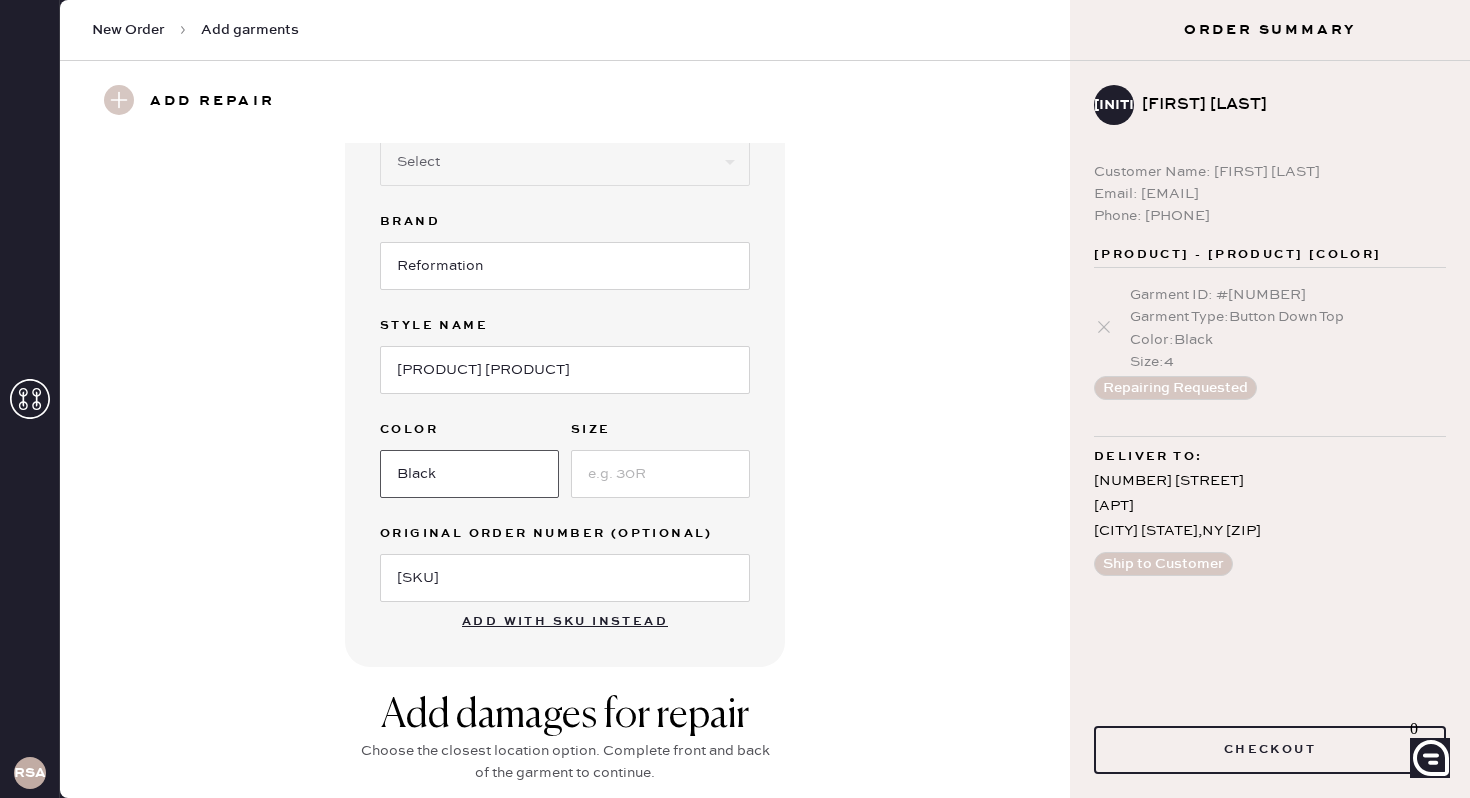 type on "Black" 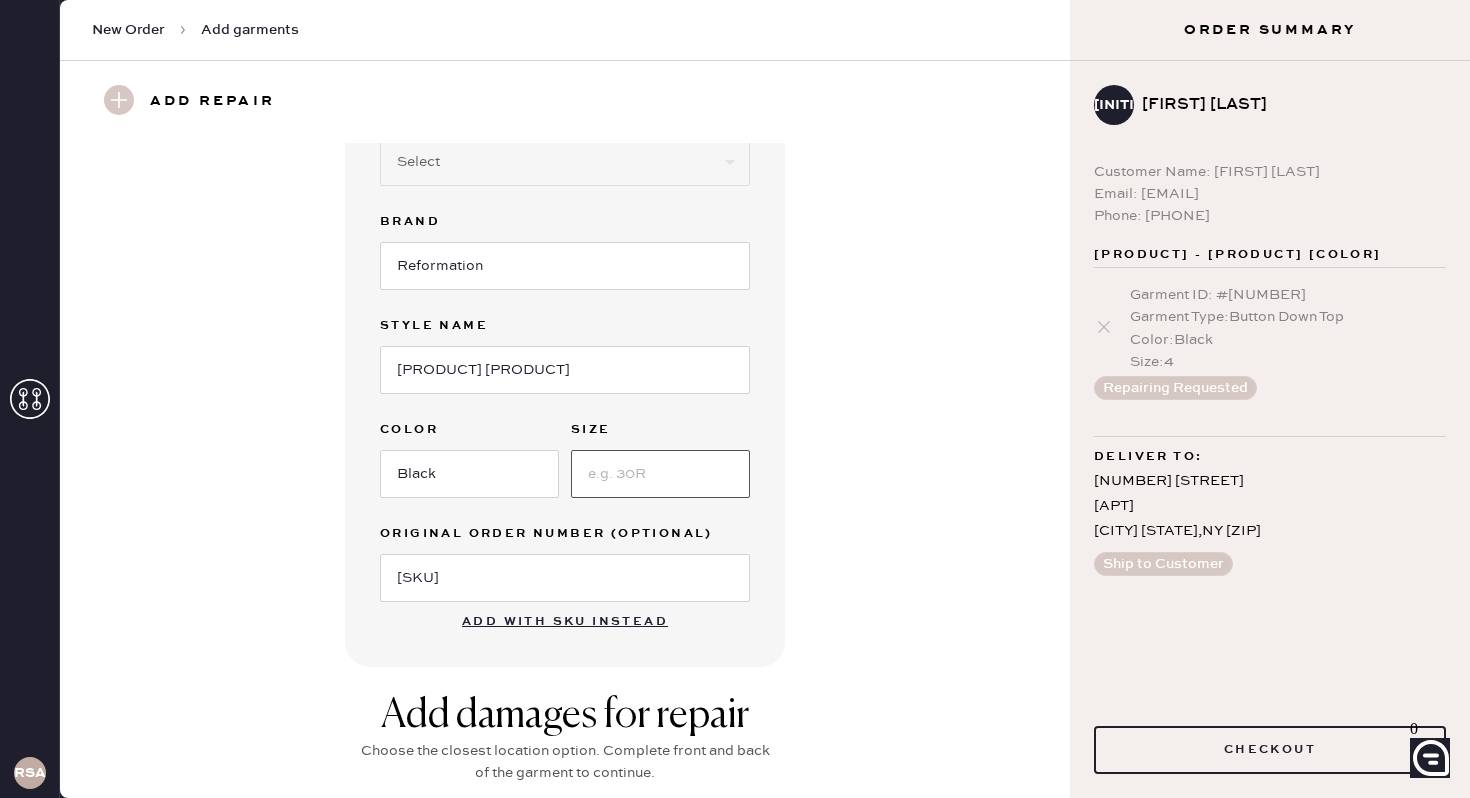 click at bounding box center [660, 474] 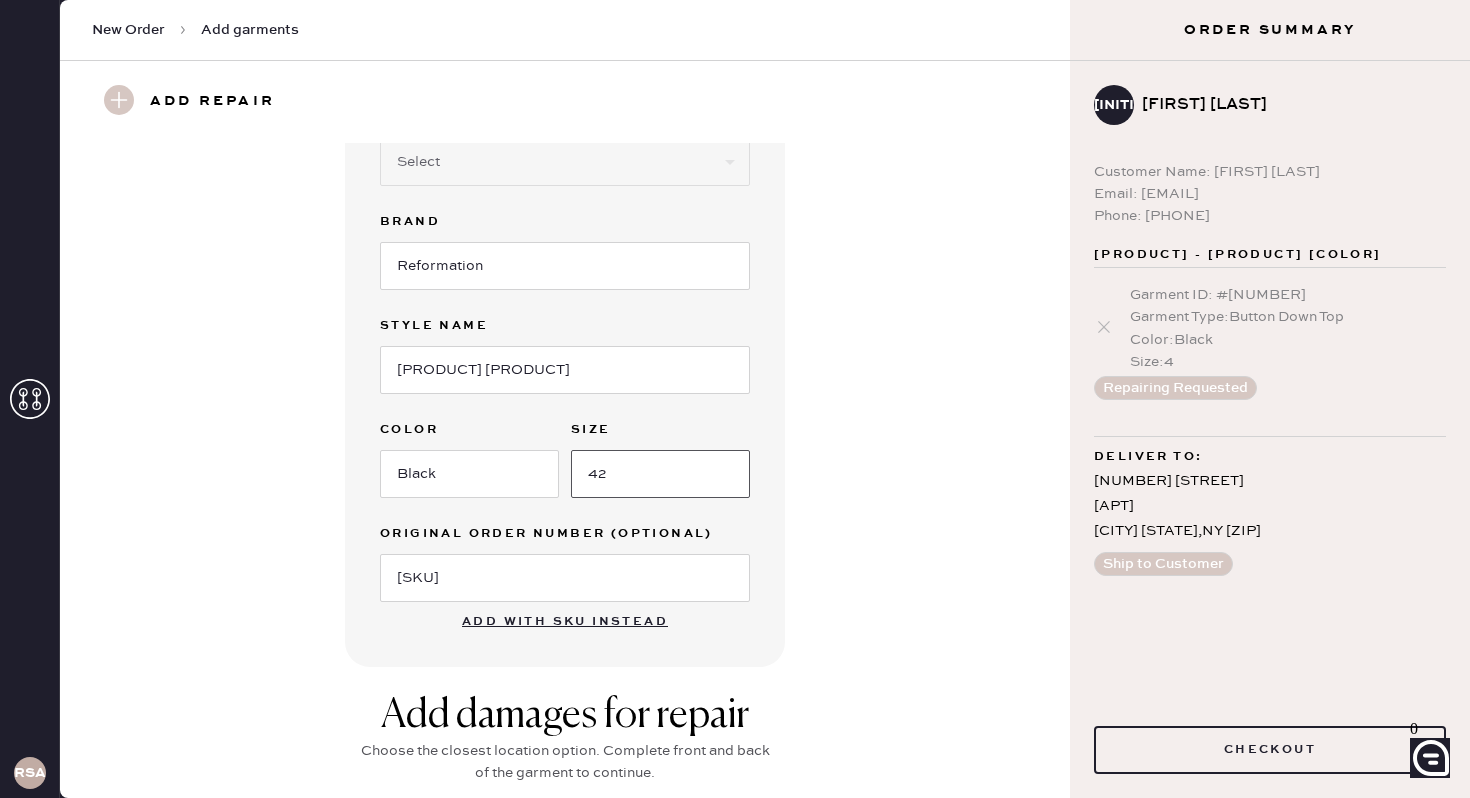 type on "42" 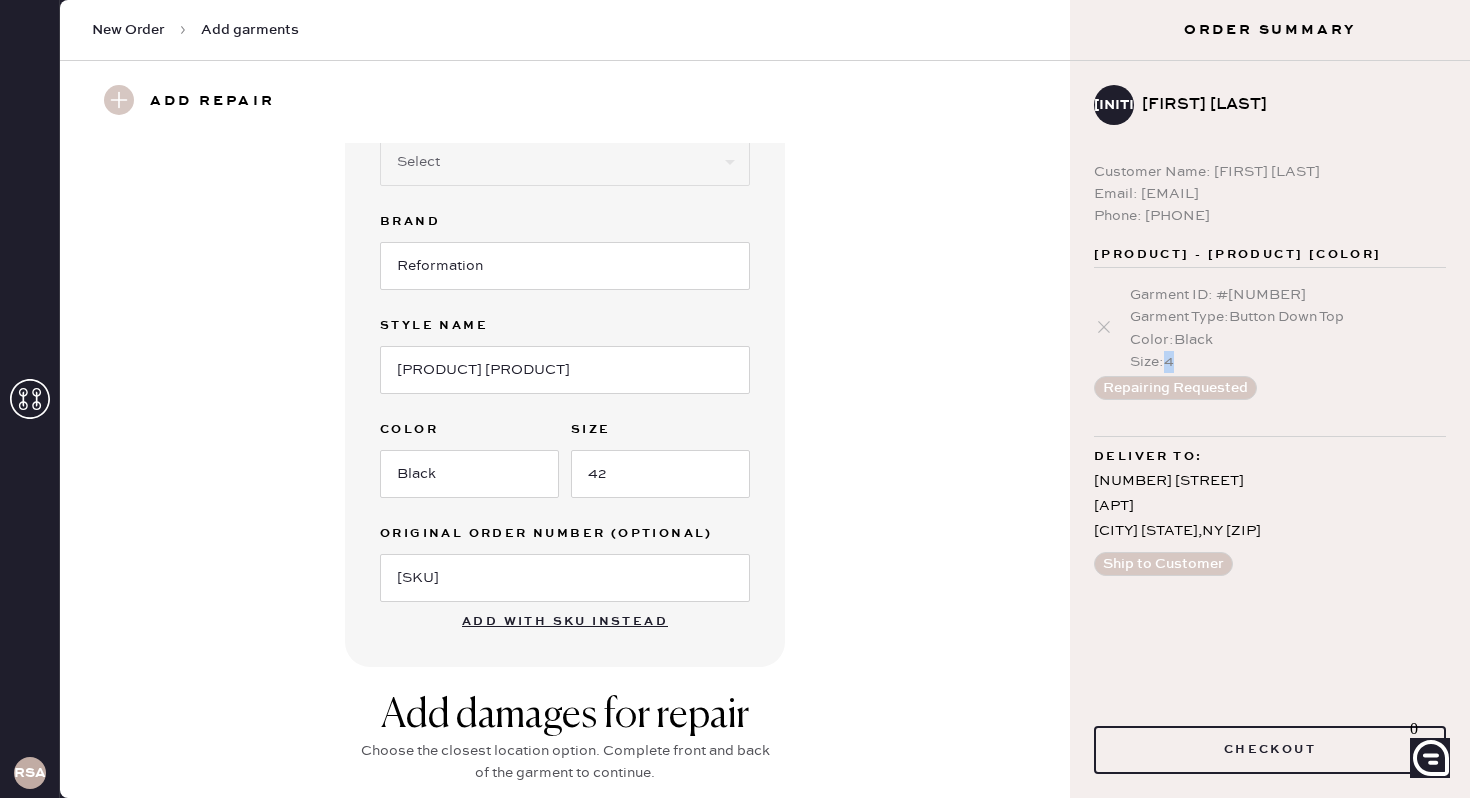click on "Size :  [NUMBER]" at bounding box center (1288, 362) 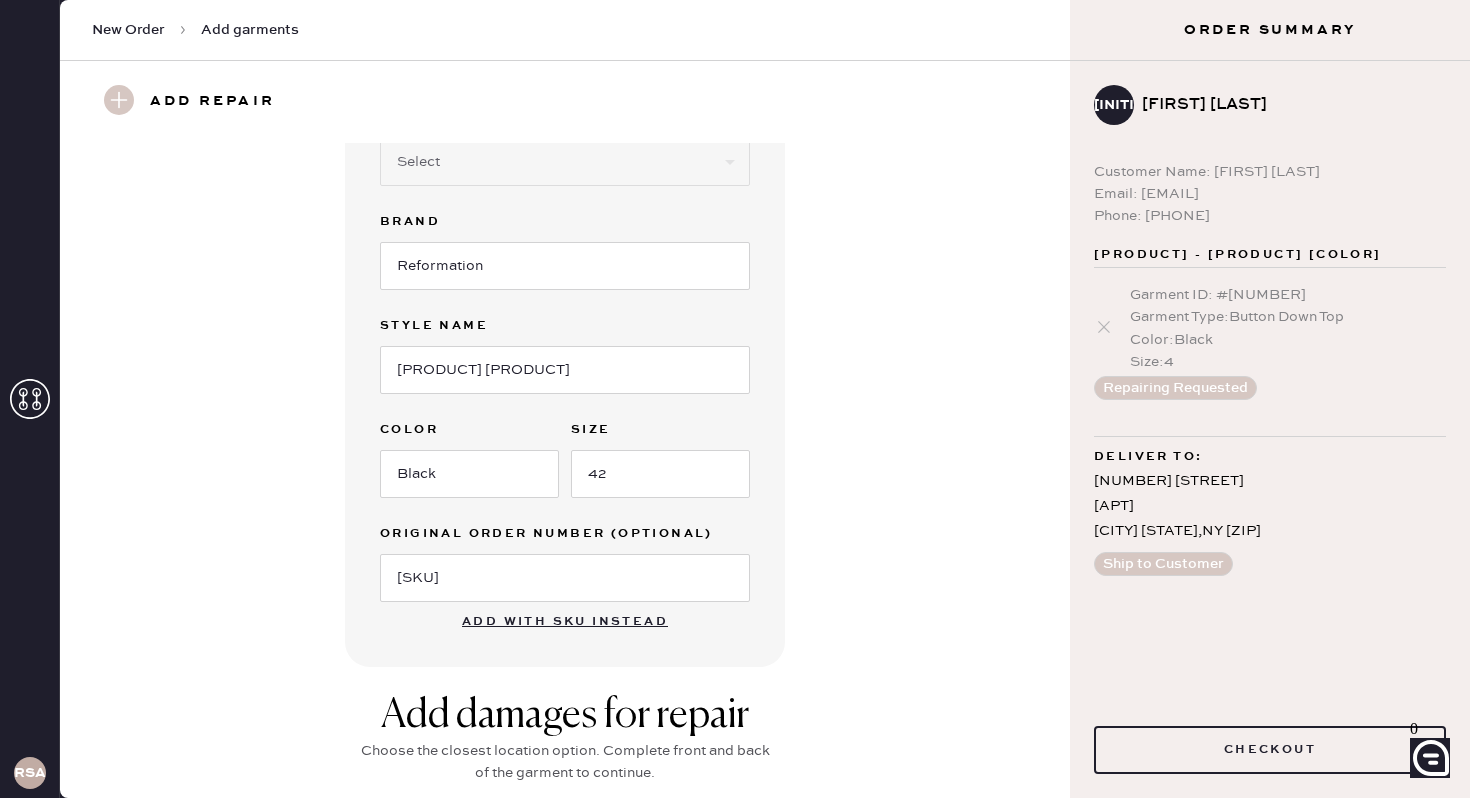 scroll, scrollTop: 0, scrollLeft: 0, axis: both 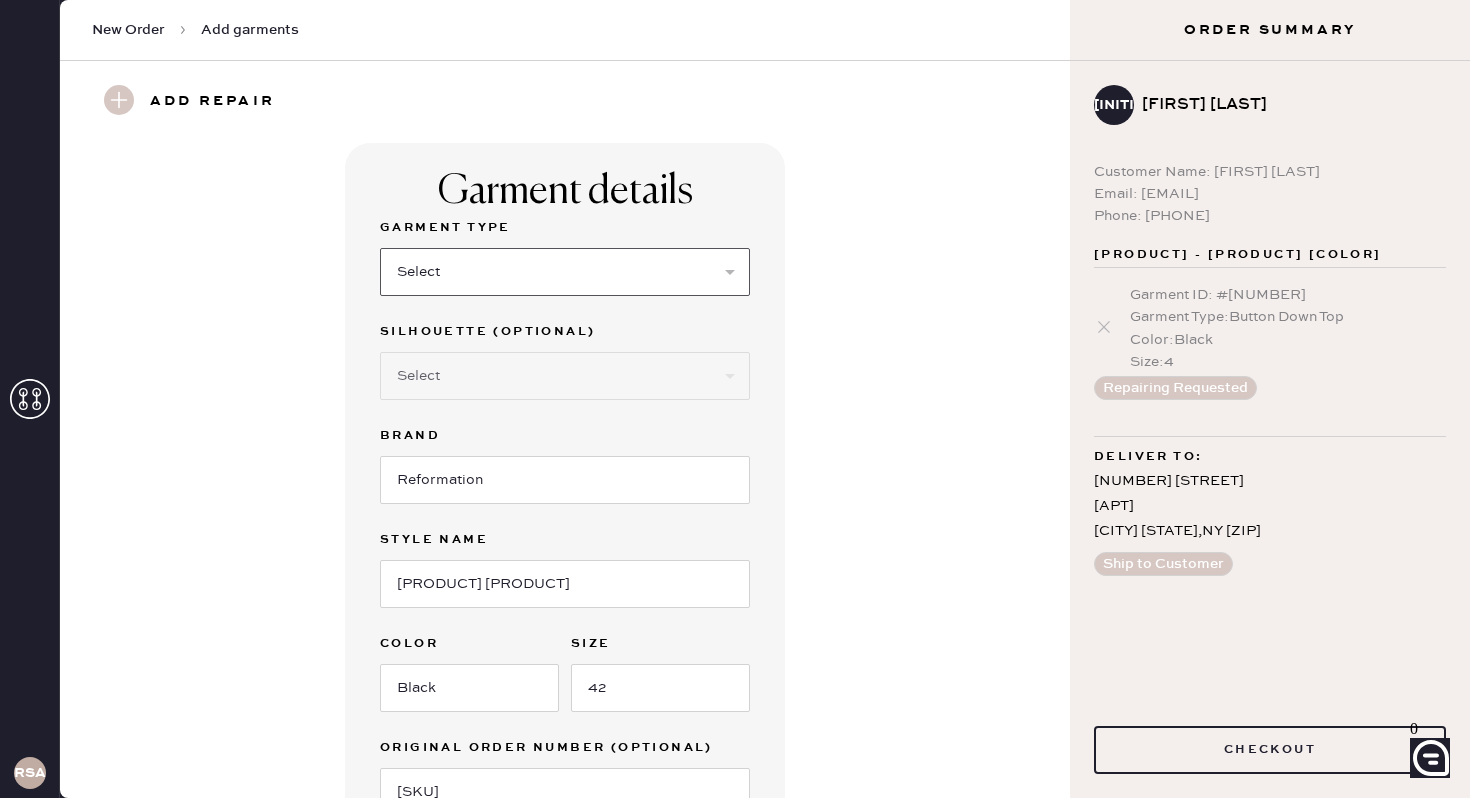 click on "Select Basic Skirt Jeans Leggings Pants Shorts Basic Sleeved Dress Basic Sleeveless Dress Basic Strap Dress Strap Jumpsuit Button Down Top Sleeved Top Sleeveless Top" at bounding box center (565, 272) 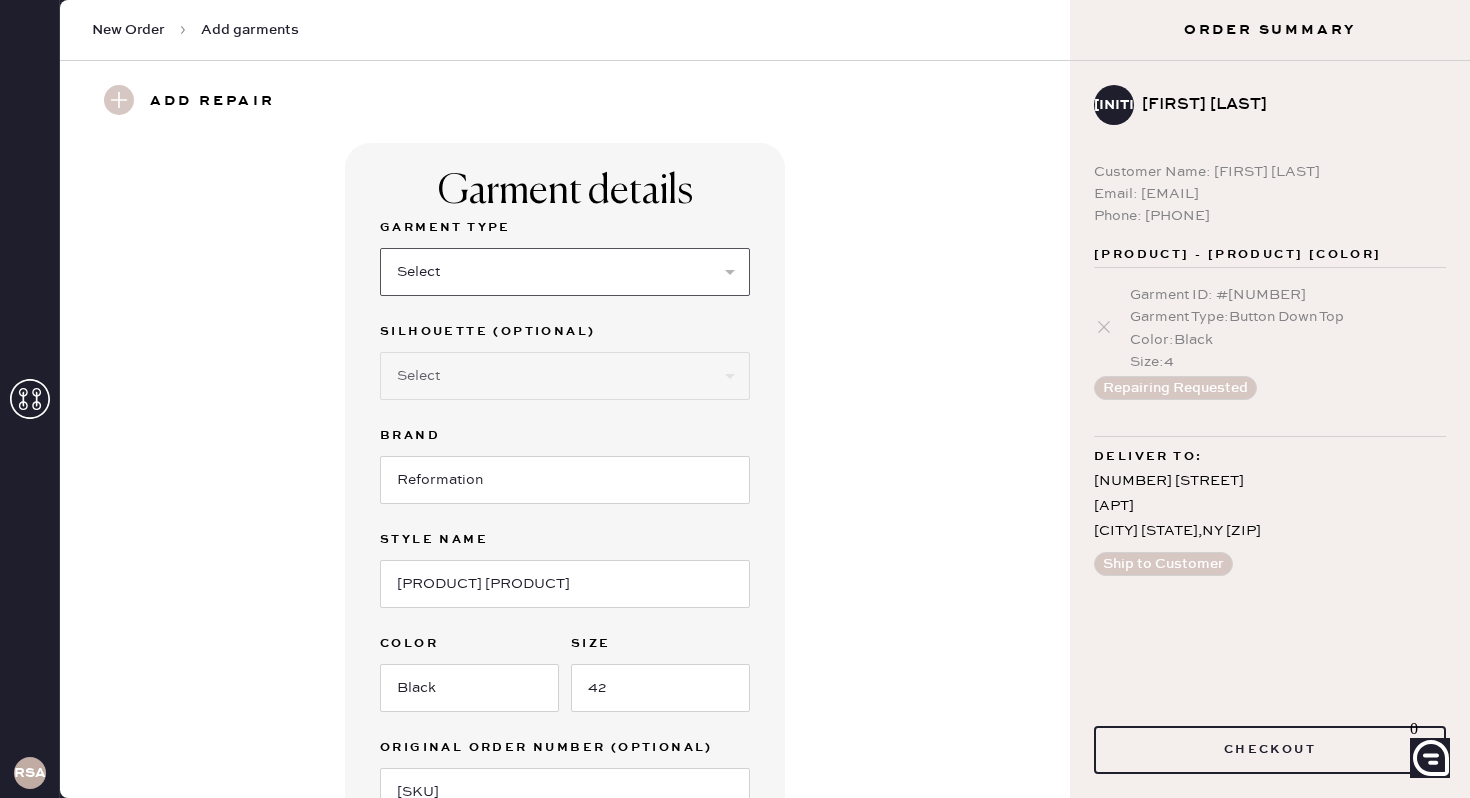 select on "31" 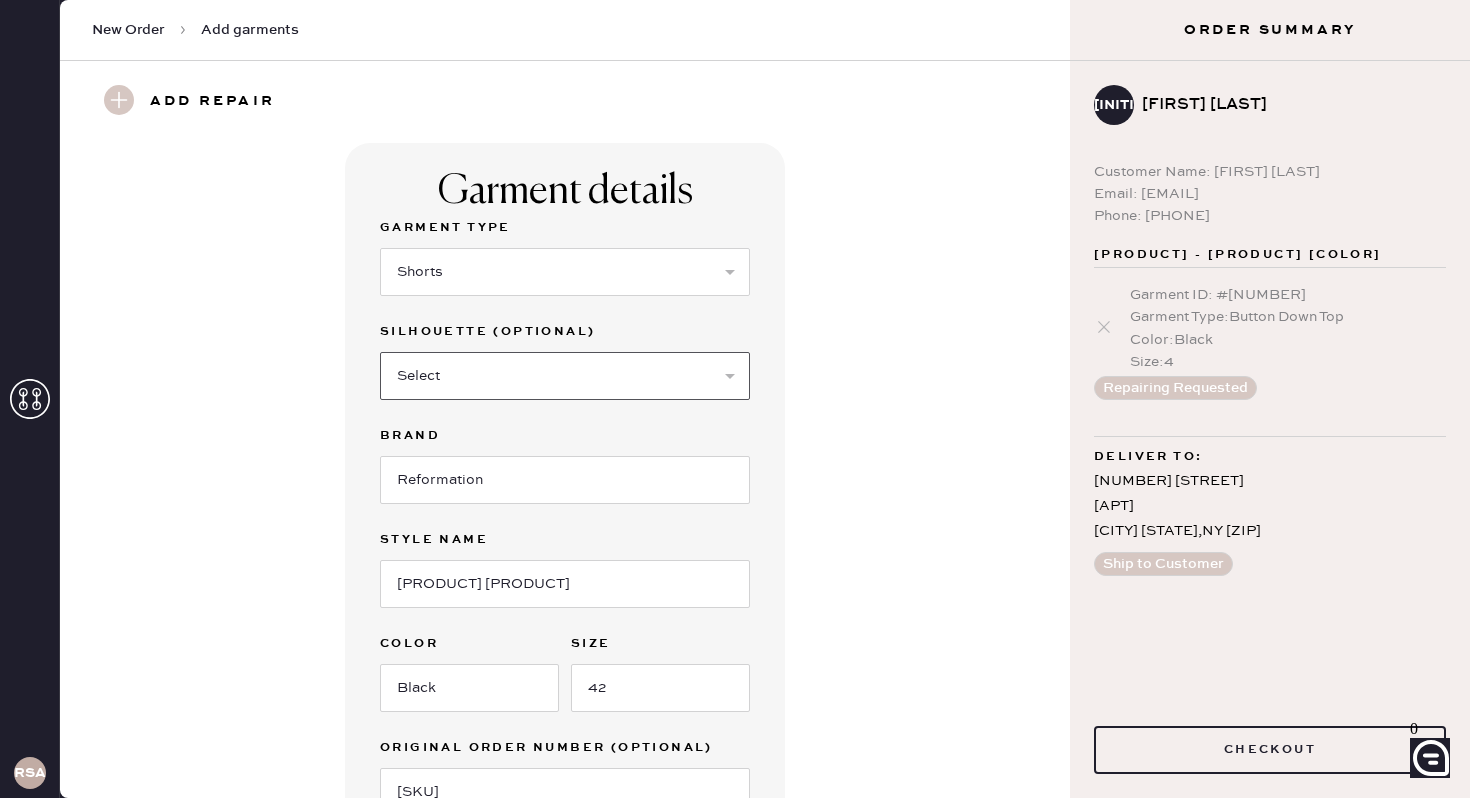click on "Select Other" at bounding box center (565, 376) 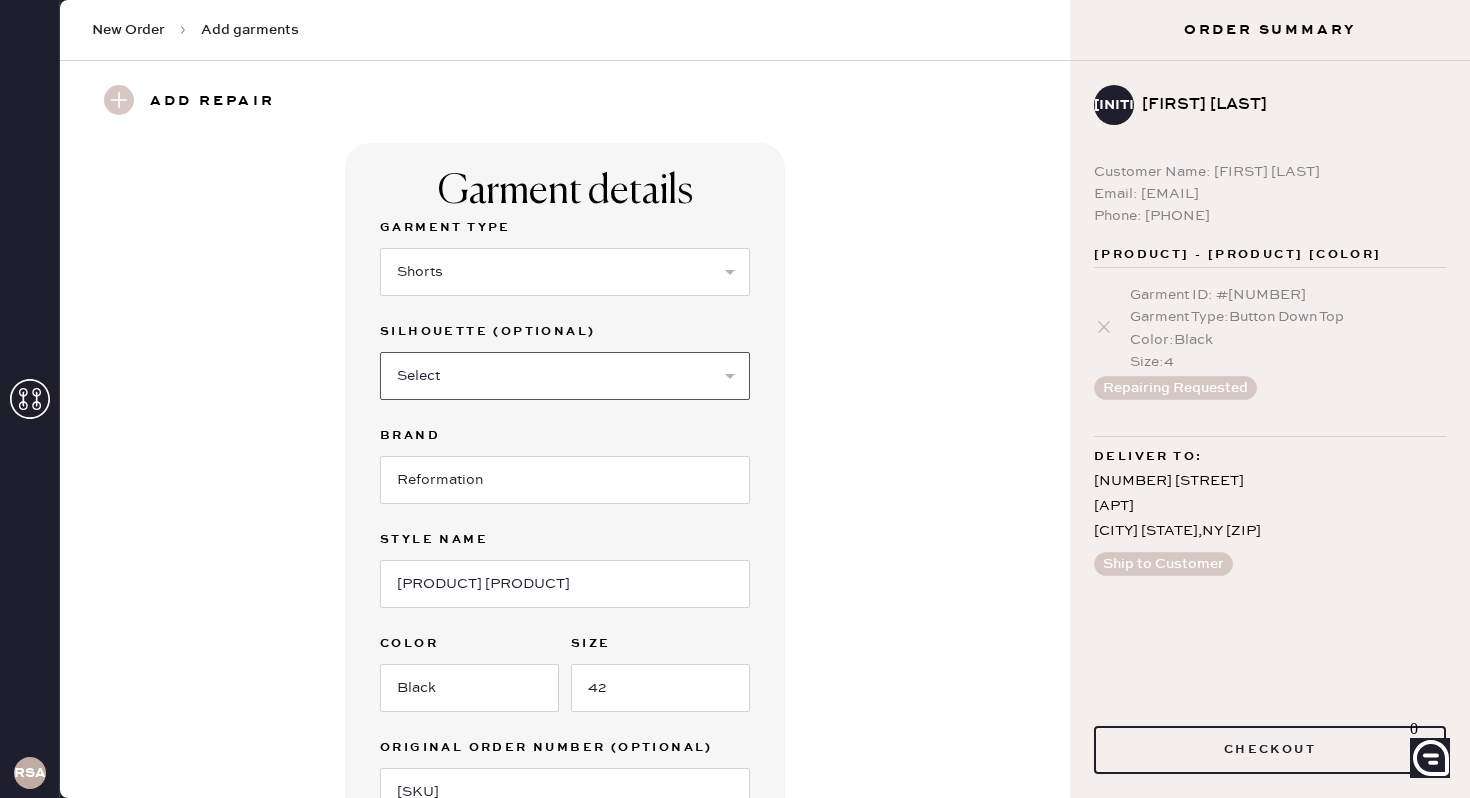 select on "other" 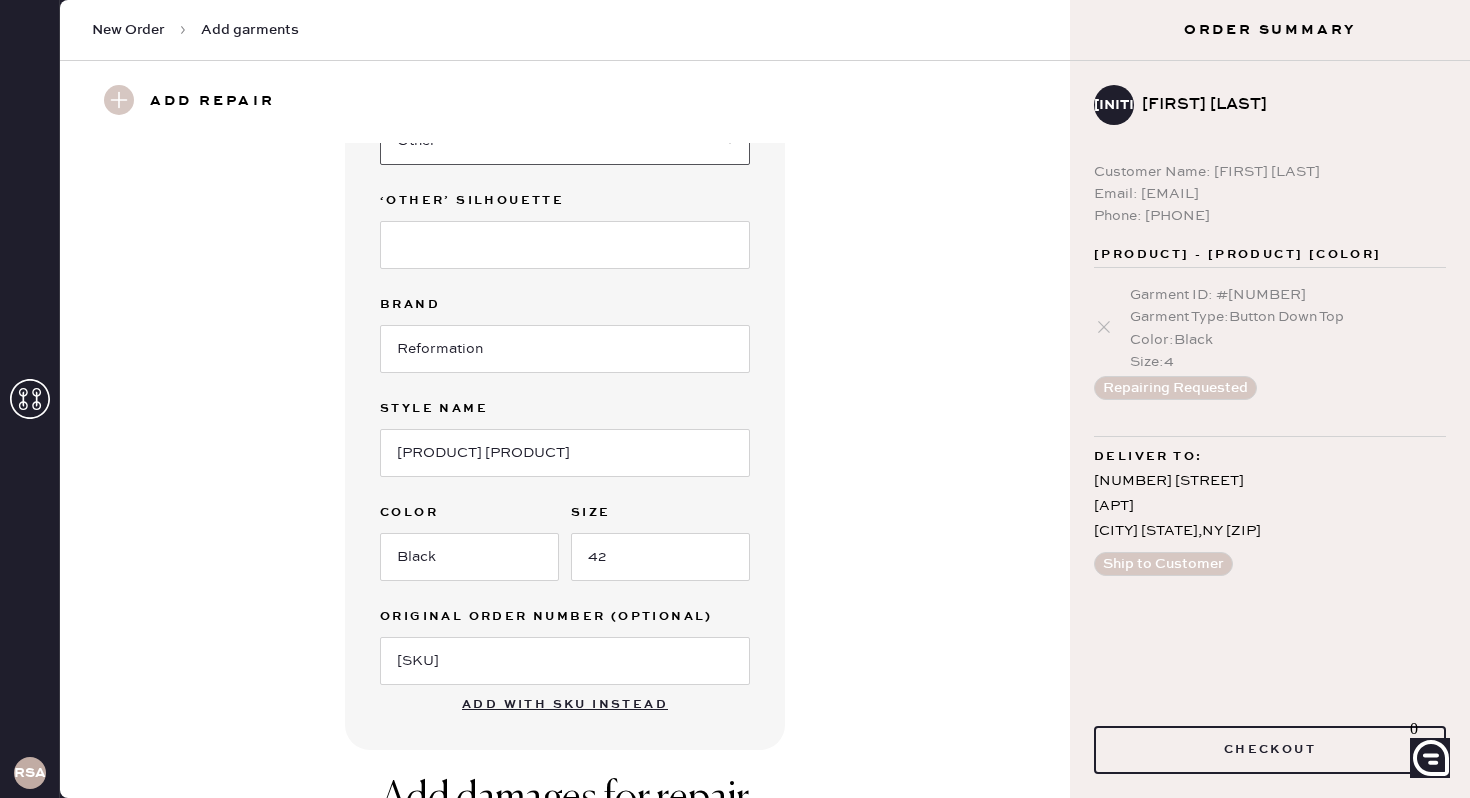 scroll, scrollTop: 155, scrollLeft: 0, axis: vertical 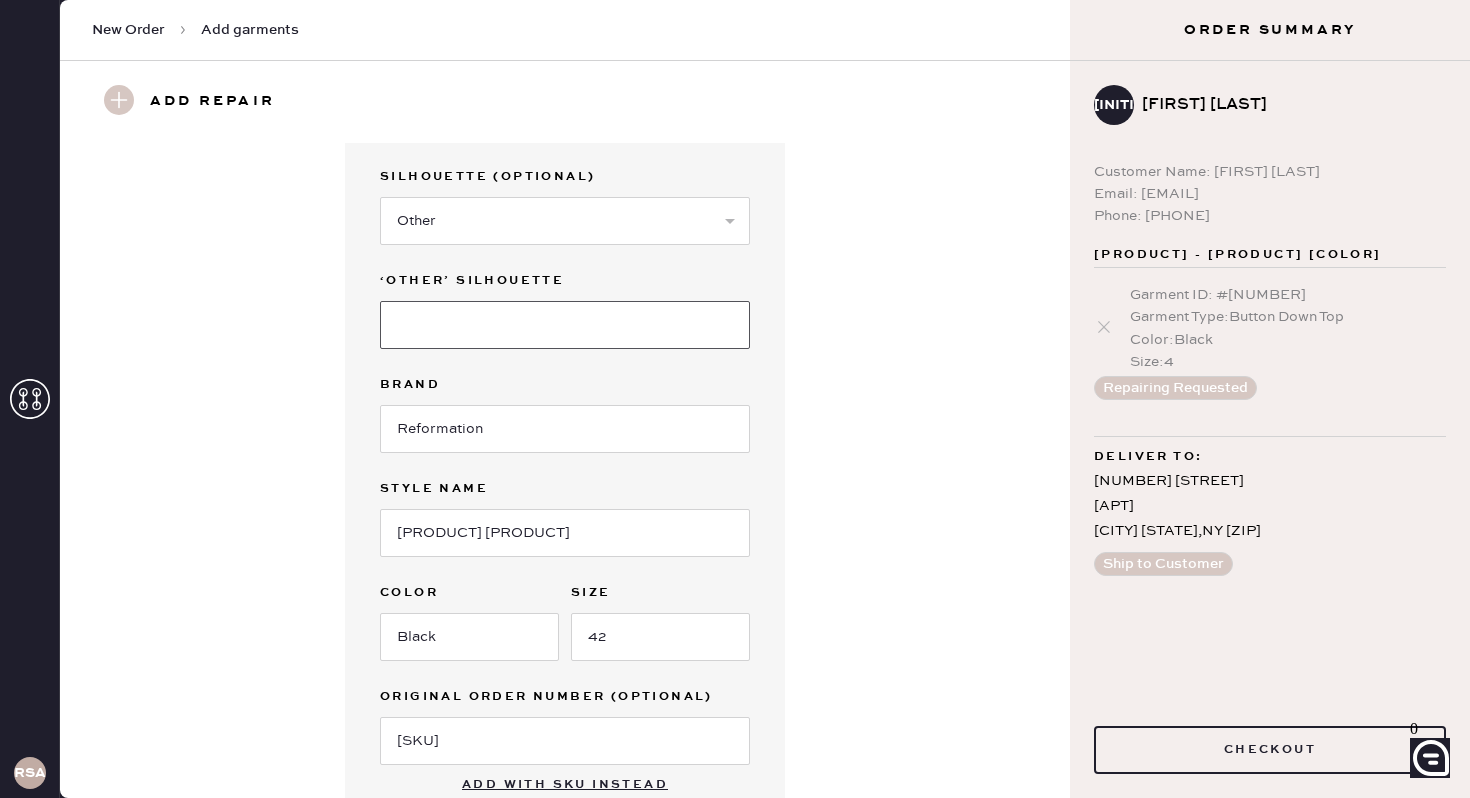 click at bounding box center [565, 325] 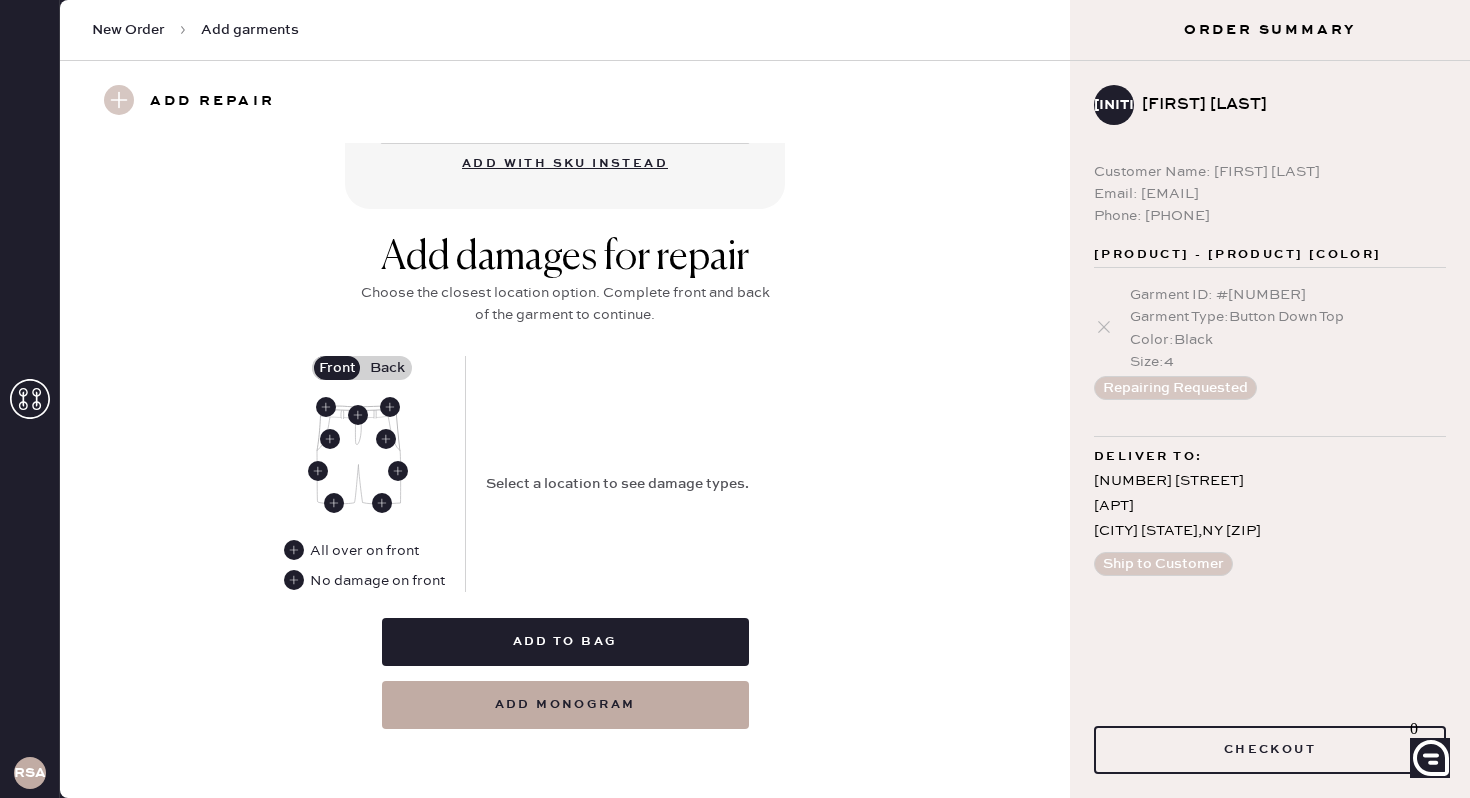 scroll, scrollTop: 817, scrollLeft: 0, axis: vertical 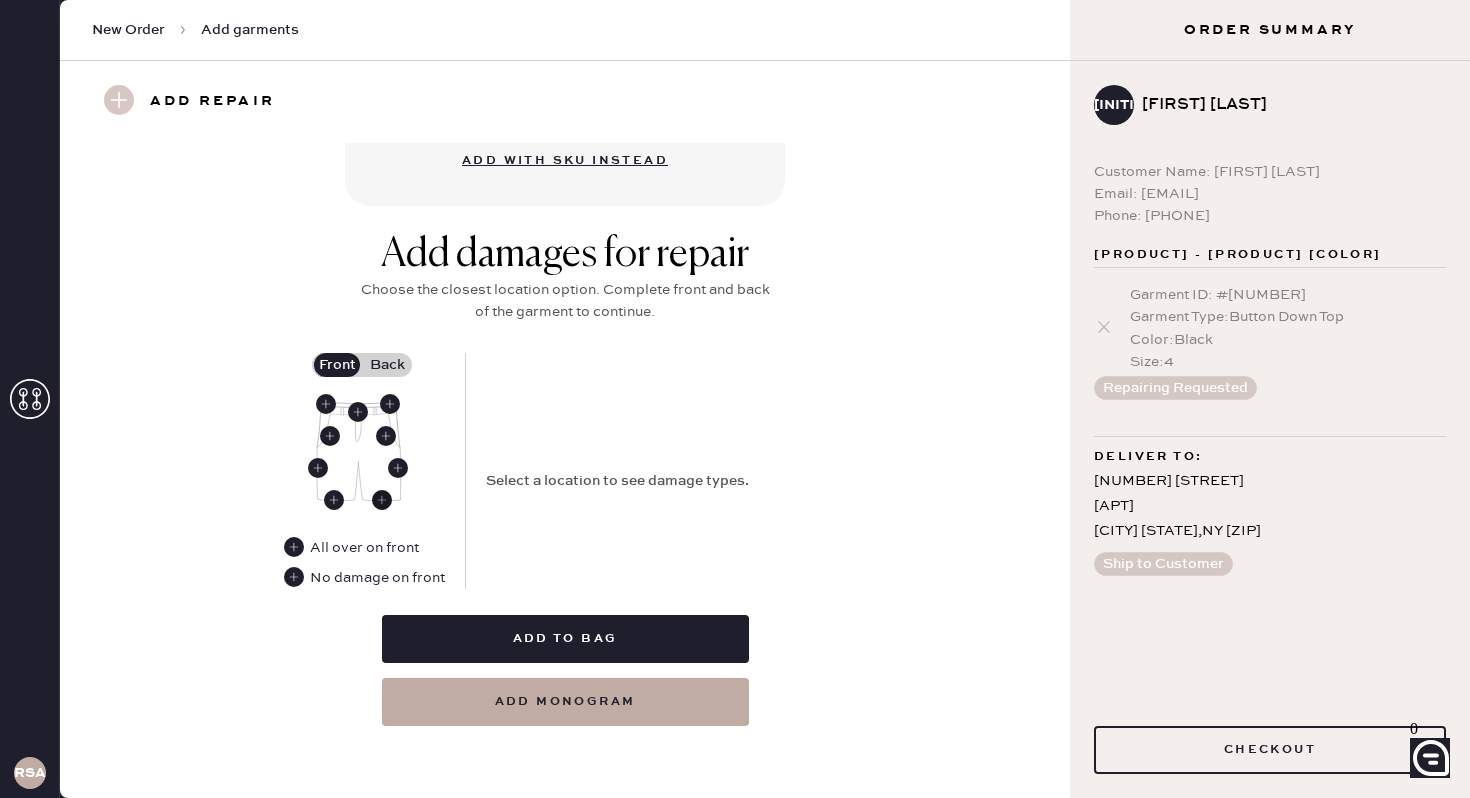 type on "Mini short" 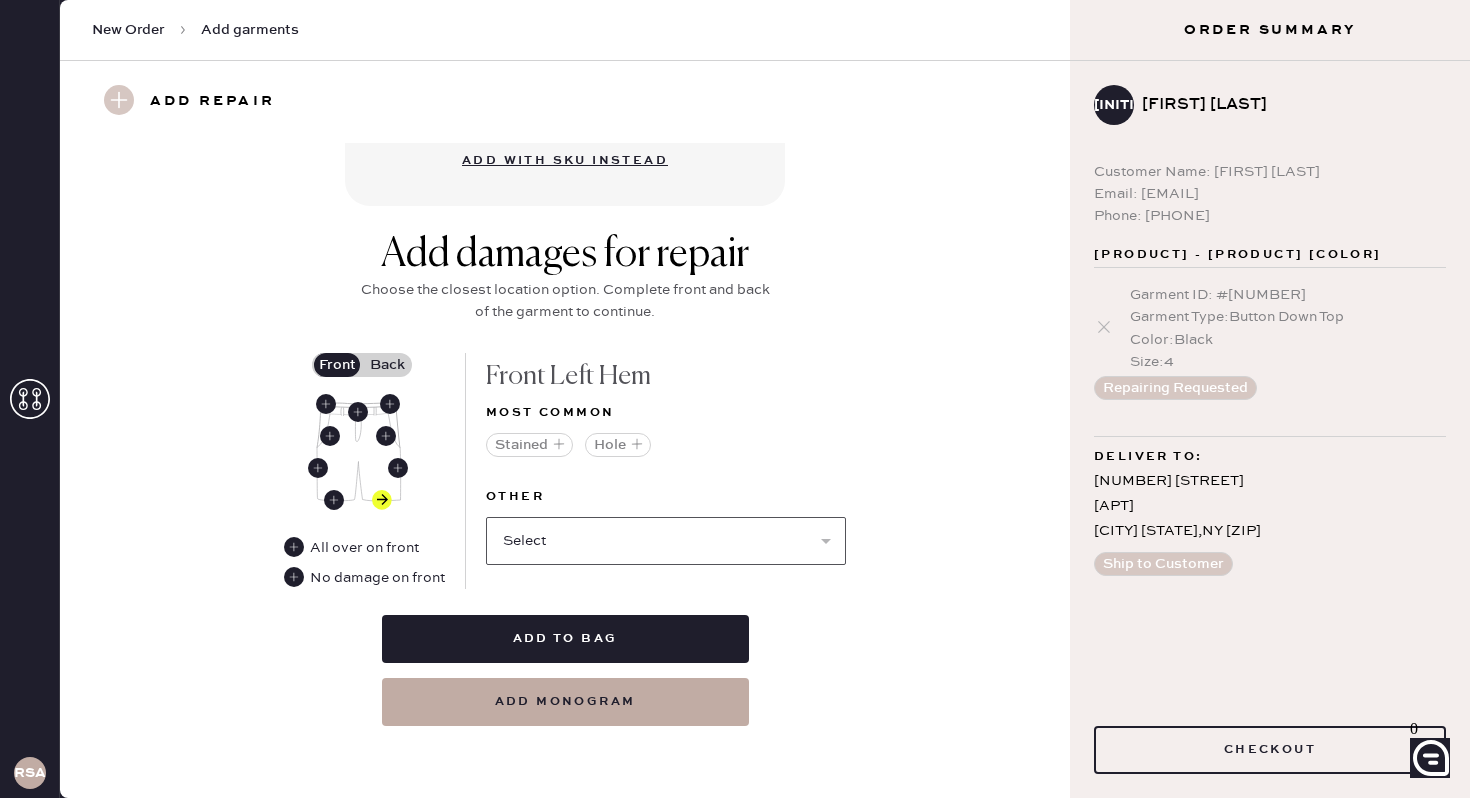 click on "Select Broken / Ripped Hem Broken Beads Broken Belt Loop Broken Button Broken Elastic Broken Hook & Eye Broken Label/tag Broken Snap Broken Strap Broken Zipper Lint/hair Missing Beads Missing Button Missing Elastic Missing Hook & Eye Missing Snap Missing Strap Missing Zipper Odor Pilled Pull / Snag Seam Rip Stretched Elastic Wrinkled" at bounding box center [666, 541] 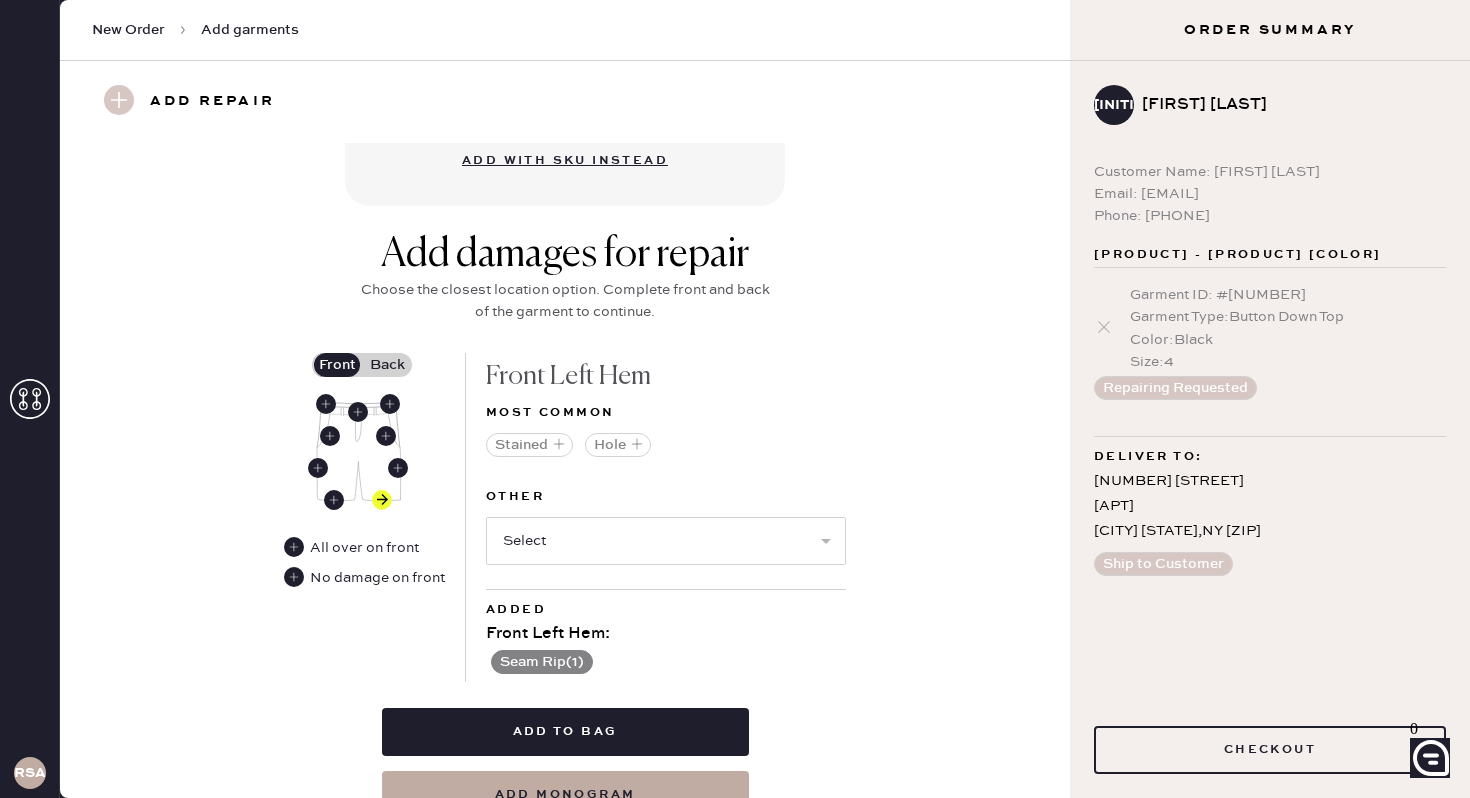 click at bounding box center [359, 452] 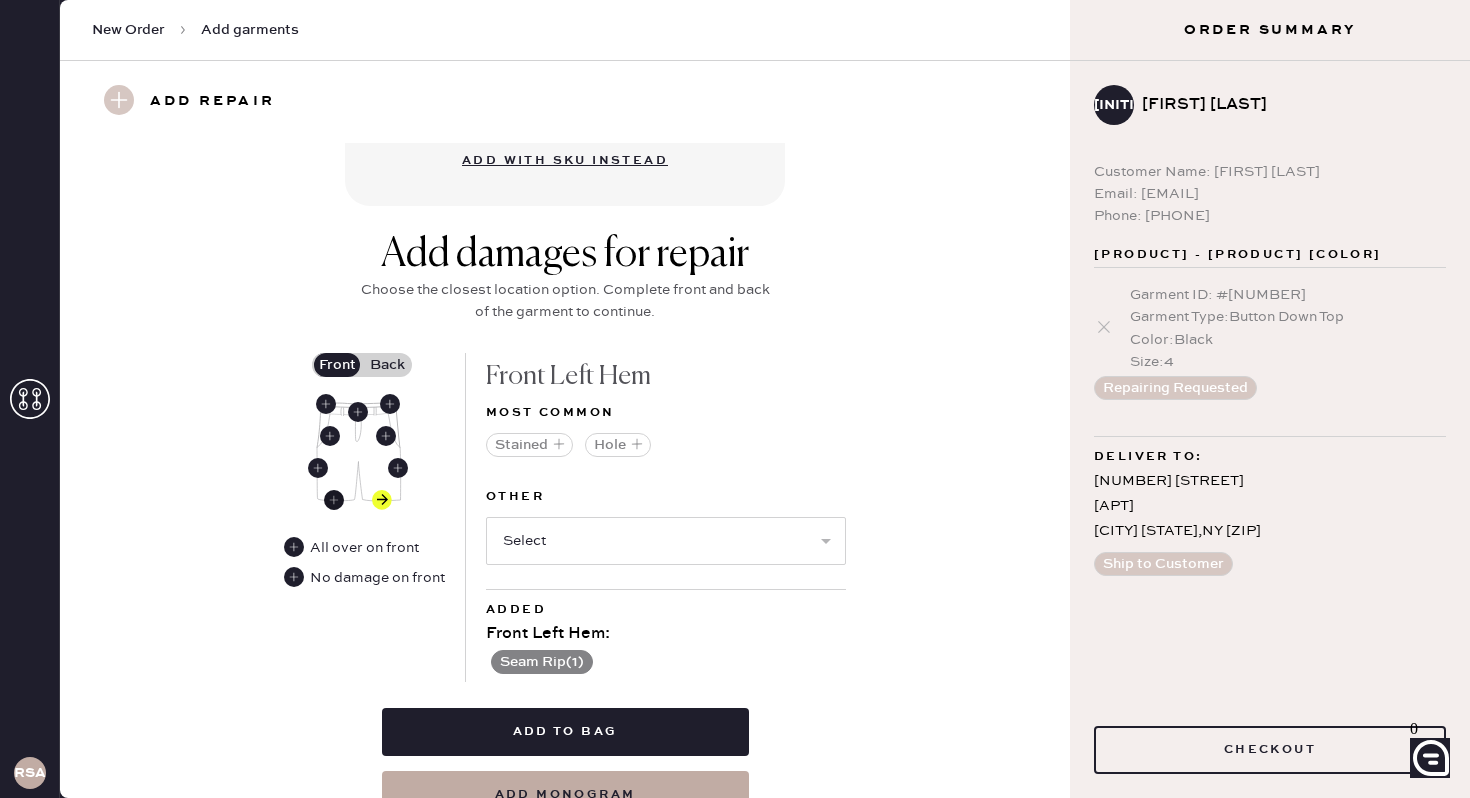 click at bounding box center [334, 500] 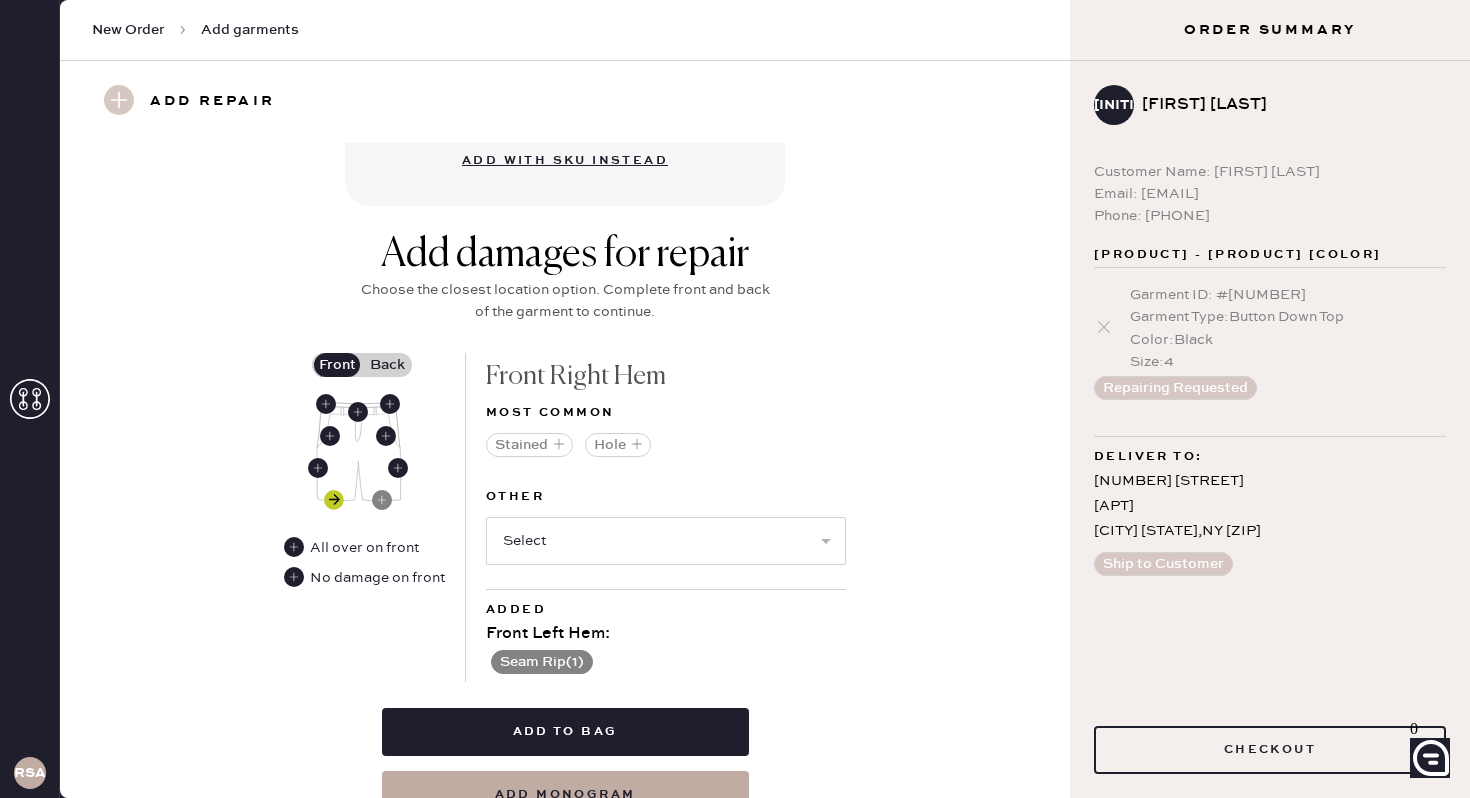 click at bounding box center (334, 500) 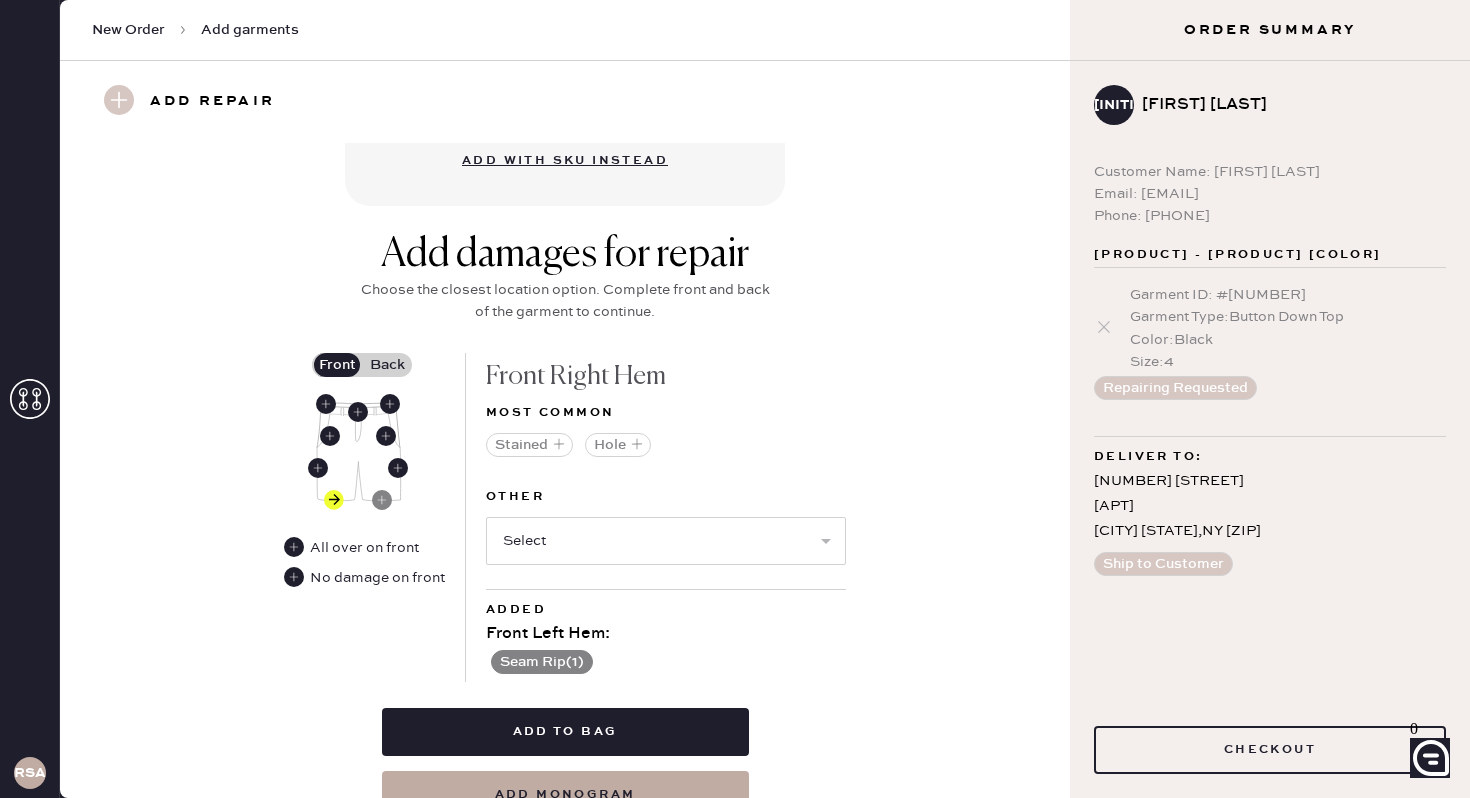 click on "Other Select Broken / Ripped Hem Broken Beads Broken Belt Loop Broken Button Broken Elastic Broken Hook & Eye Broken Label/tag Broken Snap Broken Strap Broken Zipper Lint/hair Missing Beads Missing Button Missing Elastic Missing Hook & Eye Missing Snap Missing Strap Missing Zipper Odor Pilled Pull / Snag Seam Rip Stretched Elastic Wrinkled" at bounding box center (666, 537) 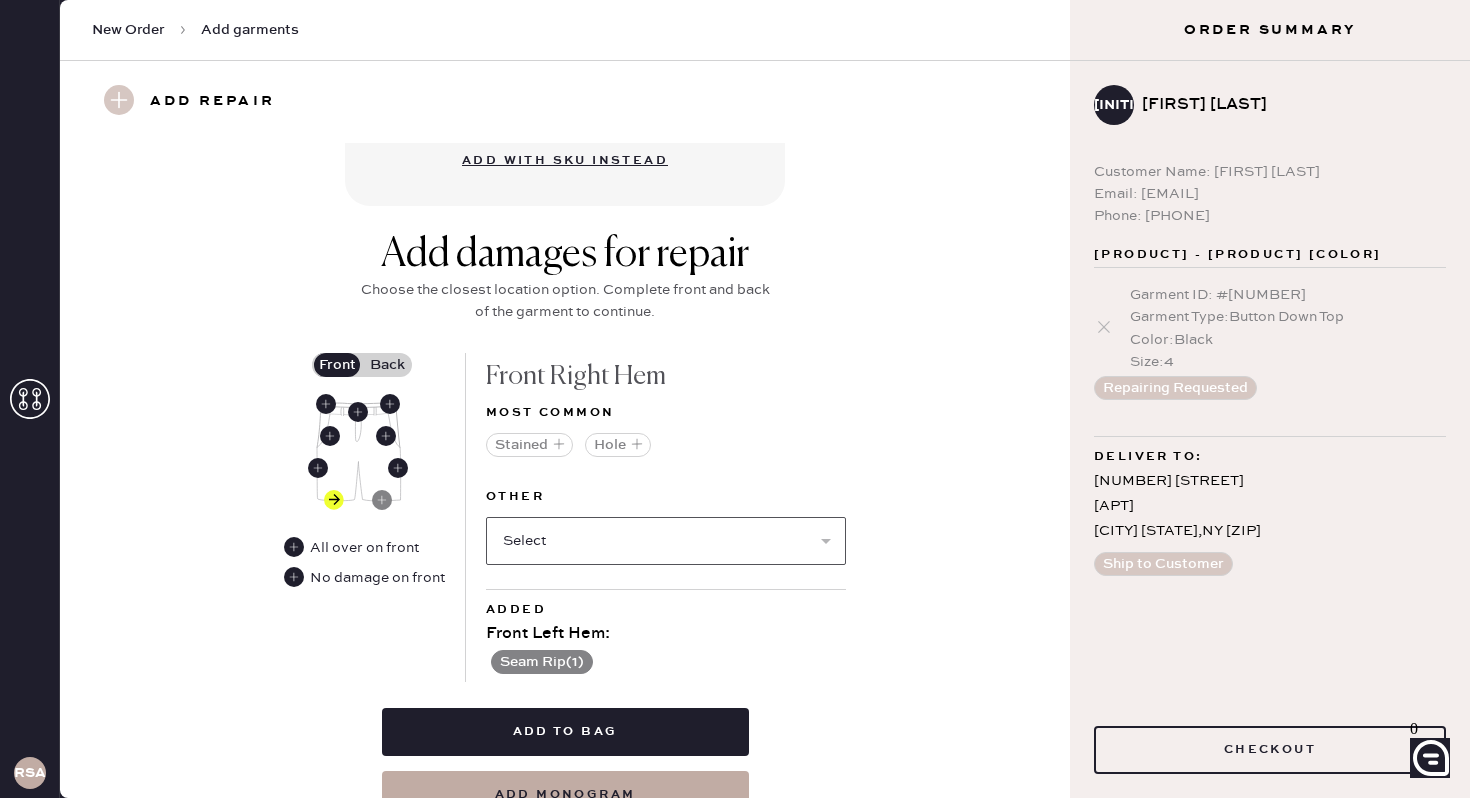 click on "Select Broken / Ripped Hem Broken Beads Broken Belt Loop Broken Button Broken Elastic Broken Hook & Eye Broken Label/tag Broken Snap Broken Strap Broken Zipper Lint/hair Missing Beads Missing Button Missing Elastic Missing Hook & Eye Missing Snap Missing Strap Missing Zipper Odor Pilled Pull / Snag Seam Rip Stretched Elastic Wrinkled" at bounding box center (666, 541) 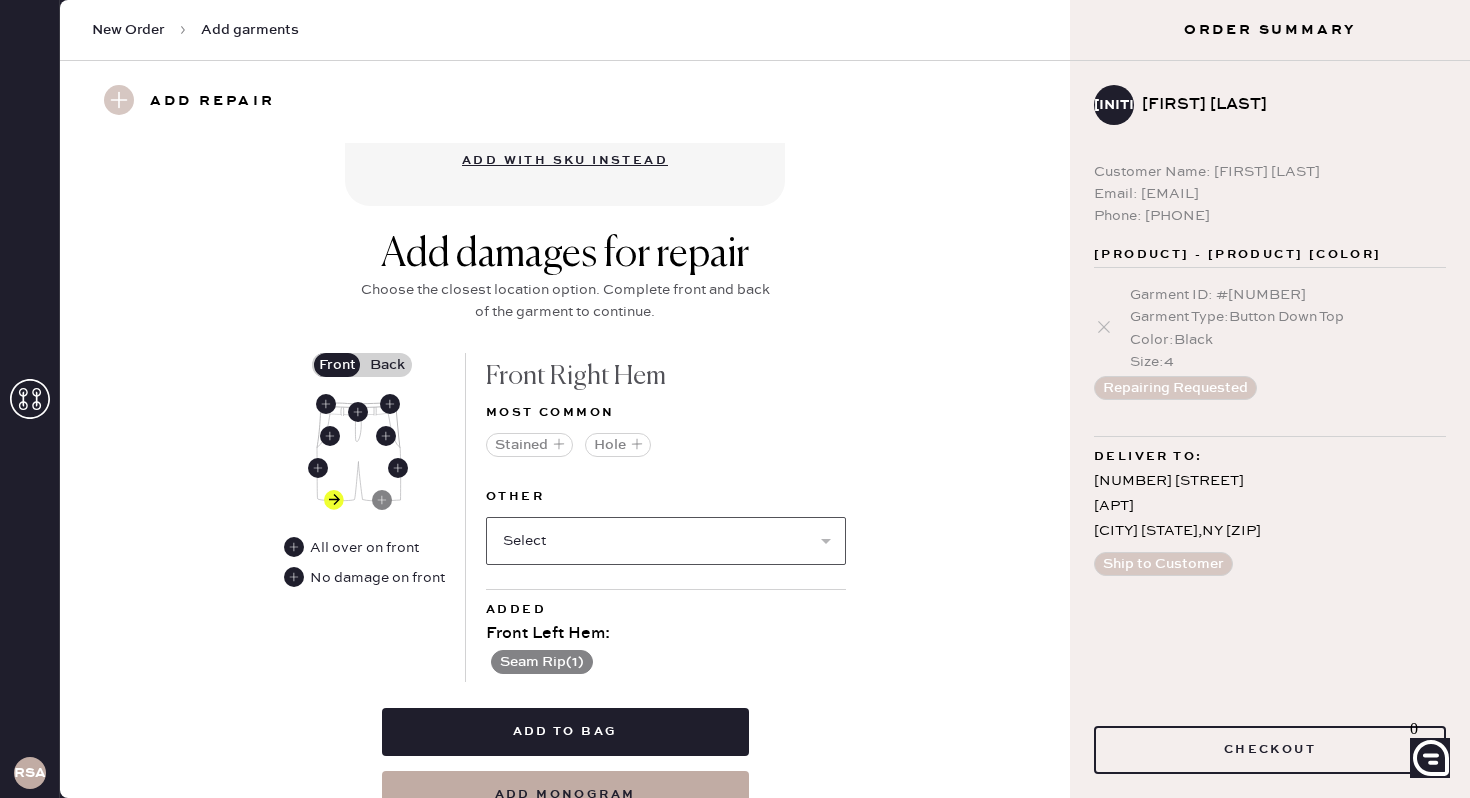 select on "[ZIP]" 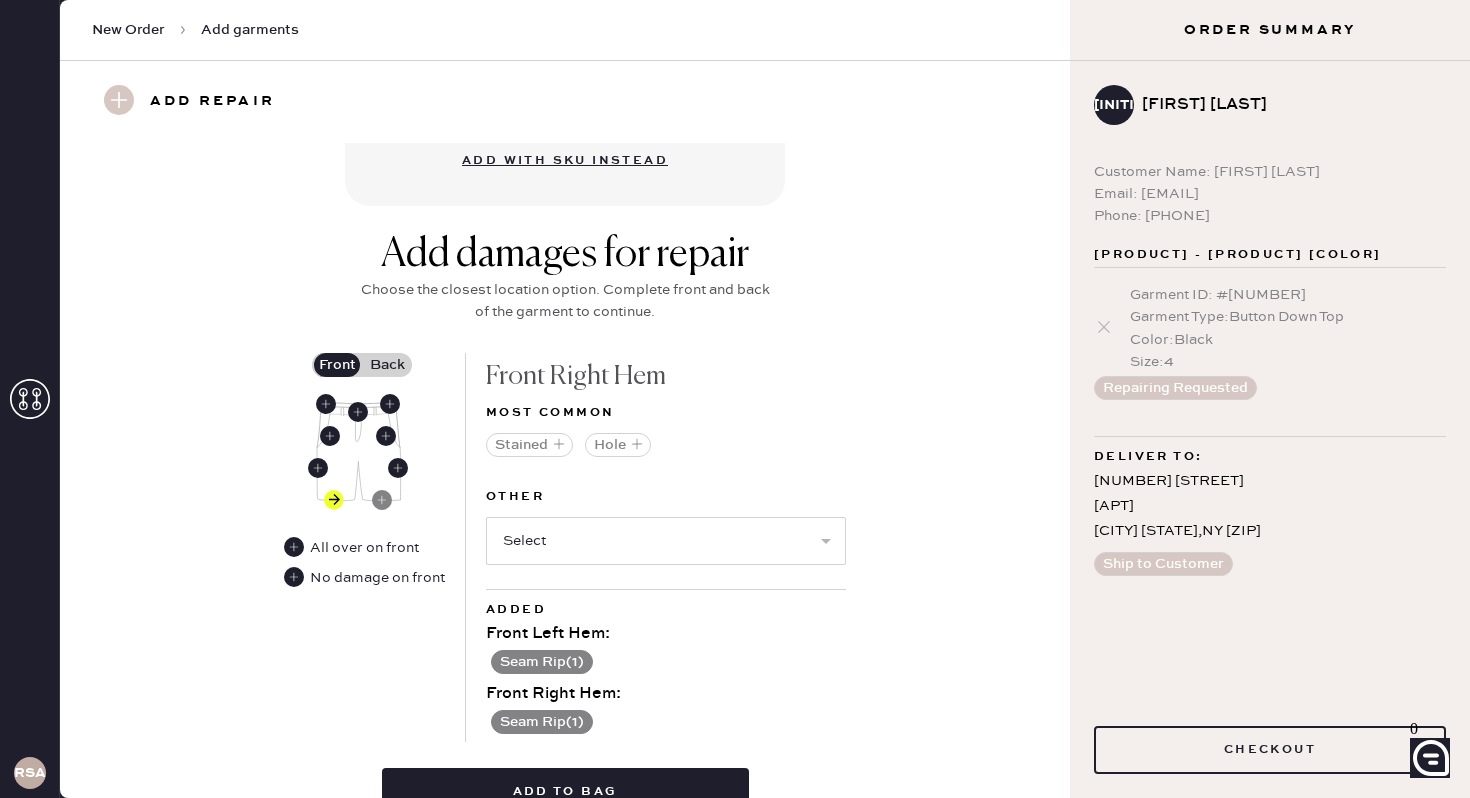 click on "Add damages for repair Choose the closest location option. Complete front and back of the garment to continue. Front Back All over on front No damage on front Front Right Hem Most common Stained Hole Other Select Broken / Ripped Hem Broken Beads Broken Belt Loop Broken Button Broken Elastic Broken Hook & Eye Broken Label/tag Broken Snap Broken Strap Broken Zipper Lint/hair Missing Beads Missing Button Missing Elastic Missing Hook & Eye Missing Snap Missing Strap Missing Zipper Odor Pilled Pull / Snag Stretched Elastic Wrinkled Added Front Left Hem : Seam Rip  ( [NUMBER] ) Front Right Hem : Seam Rip  ( [NUMBER] ) Add to bag add monogram" at bounding box center [565, 555] 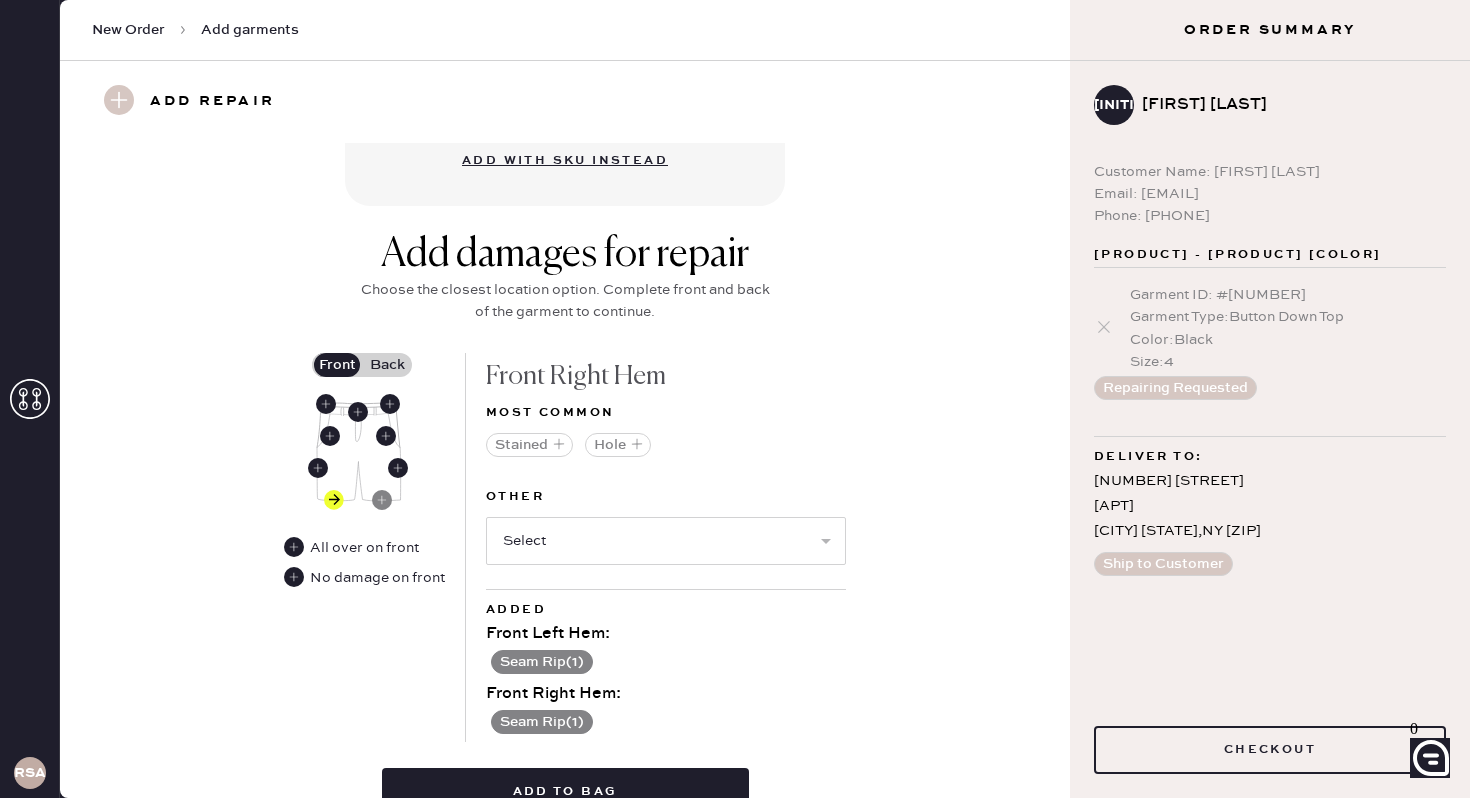 click on "Back" at bounding box center [387, 365] 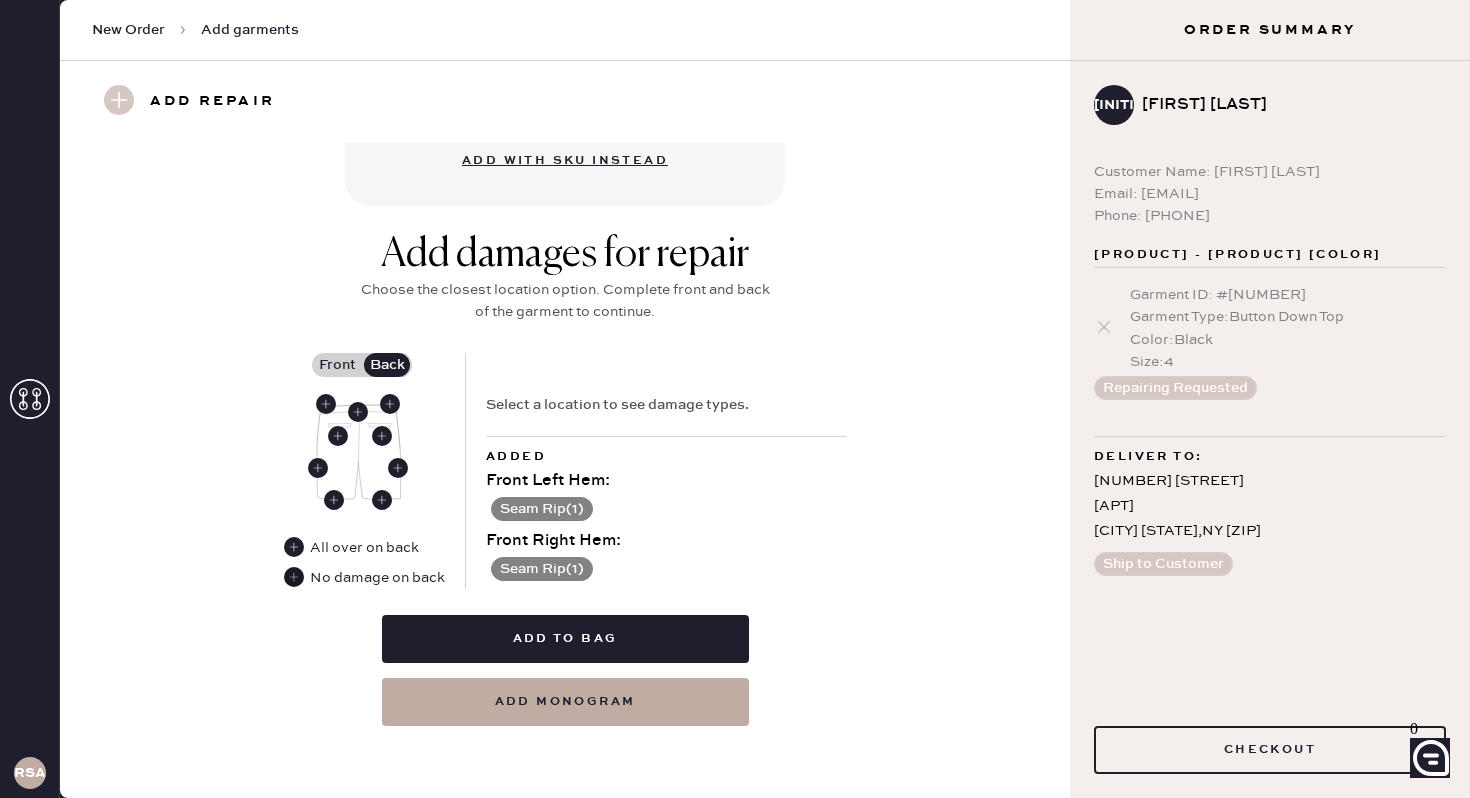 click at bounding box center [294, 577] 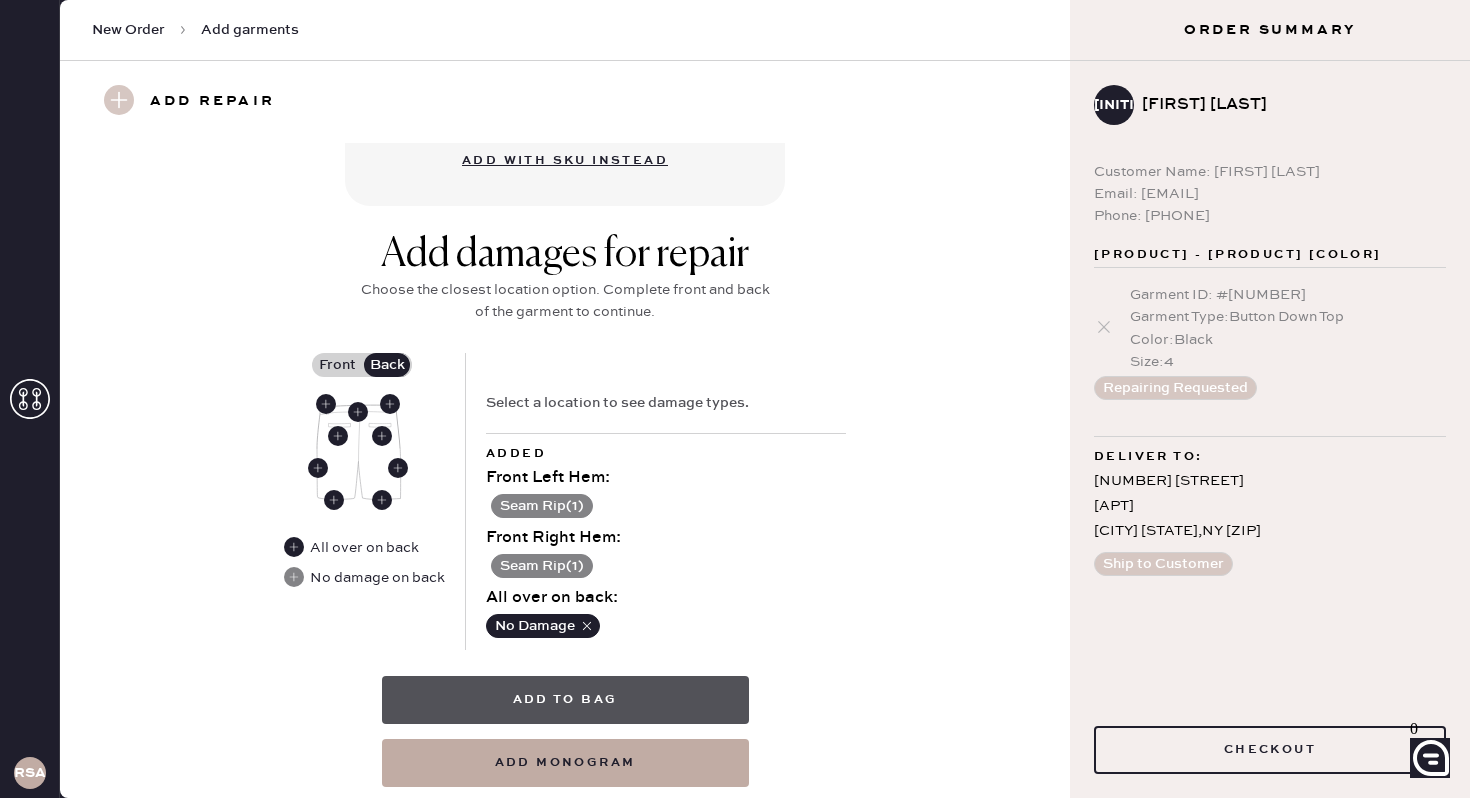 click on "Add to bag" at bounding box center [565, 700] 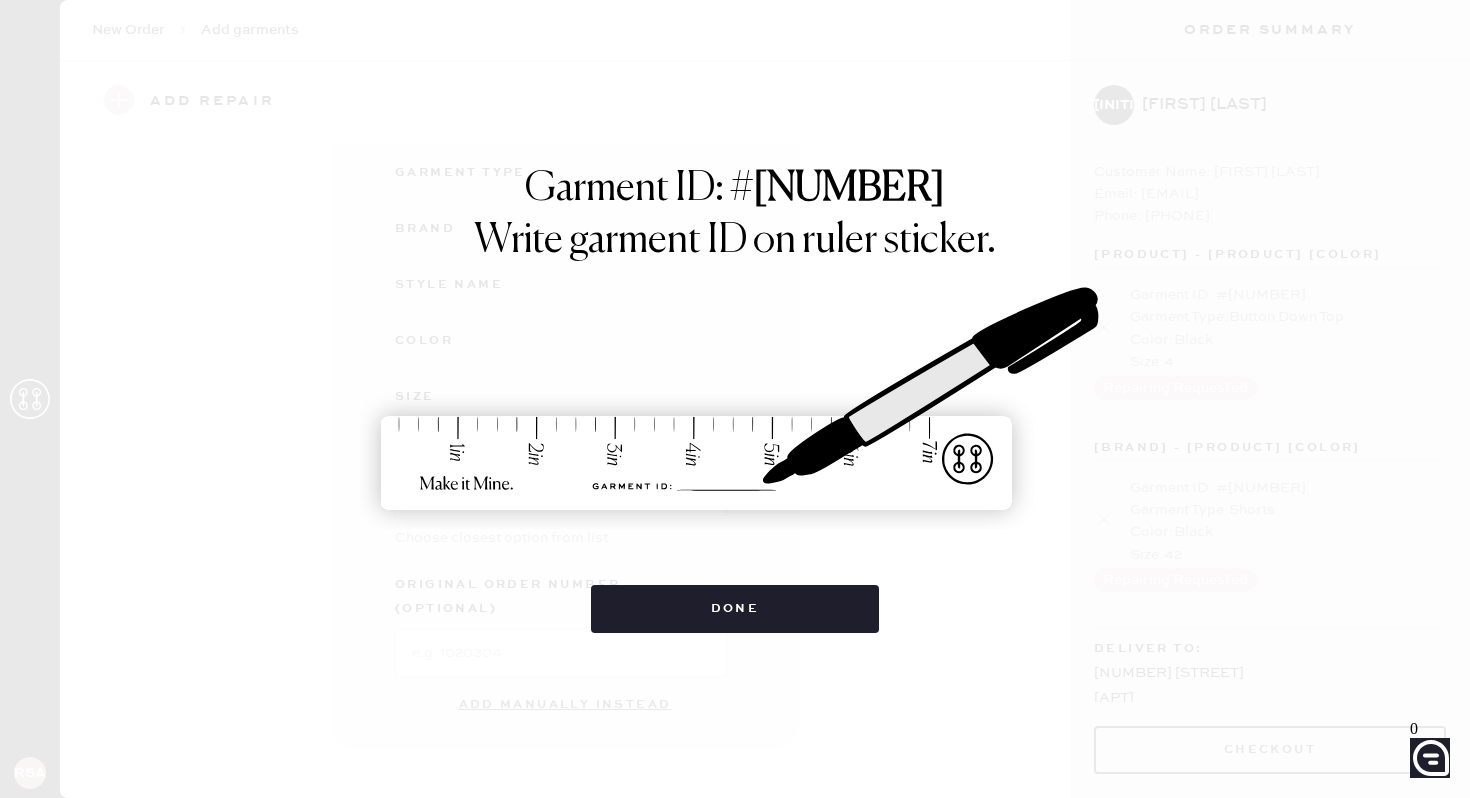 scroll, scrollTop: 186, scrollLeft: 0, axis: vertical 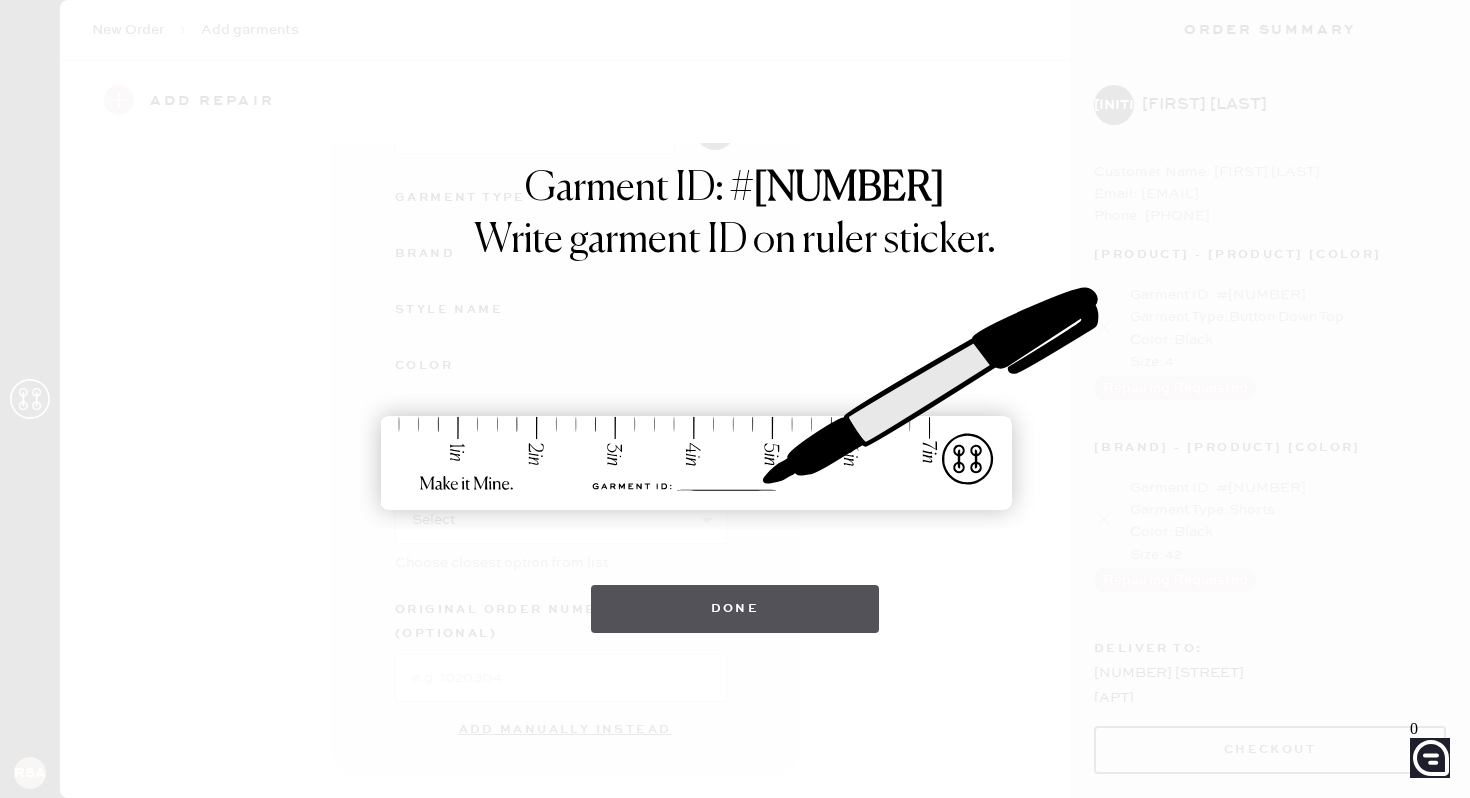 click on "Done" at bounding box center [735, 609] 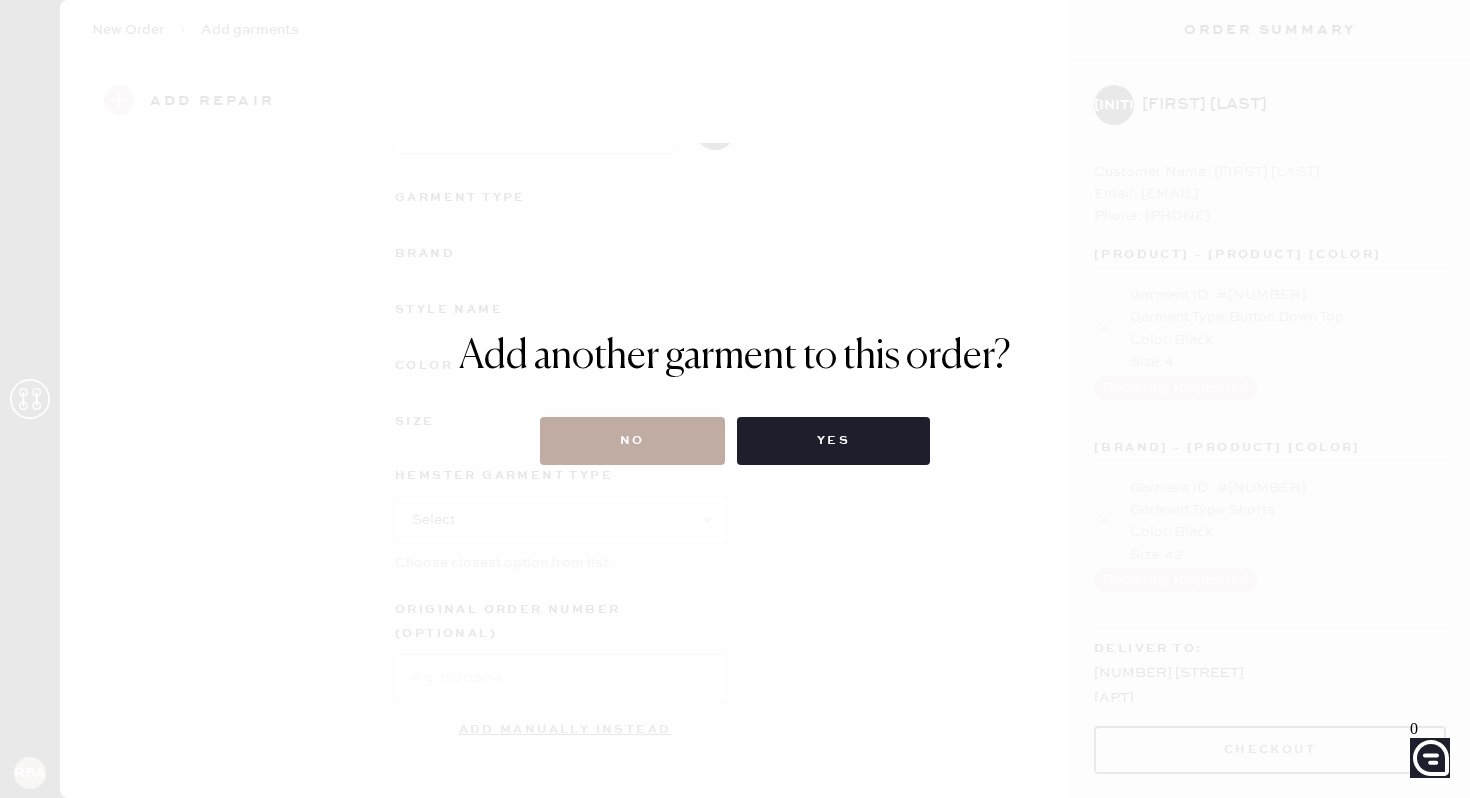 click on "No" at bounding box center [632, 441] 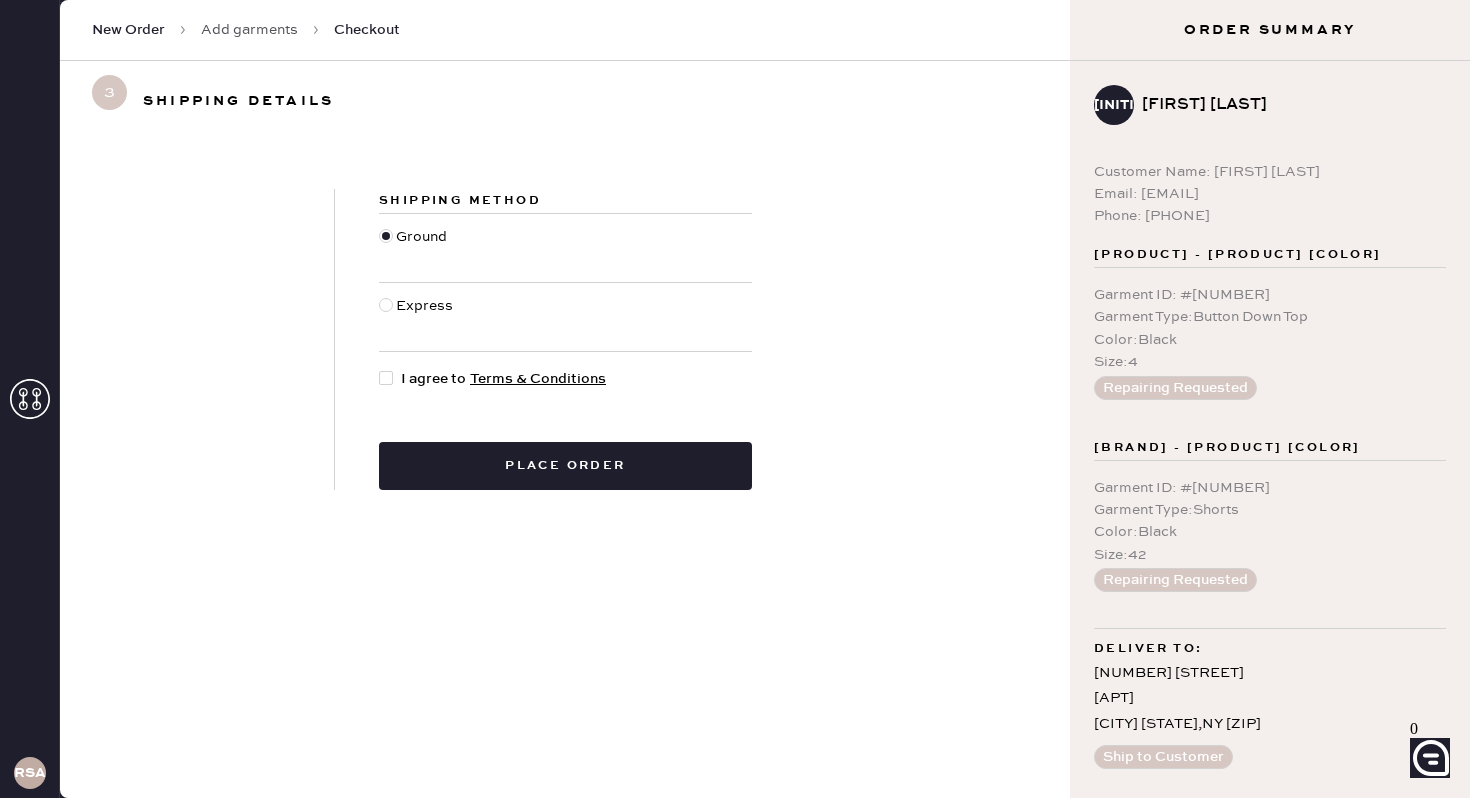 click on "I agree to Terms & Conditions" at bounding box center (503, 379) 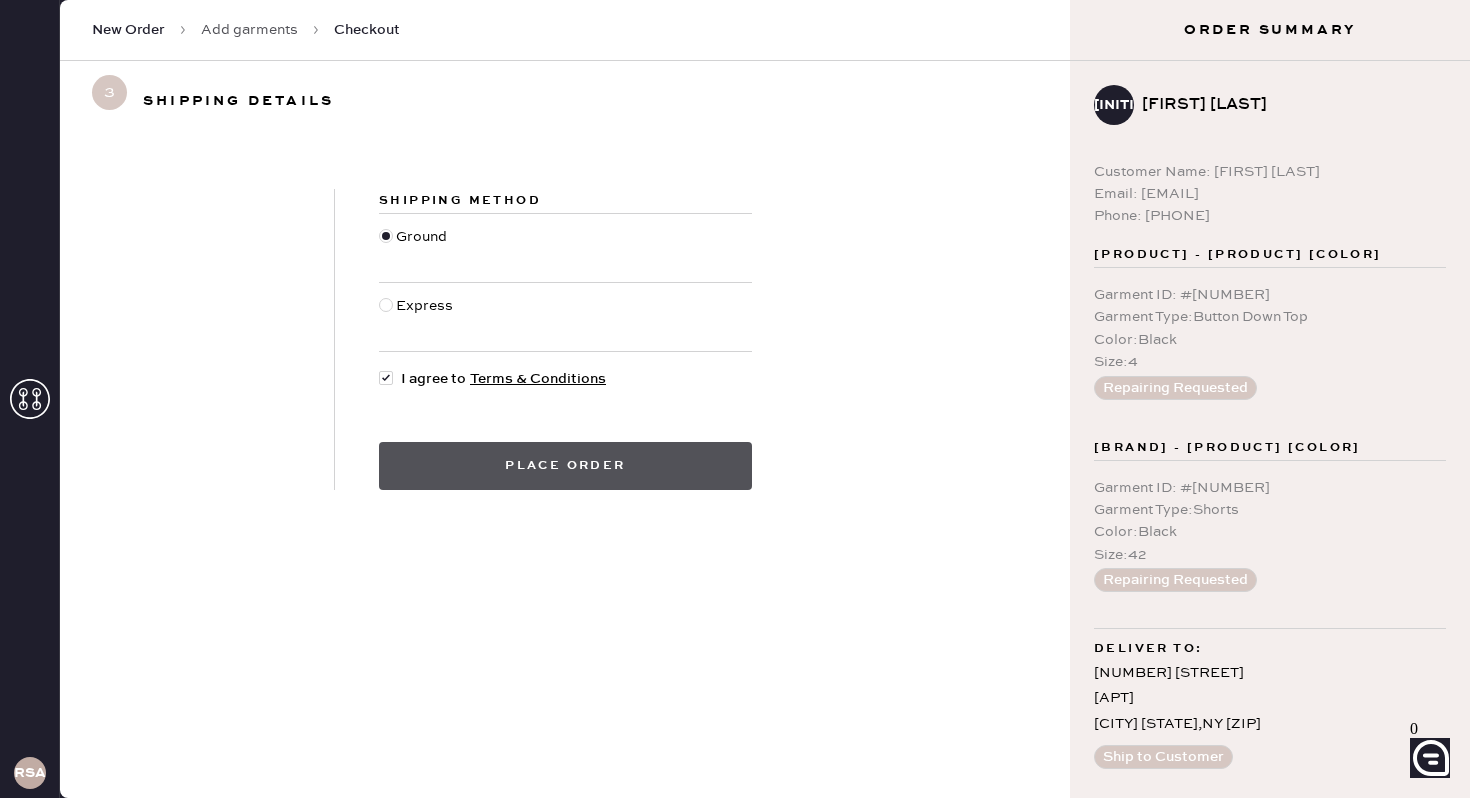 click on "Place order" at bounding box center [565, 466] 